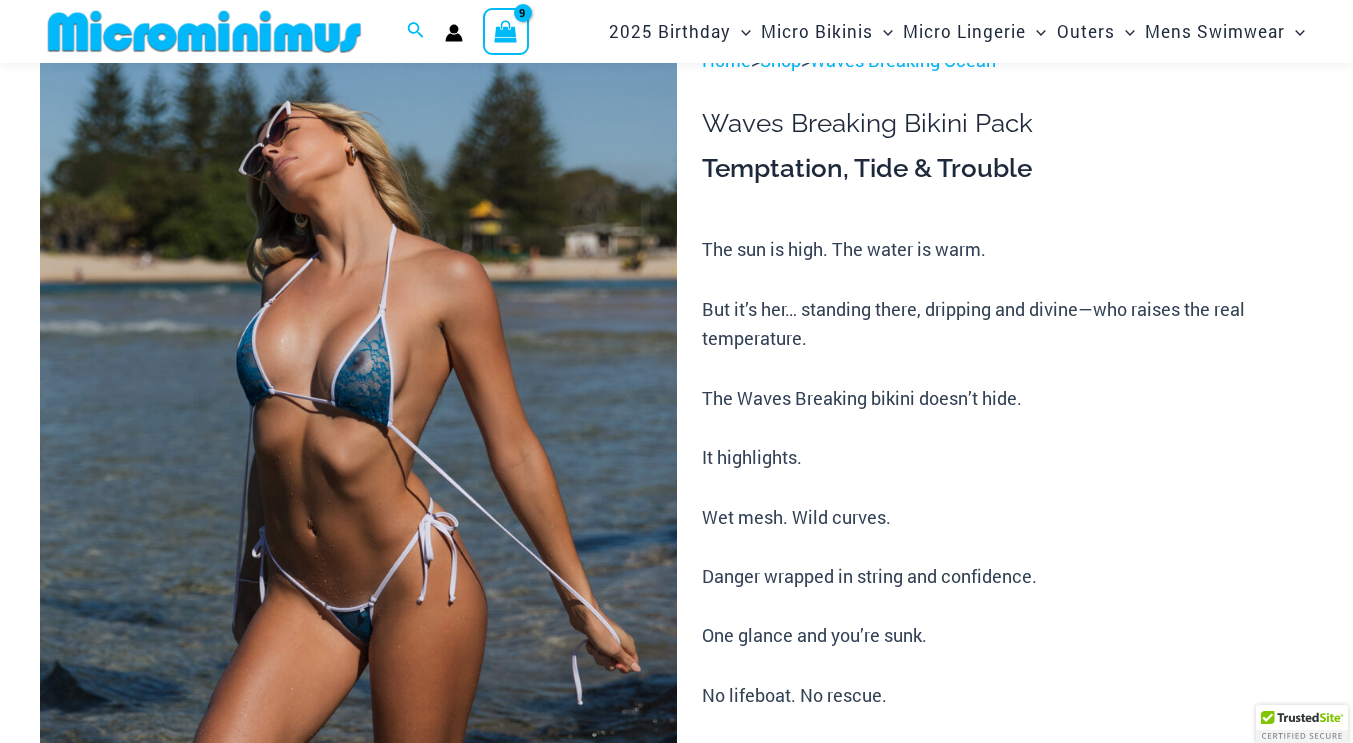 scroll, scrollTop: 160, scrollLeft: 0, axis: vertical 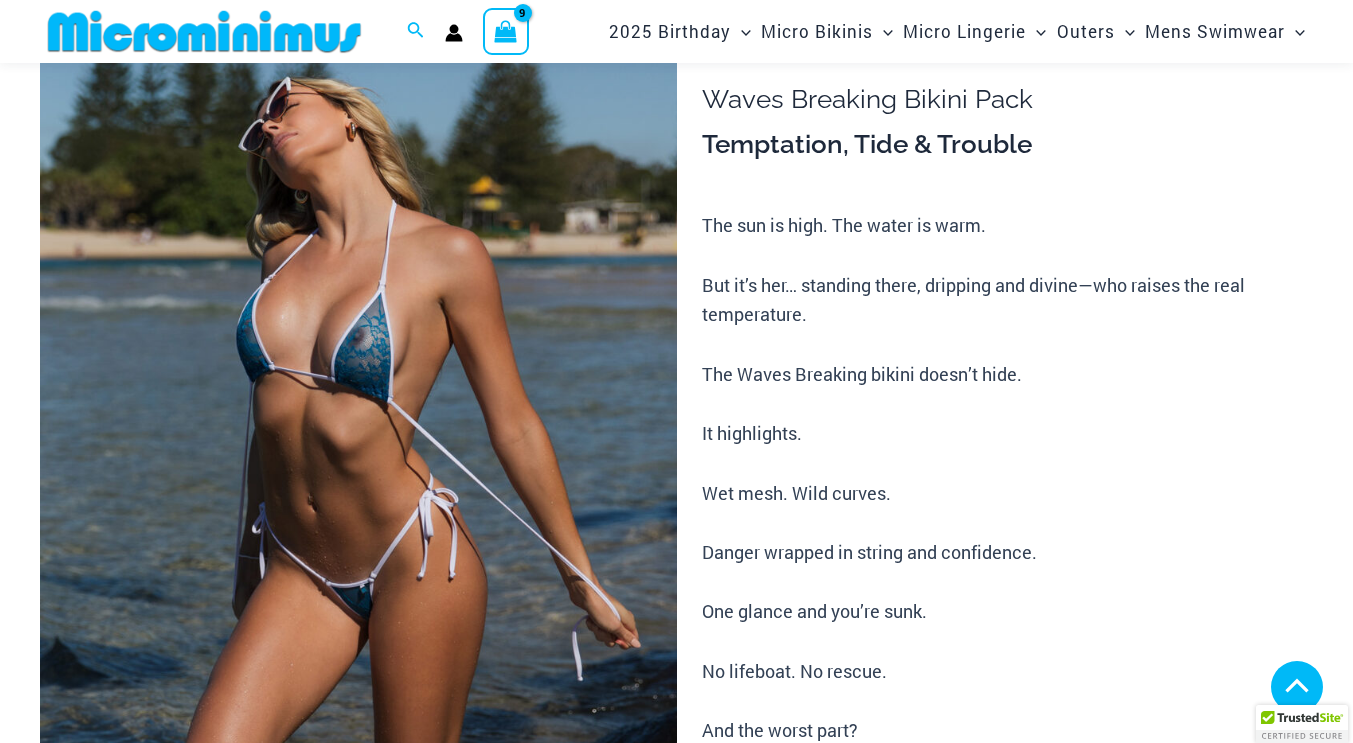 type on "*********" 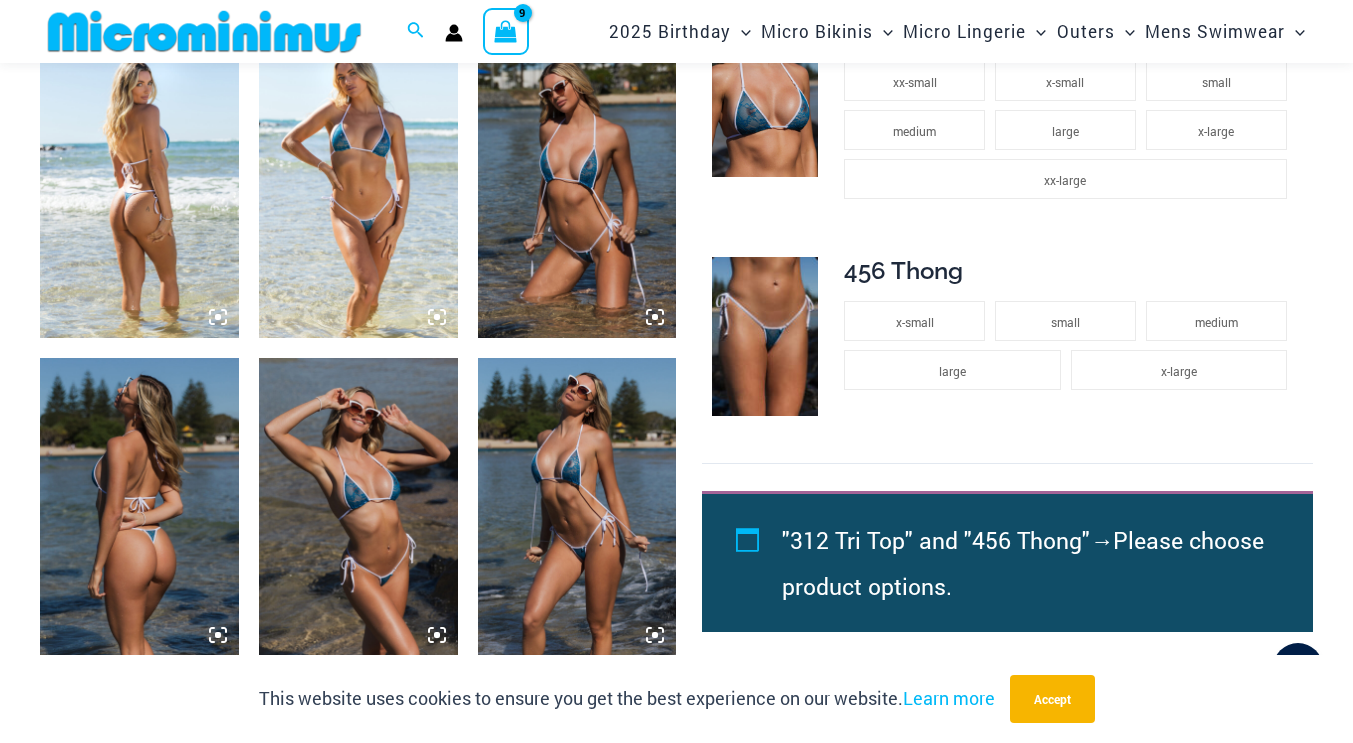 scroll, scrollTop: 1074, scrollLeft: 0, axis: vertical 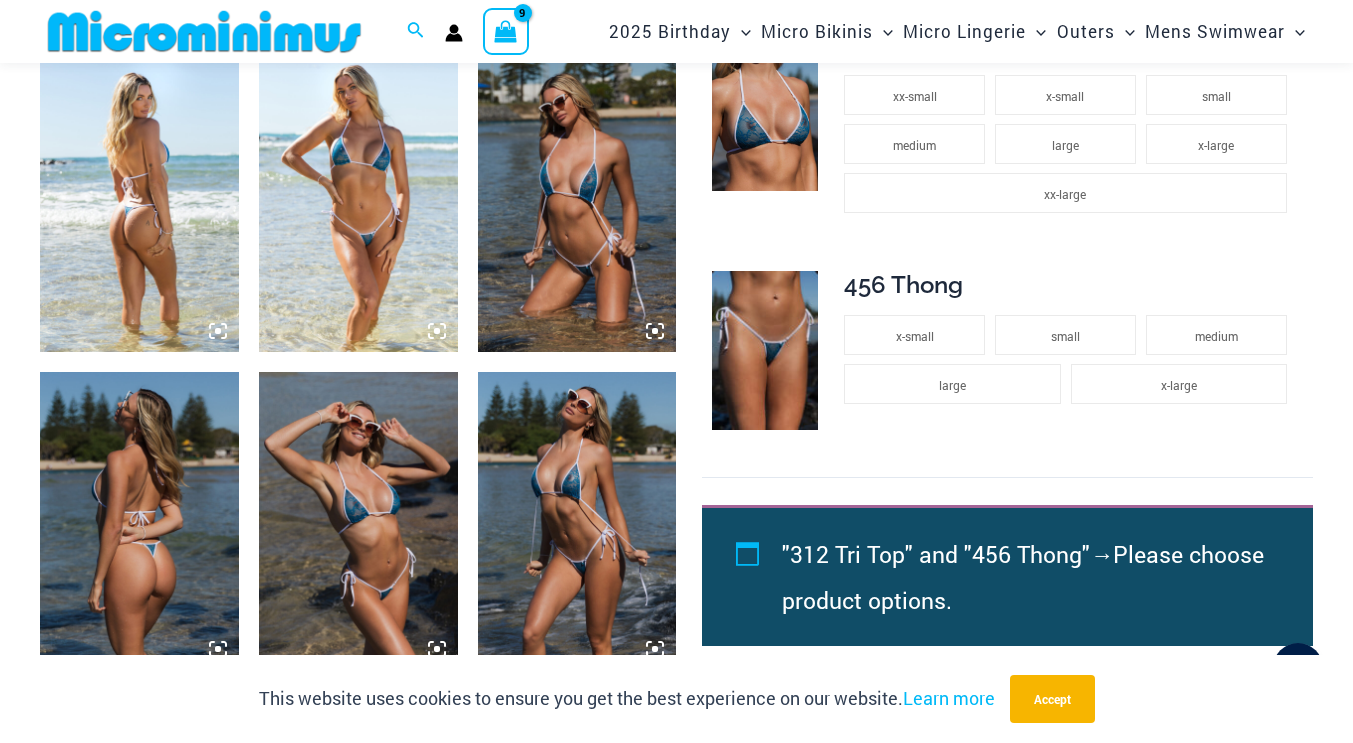 click at bounding box center [139, 203] 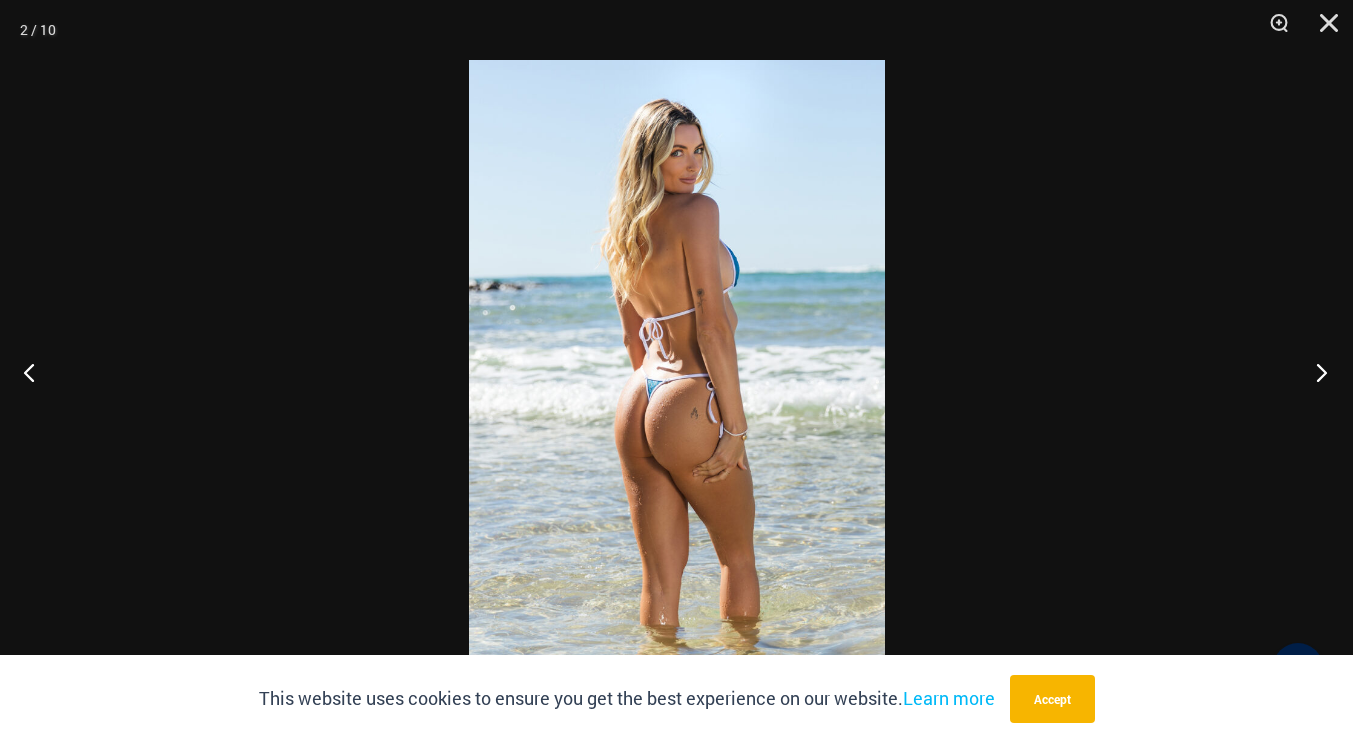 click at bounding box center [1315, 372] 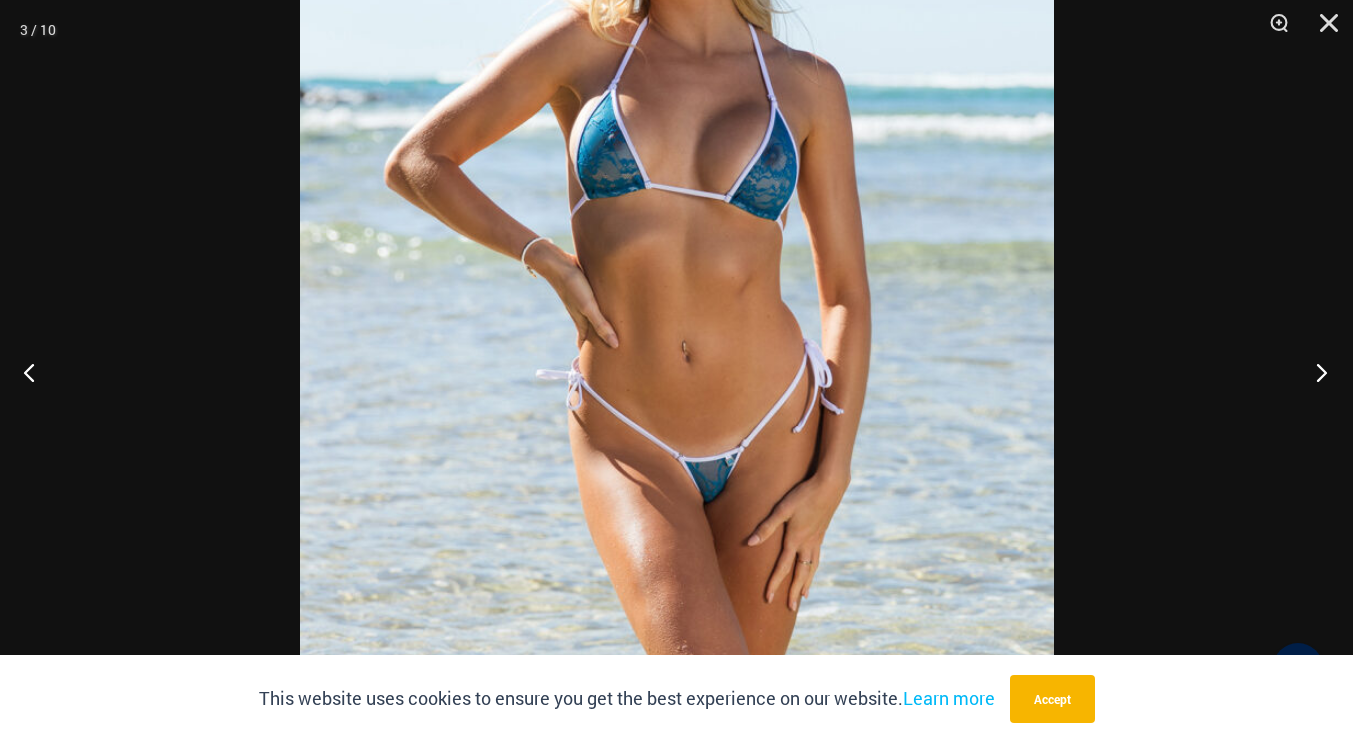 click at bounding box center [1315, 372] 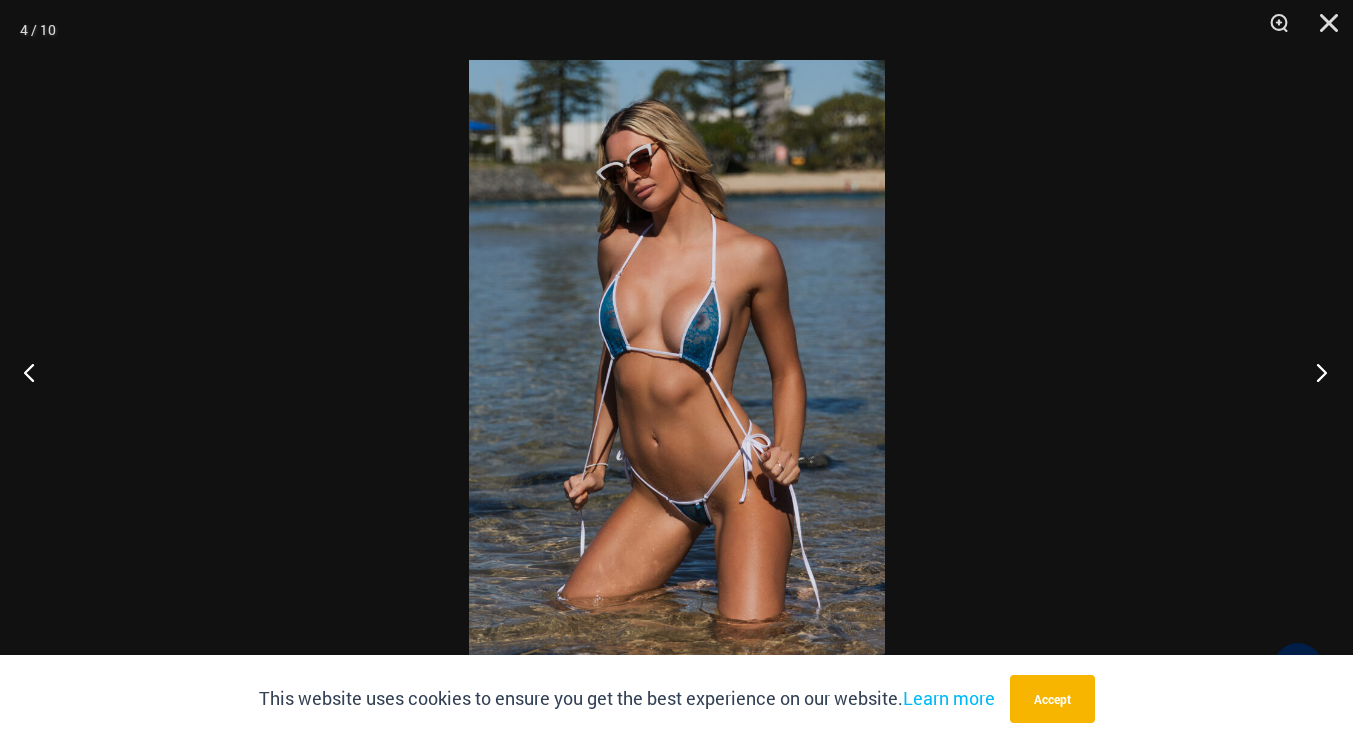 click at bounding box center (1315, 372) 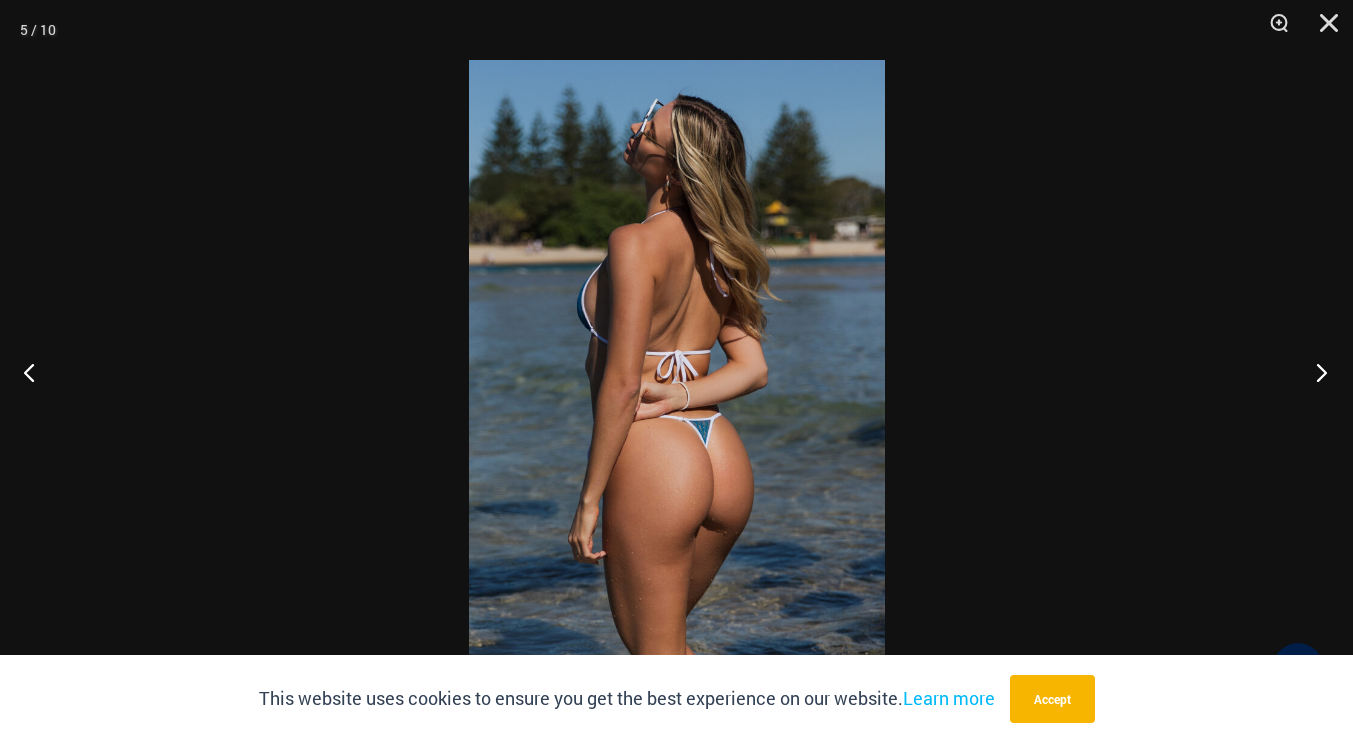 click at bounding box center (1315, 372) 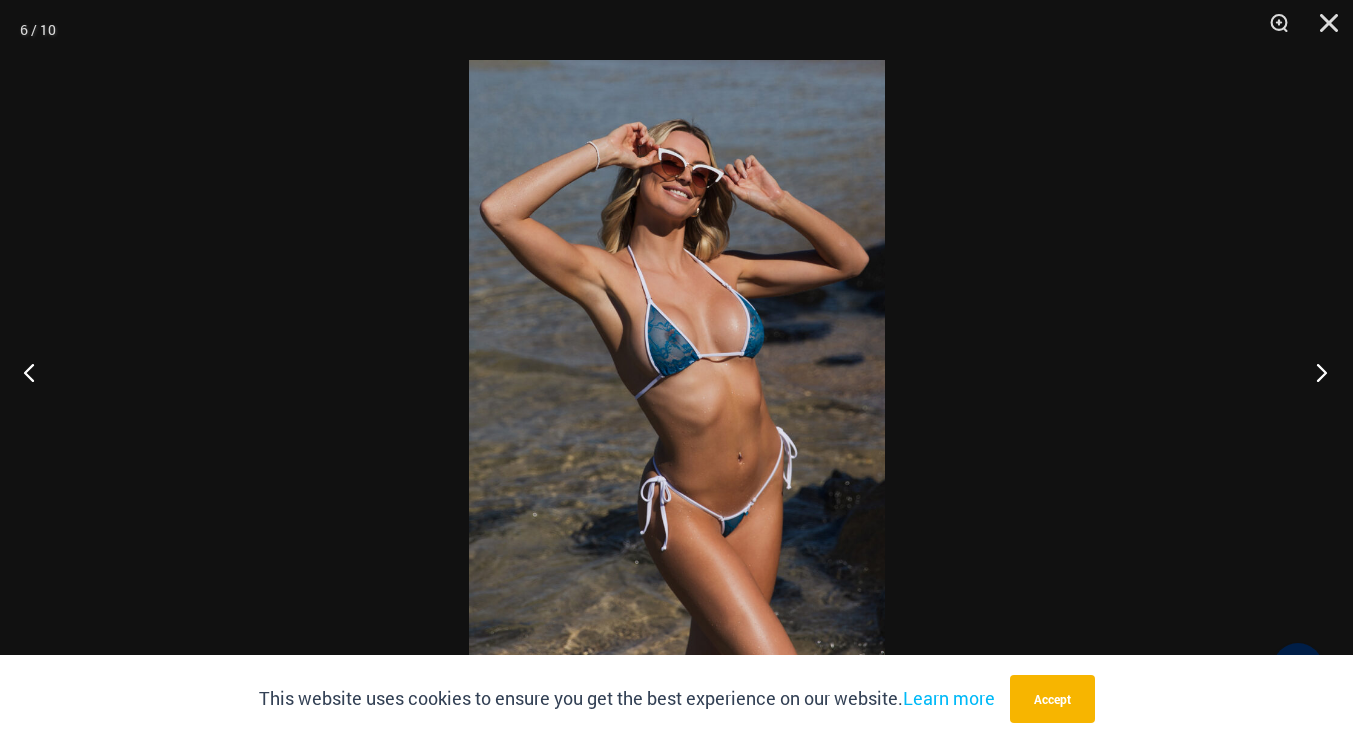 click at bounding box center [1315, 372] 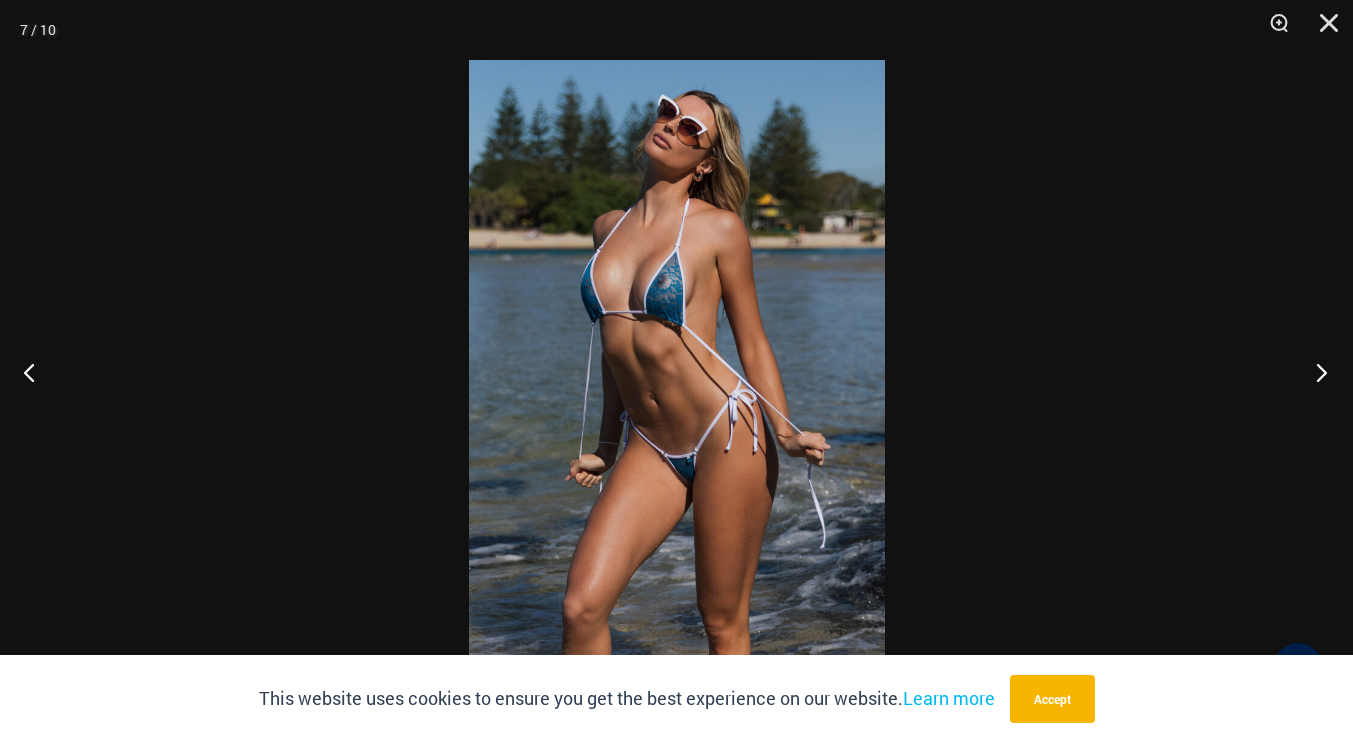 click at bounding box center [1315, 372] 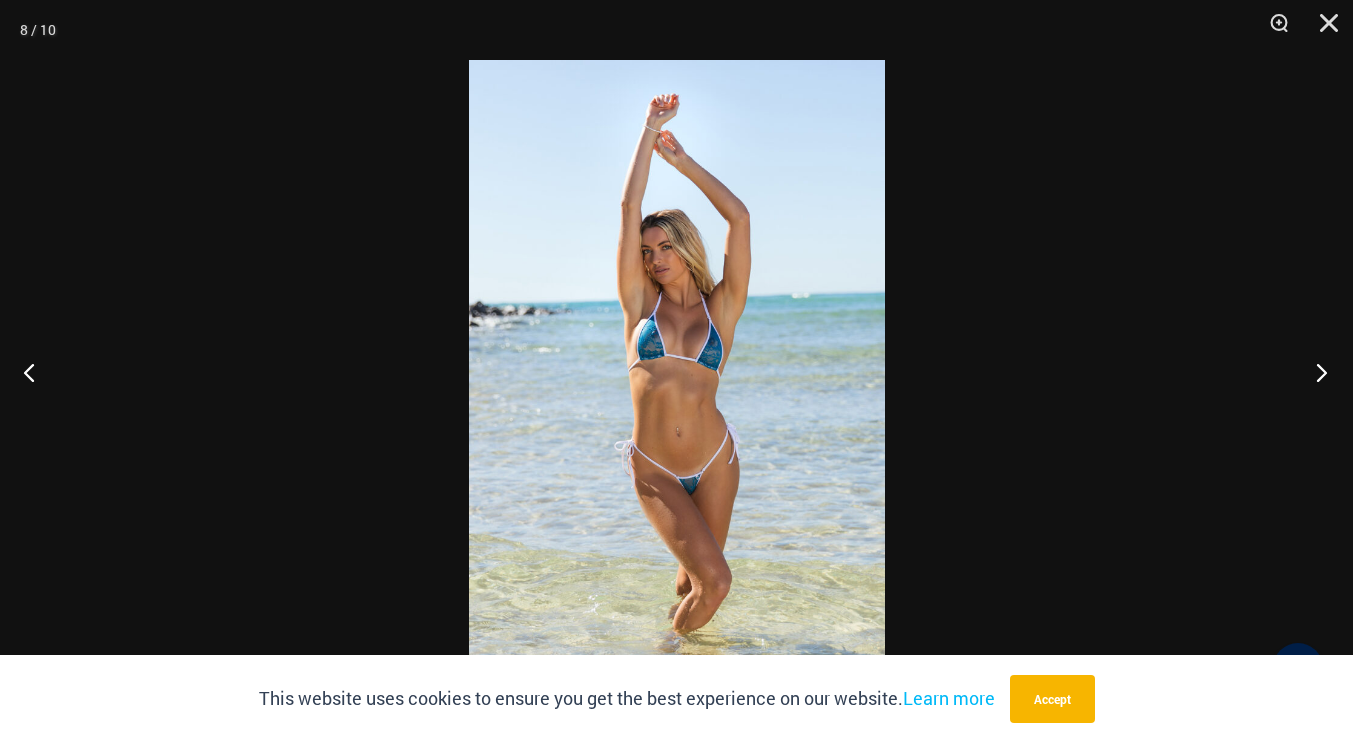 click at bounding box center [1315, 372] 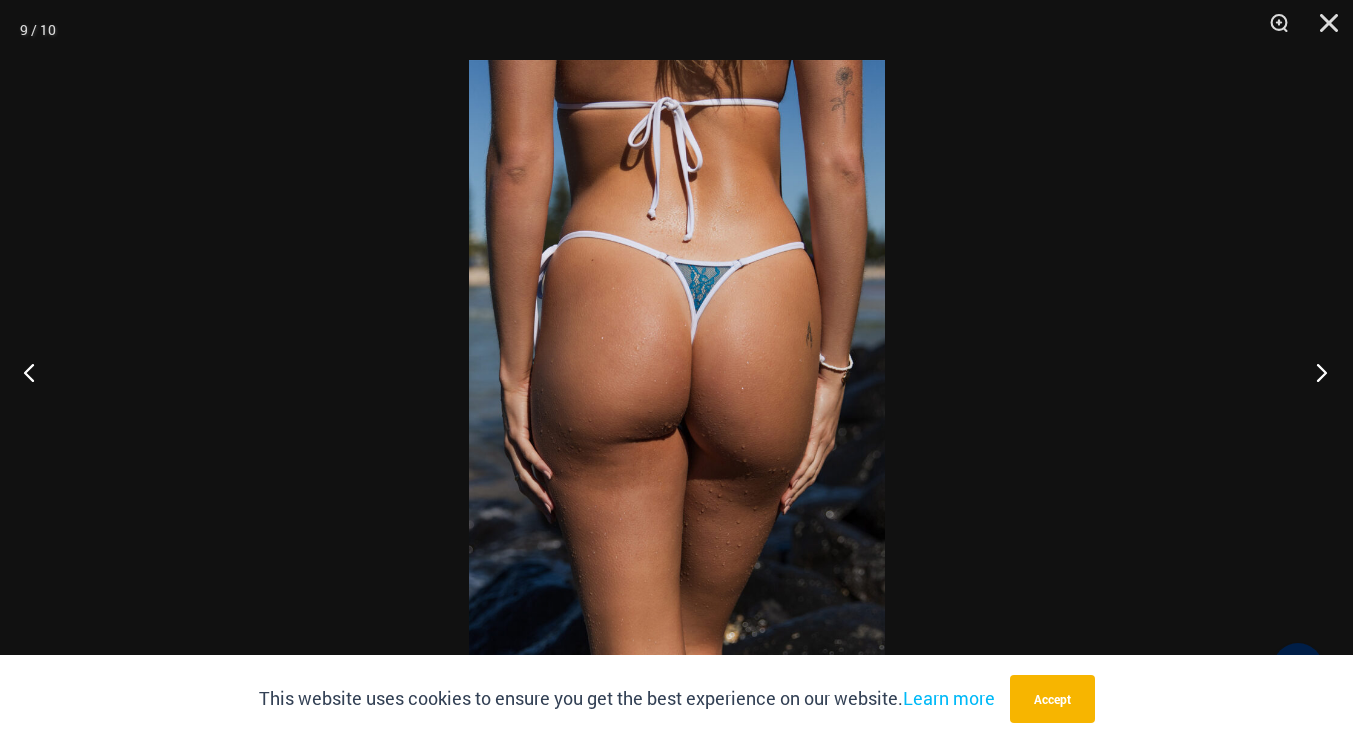 click at bounding box center (1315, 372) 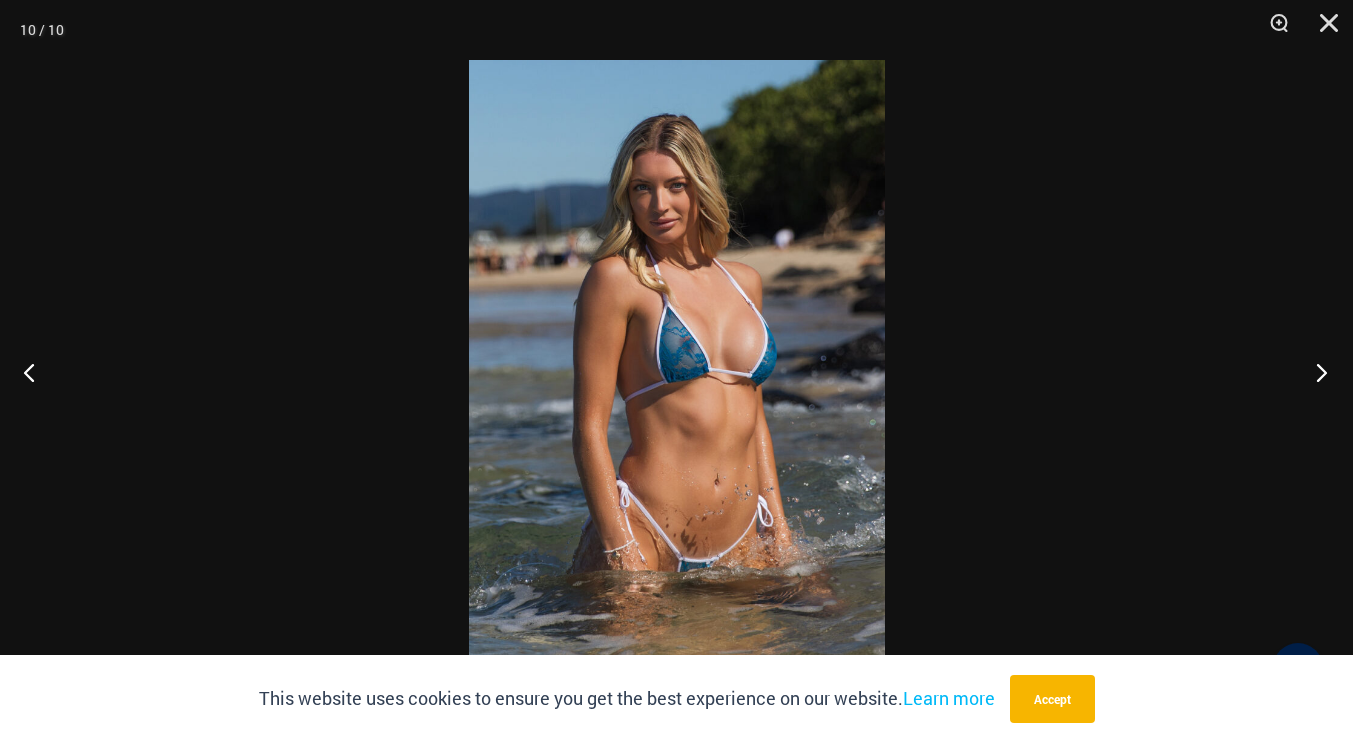 click at bounding box center [1315, 372] 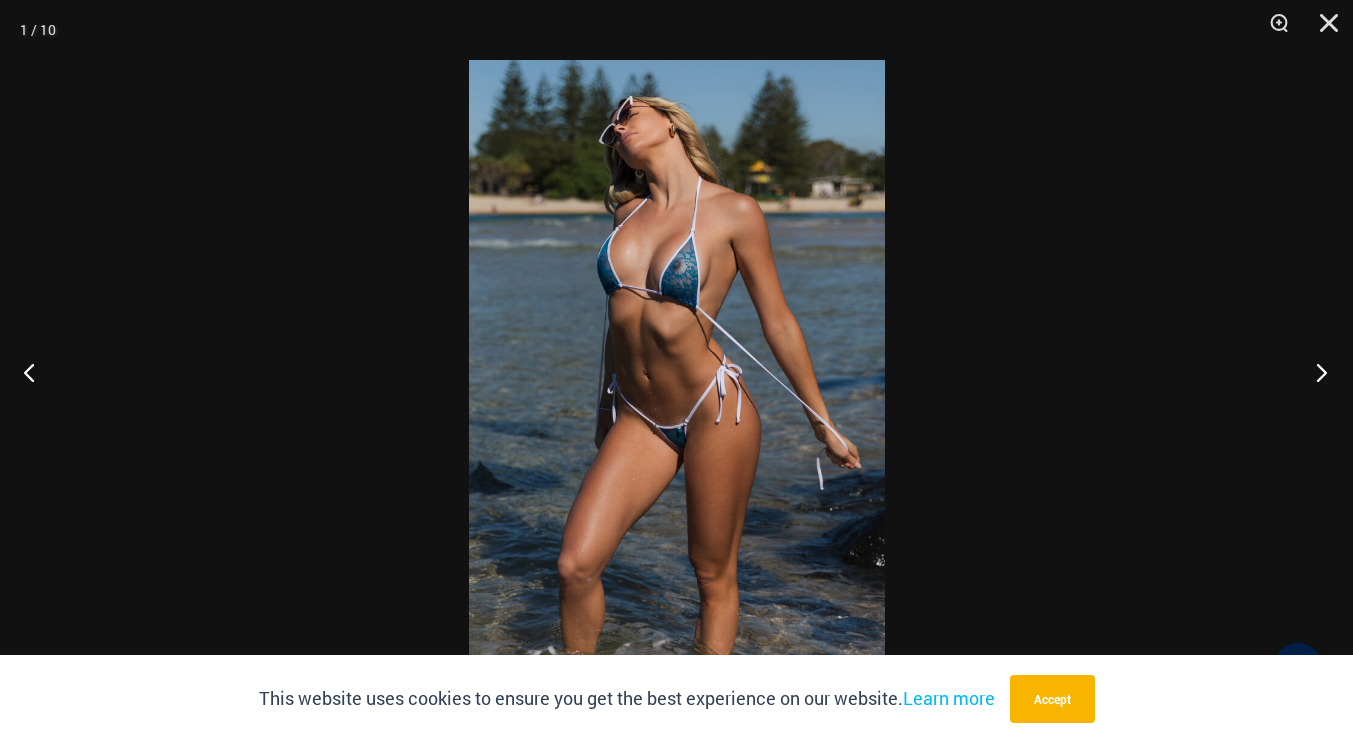 click at bounding box center [1315, 372] 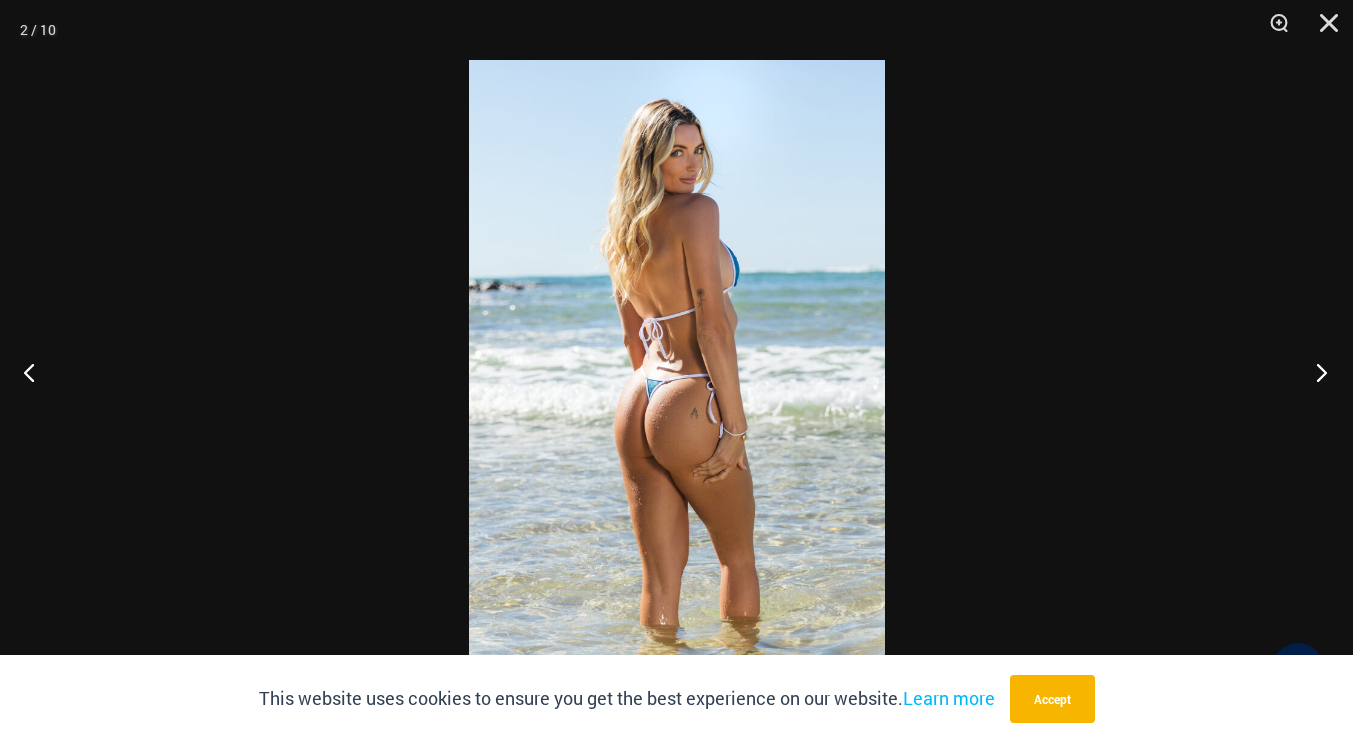 click at bounding box center (1315, 372) 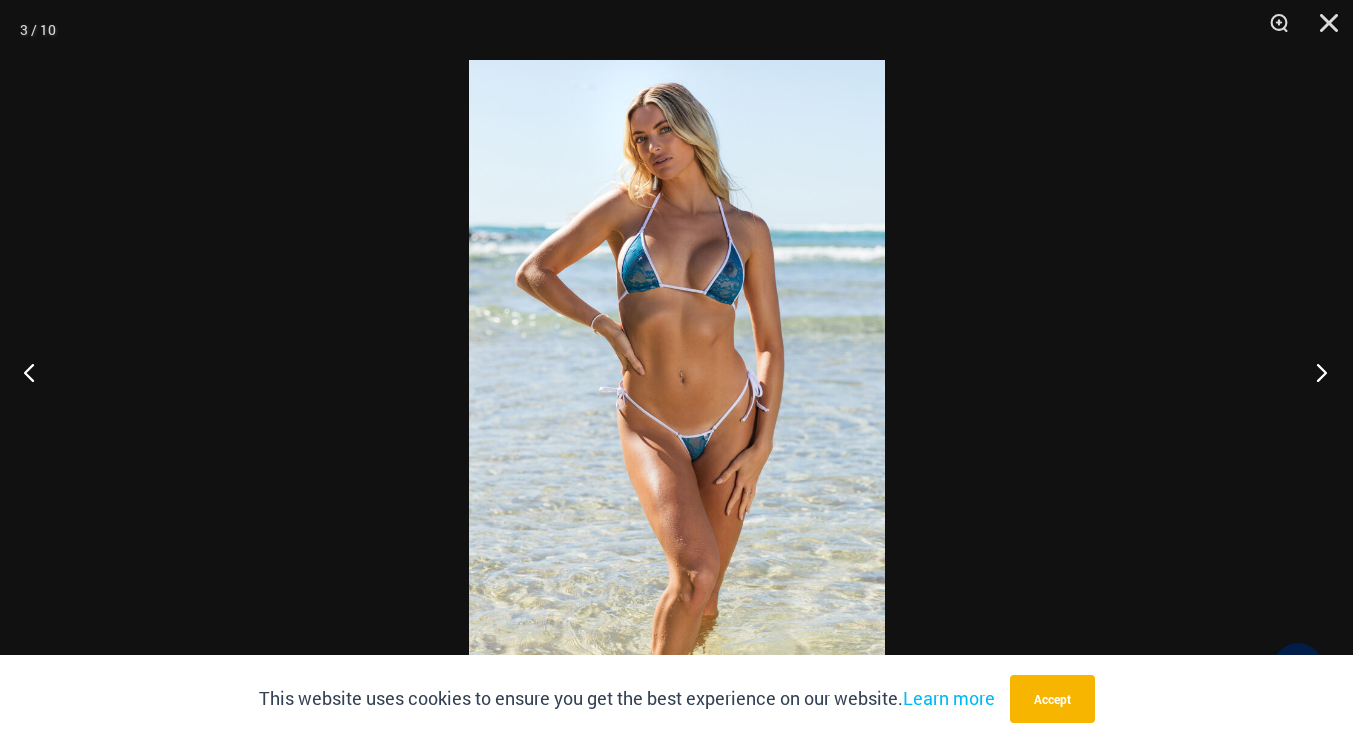 click at bounding box center [1315, 372] 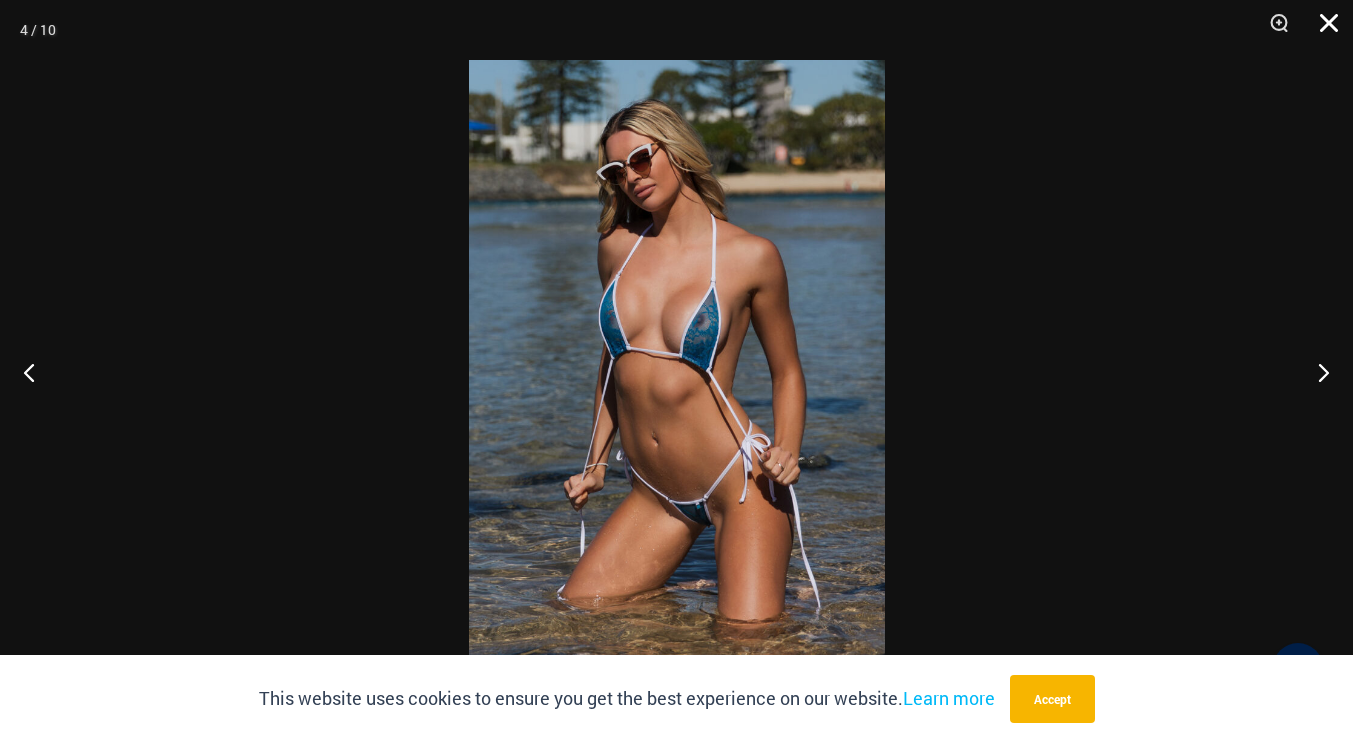 click at bounding box center [1322, 30] 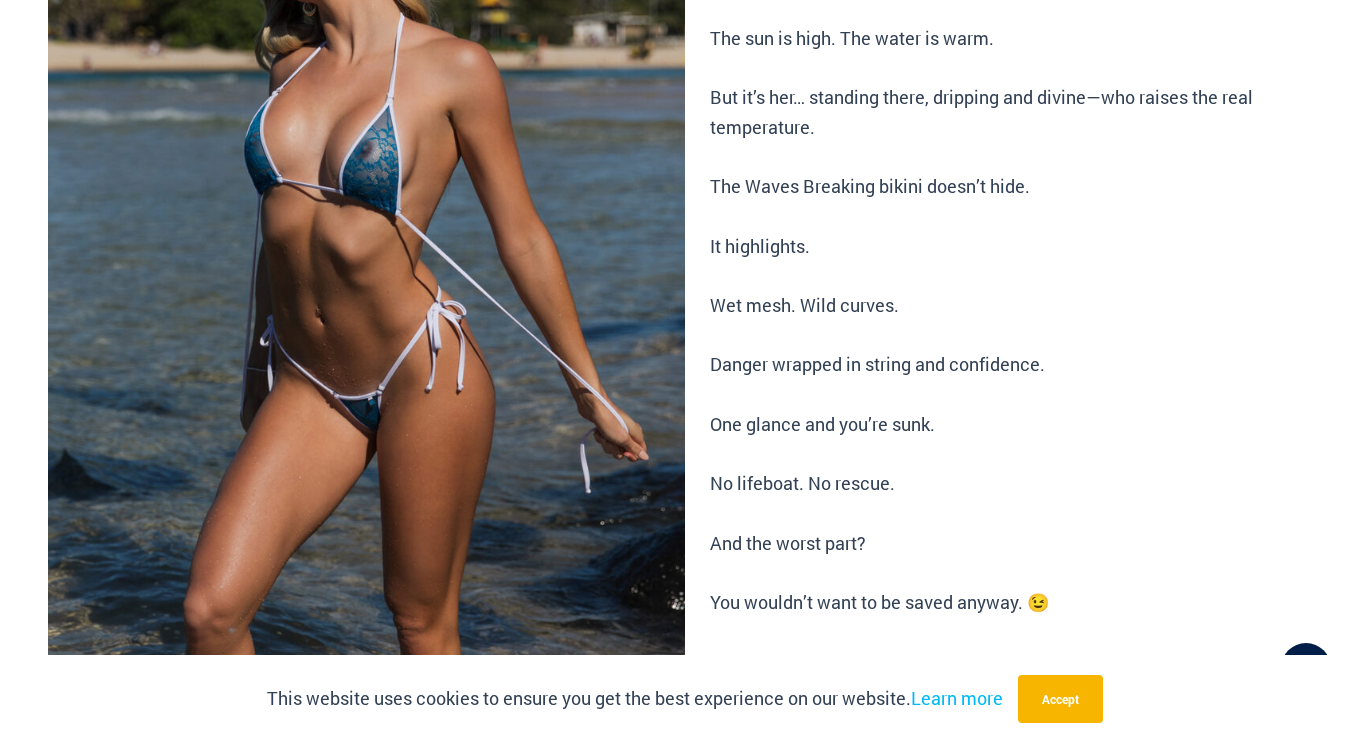 scroll, scrollTop: 0, scrollLeft: 0, axis: both 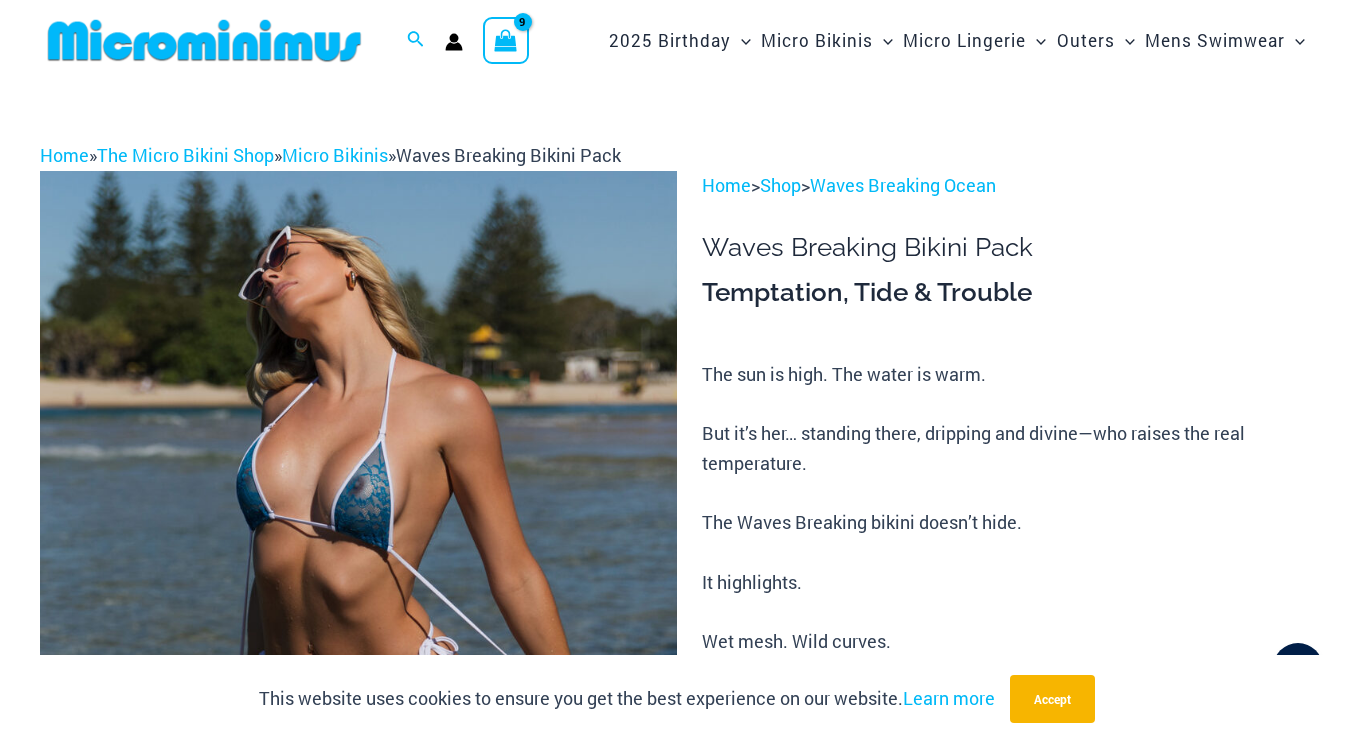 click at bounding box center [506, 40] 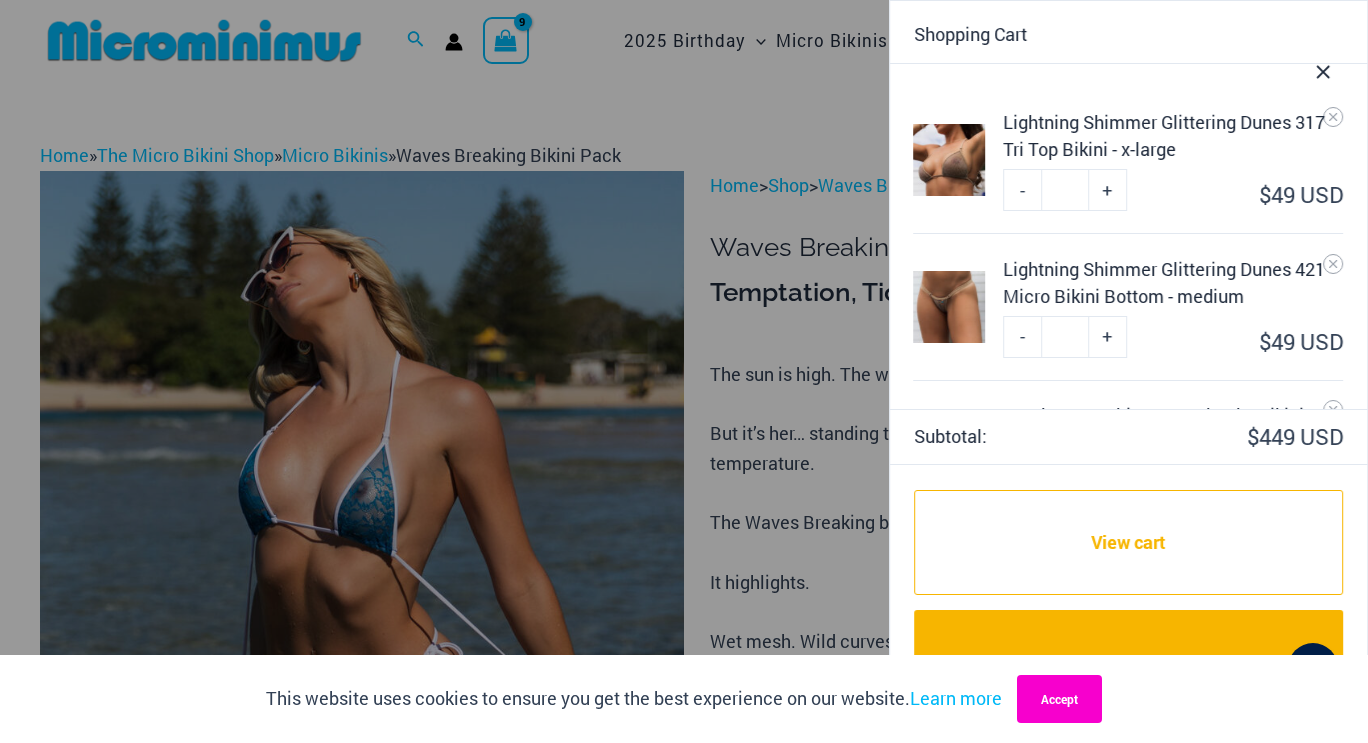 click on "Accept" at bounding box center [1059, 699] 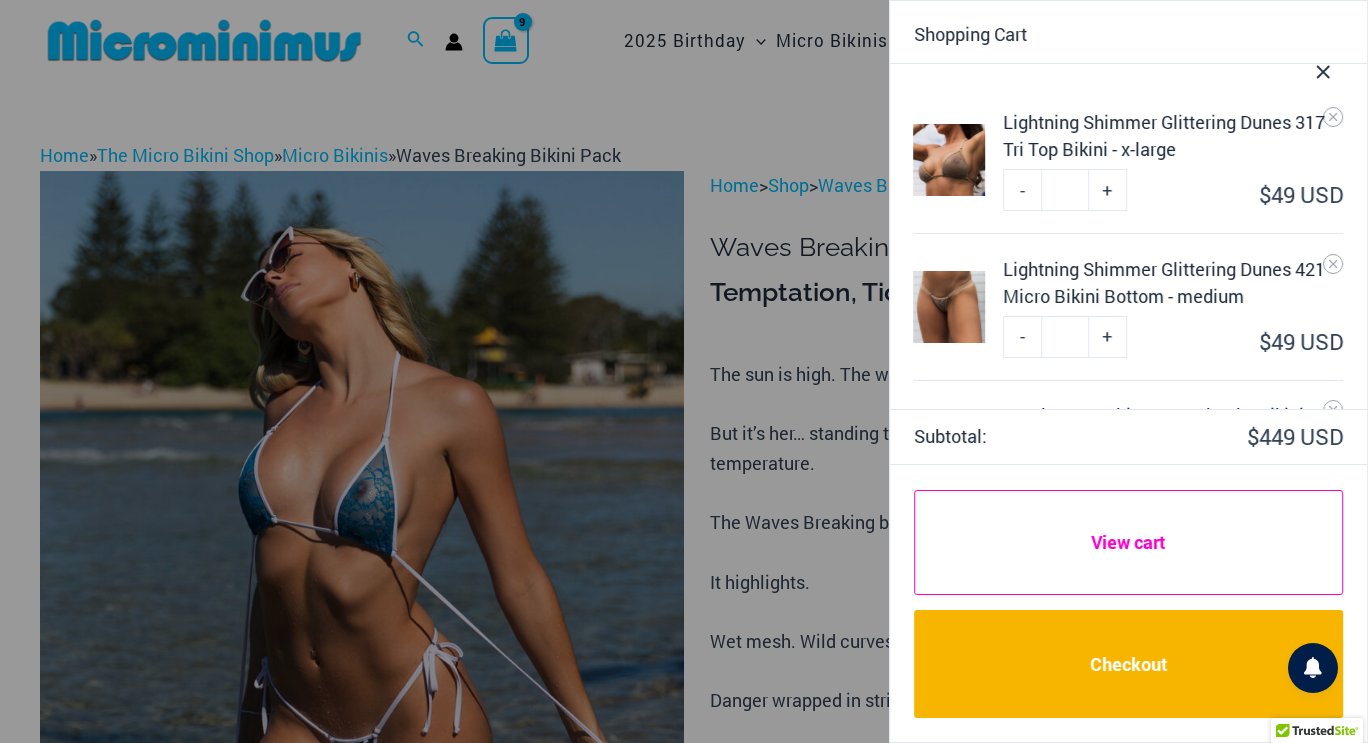 click on "View cart" at bounding box center (1128, 543) 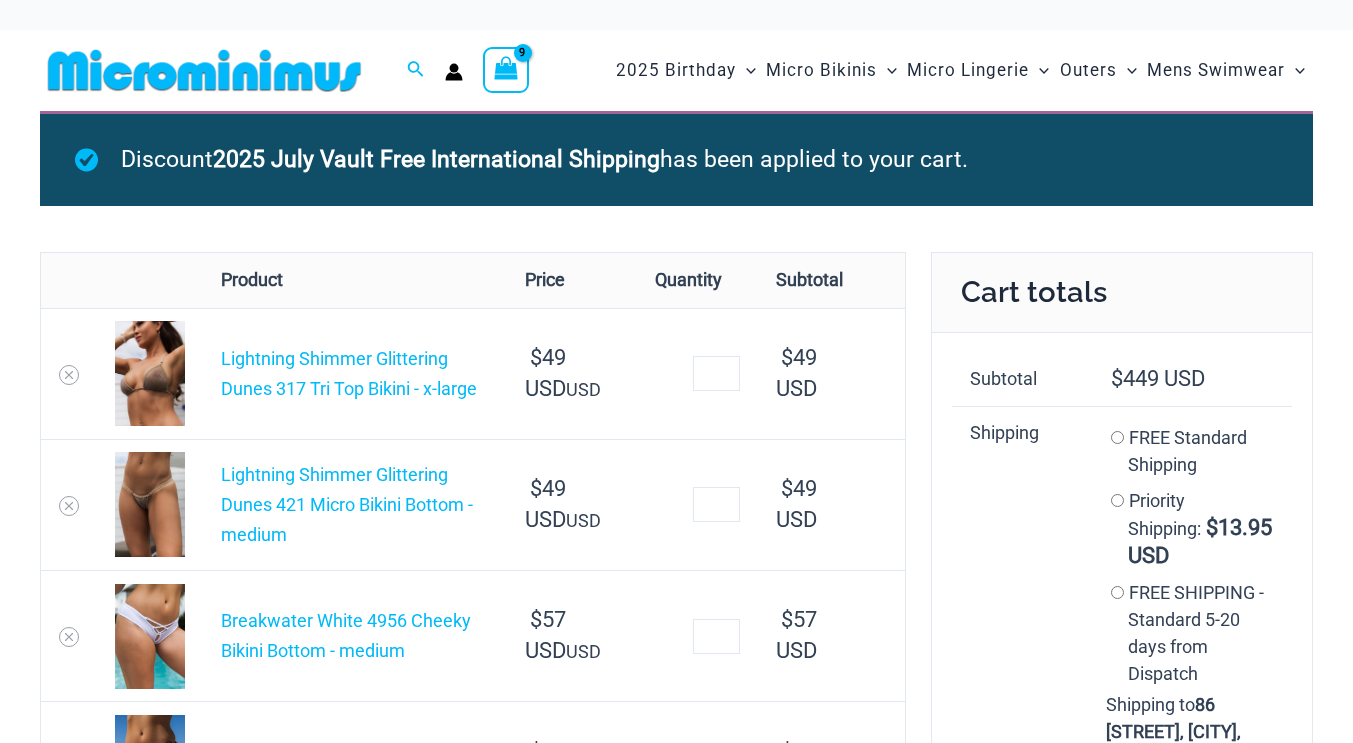 scroll, scrollTop: 0, scrollLeft: 0, axis: both 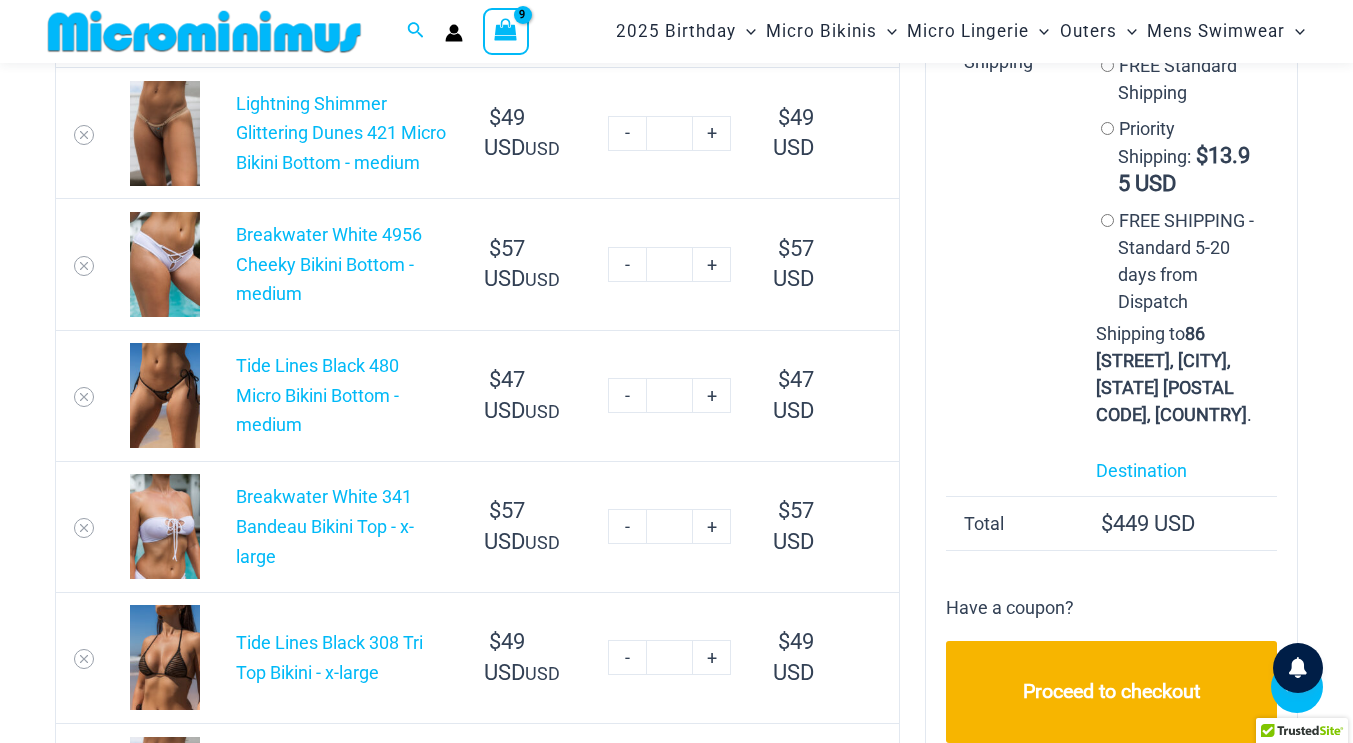 type on "*********" 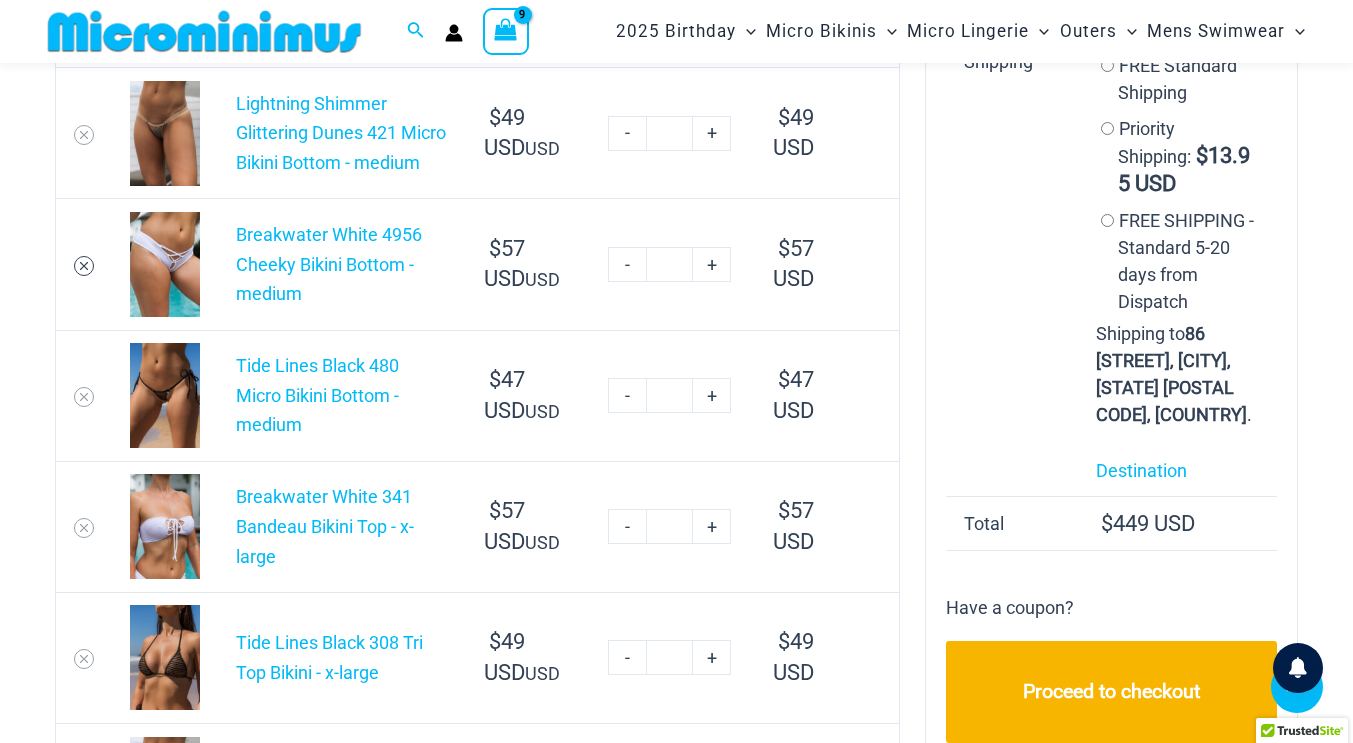 click 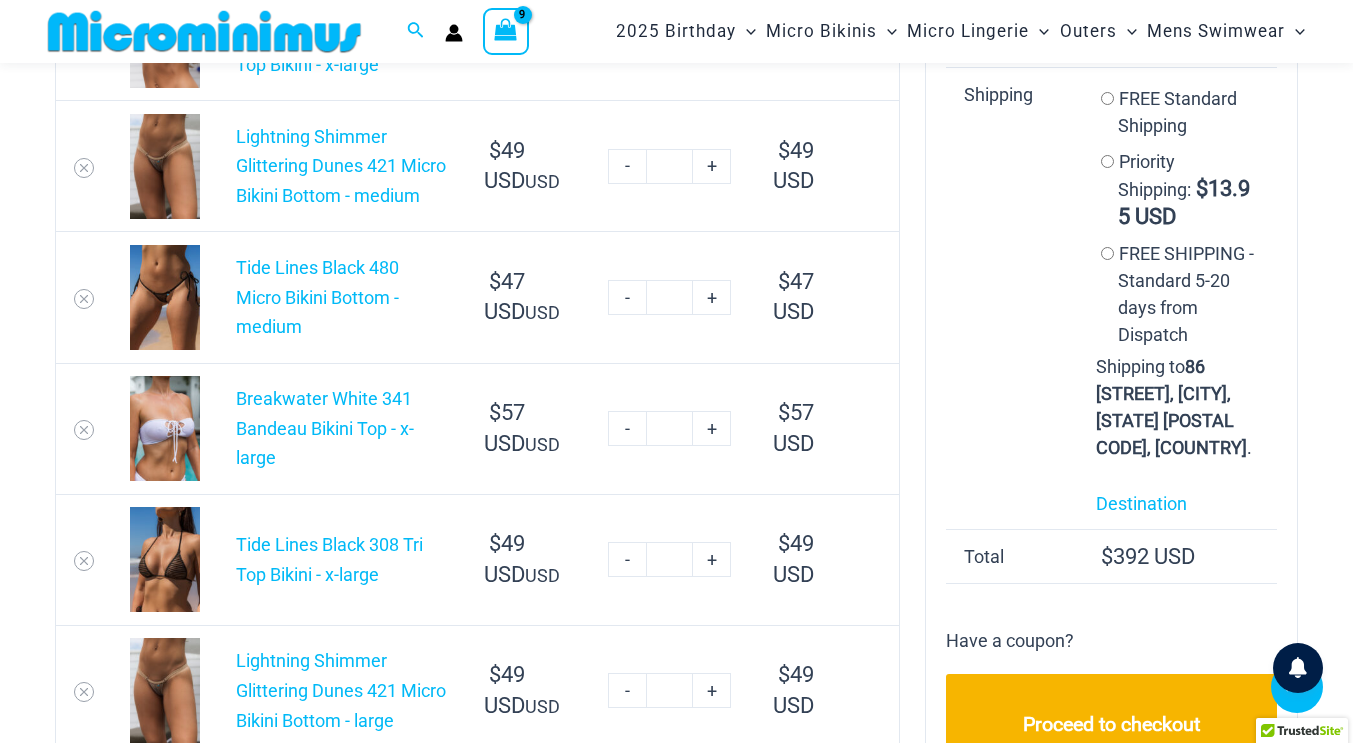 scroll, scrollTop: 379, scrollLeft: 0, axis: vertical 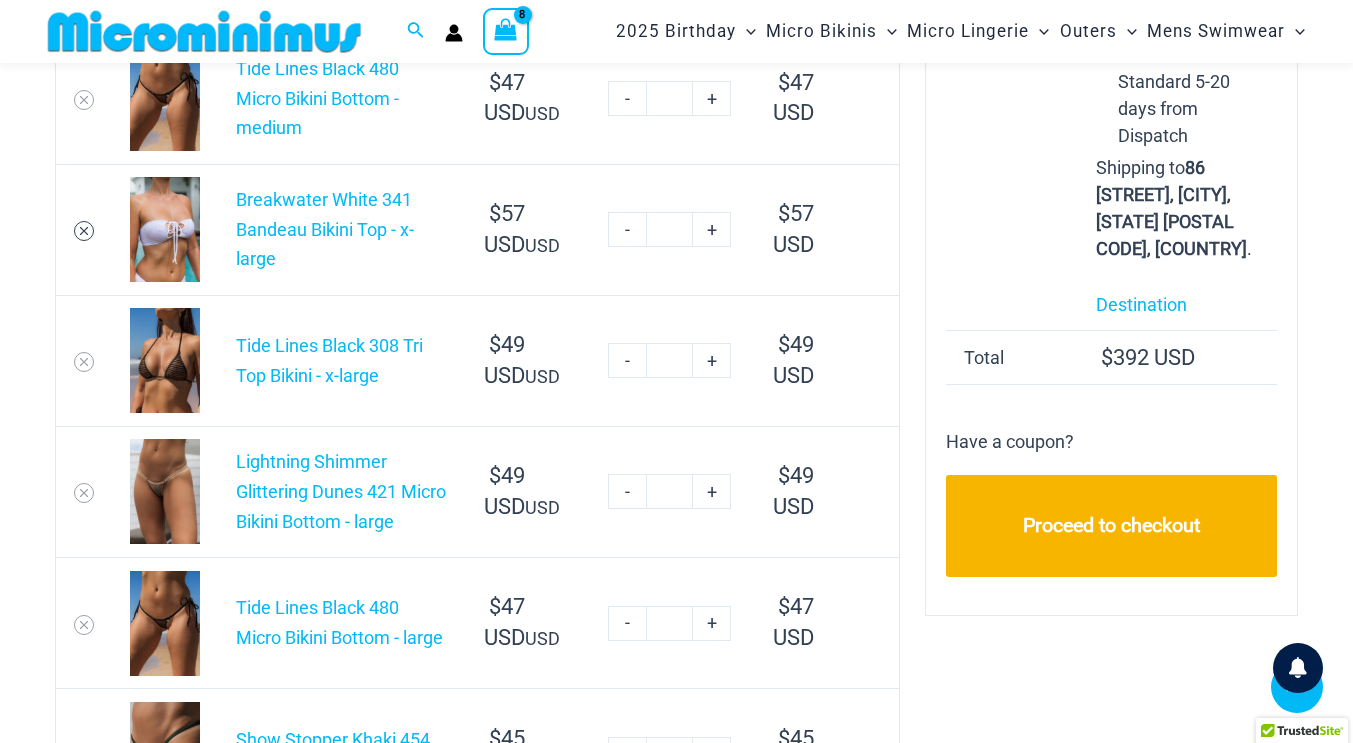 click 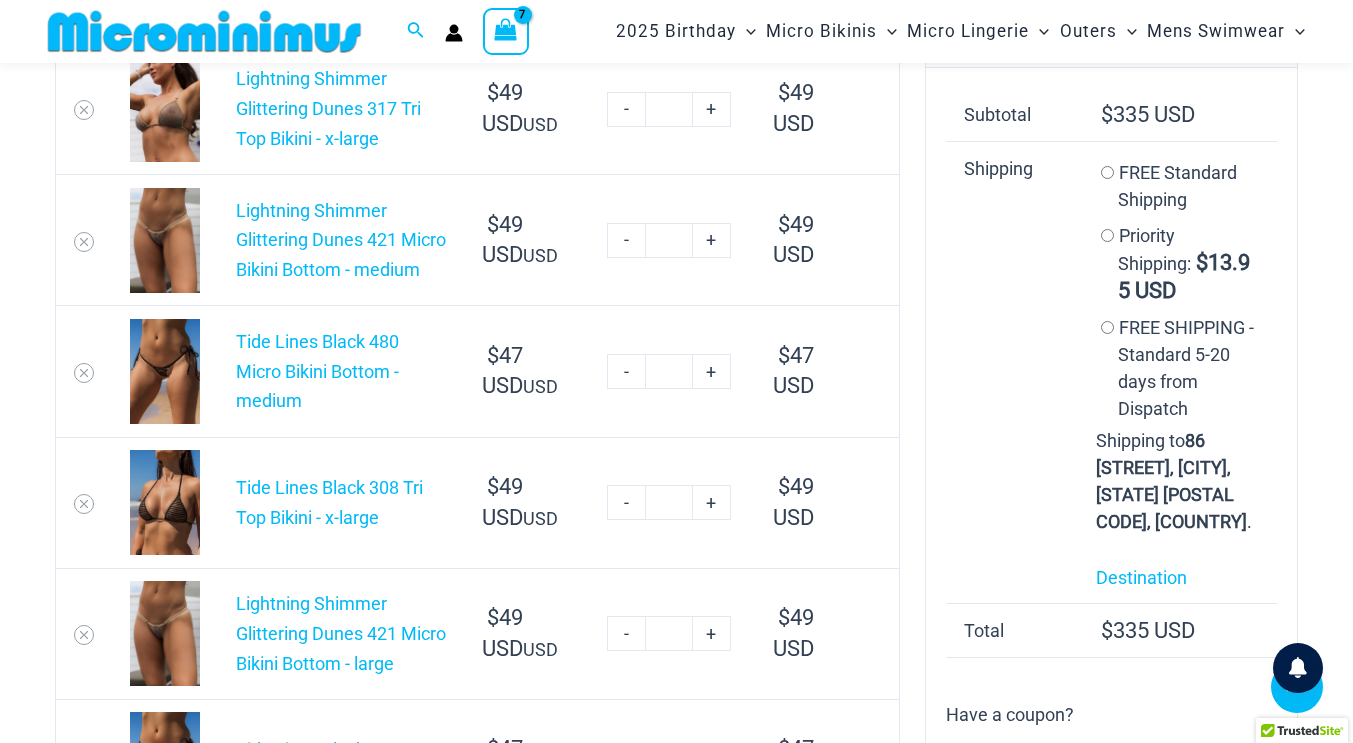 scroll, scrollTop: 359, scrollLeft: 0, axis: vertical 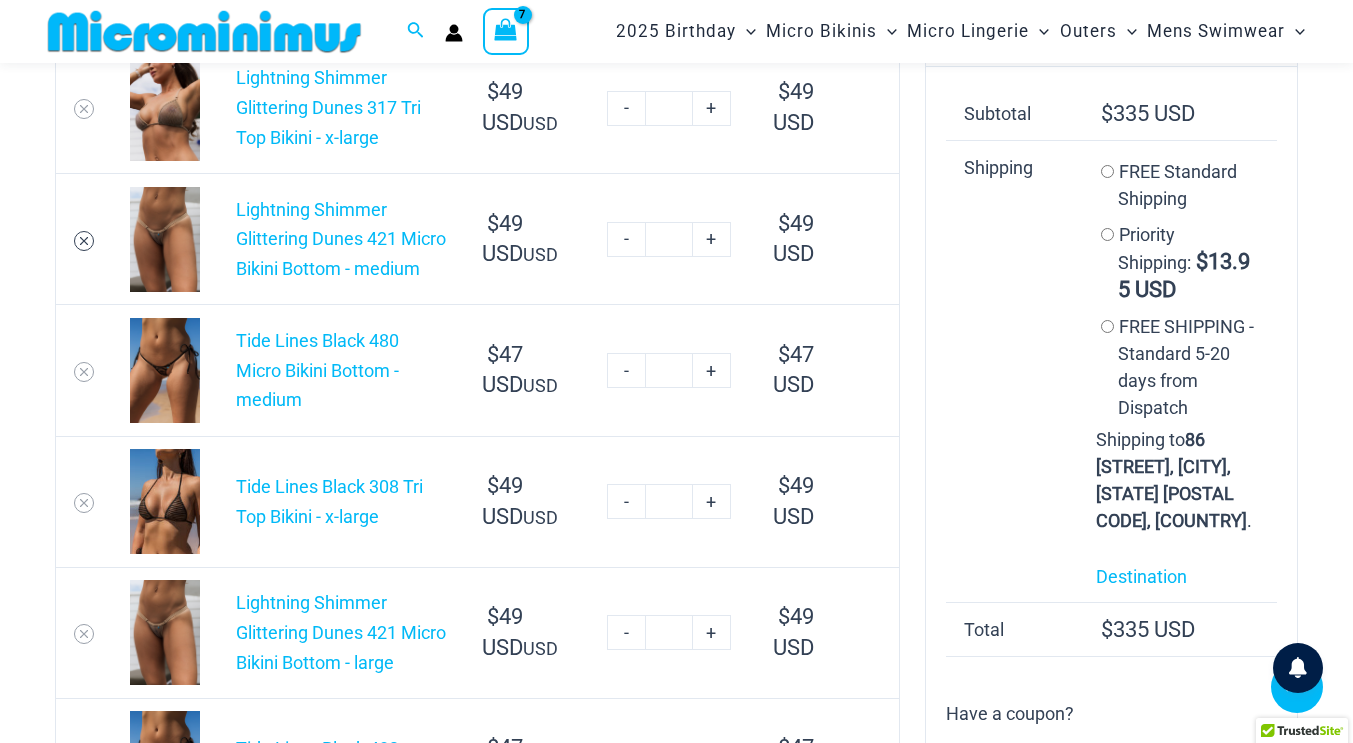 click 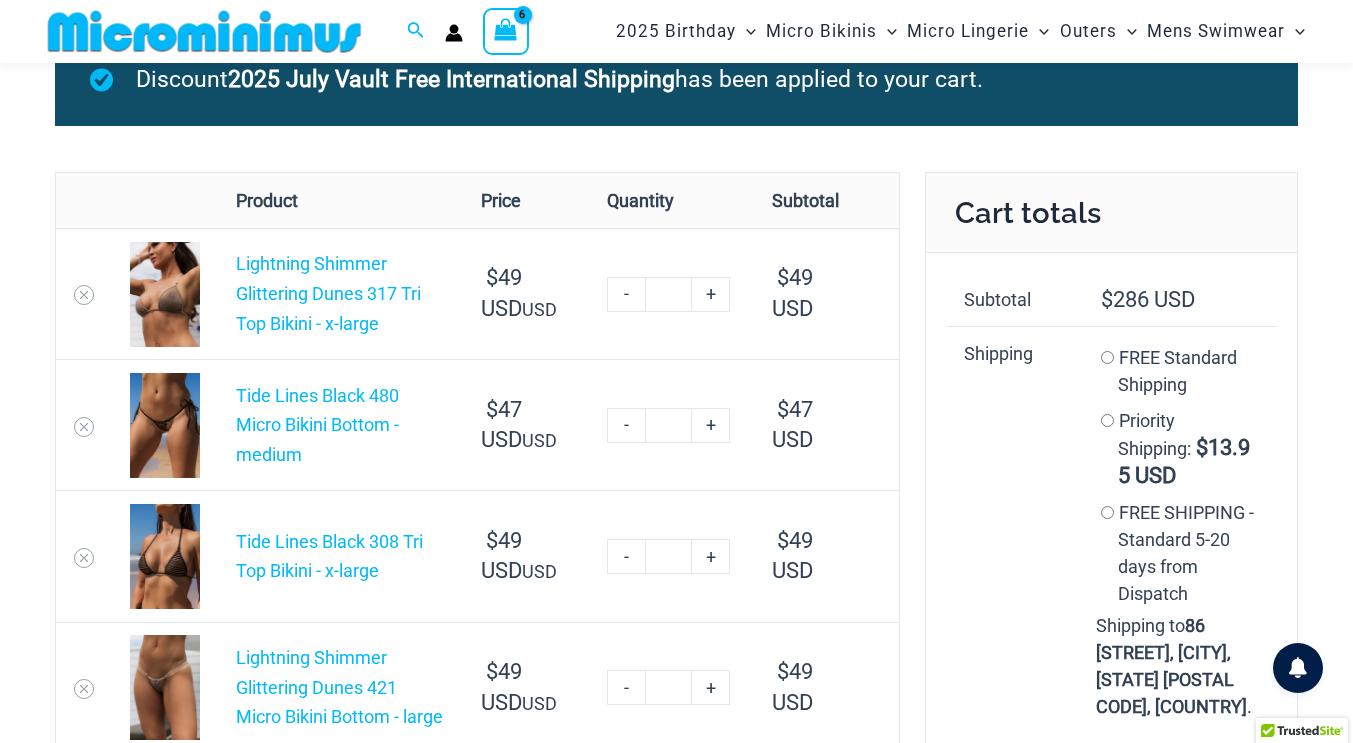scroll, scrollTop: 174, scrollLeft: 0, axis: vertical 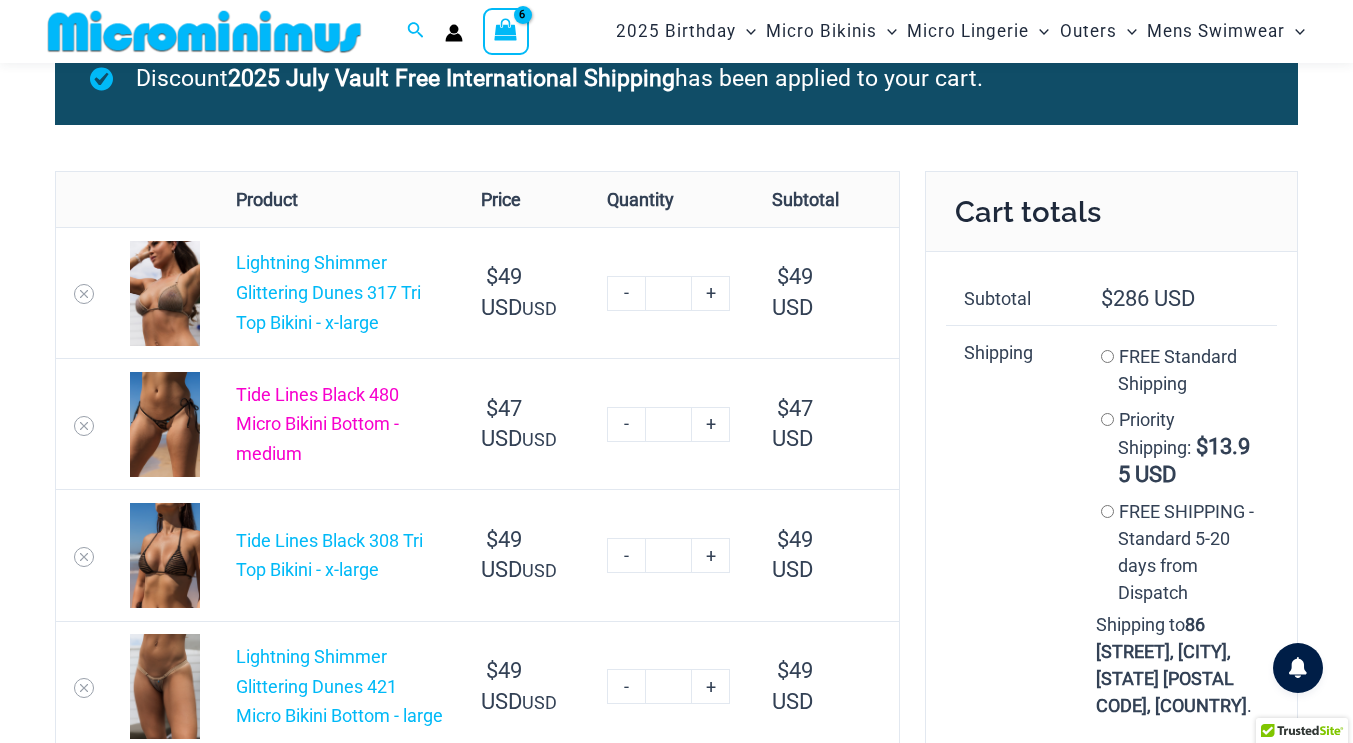 click on "Tide Lines Black 480 Micro Bikini Bottom - medium" at bounding box center (317, 424) 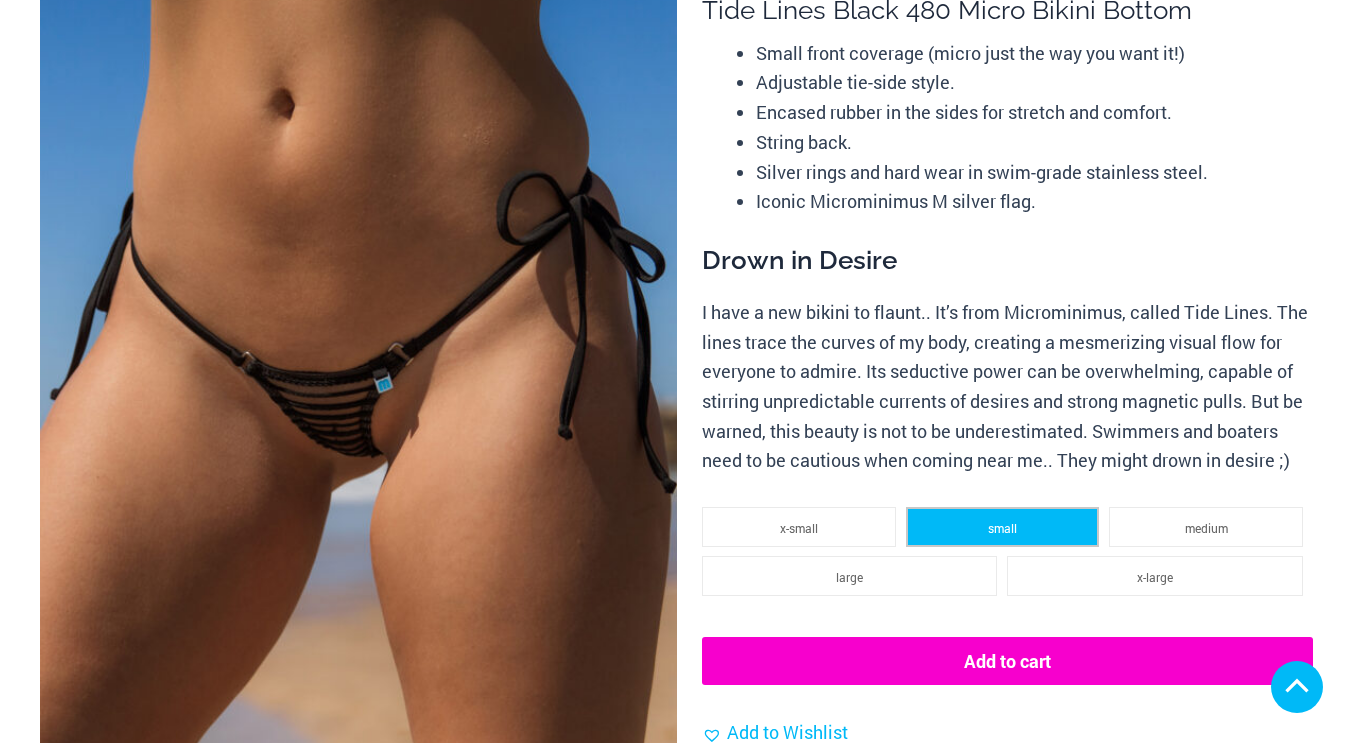 scroll, scrollTop: 499, scrollLeft: 0, axis: vertical 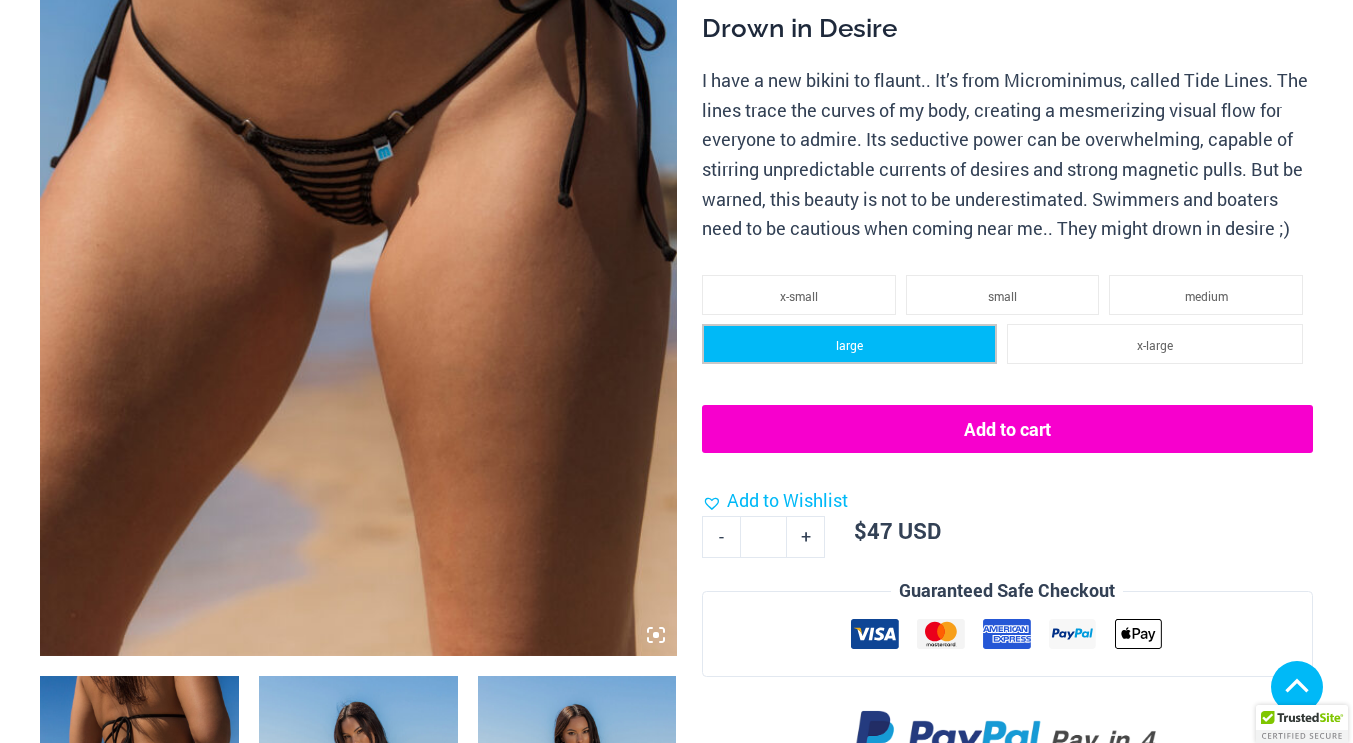 click on "large" 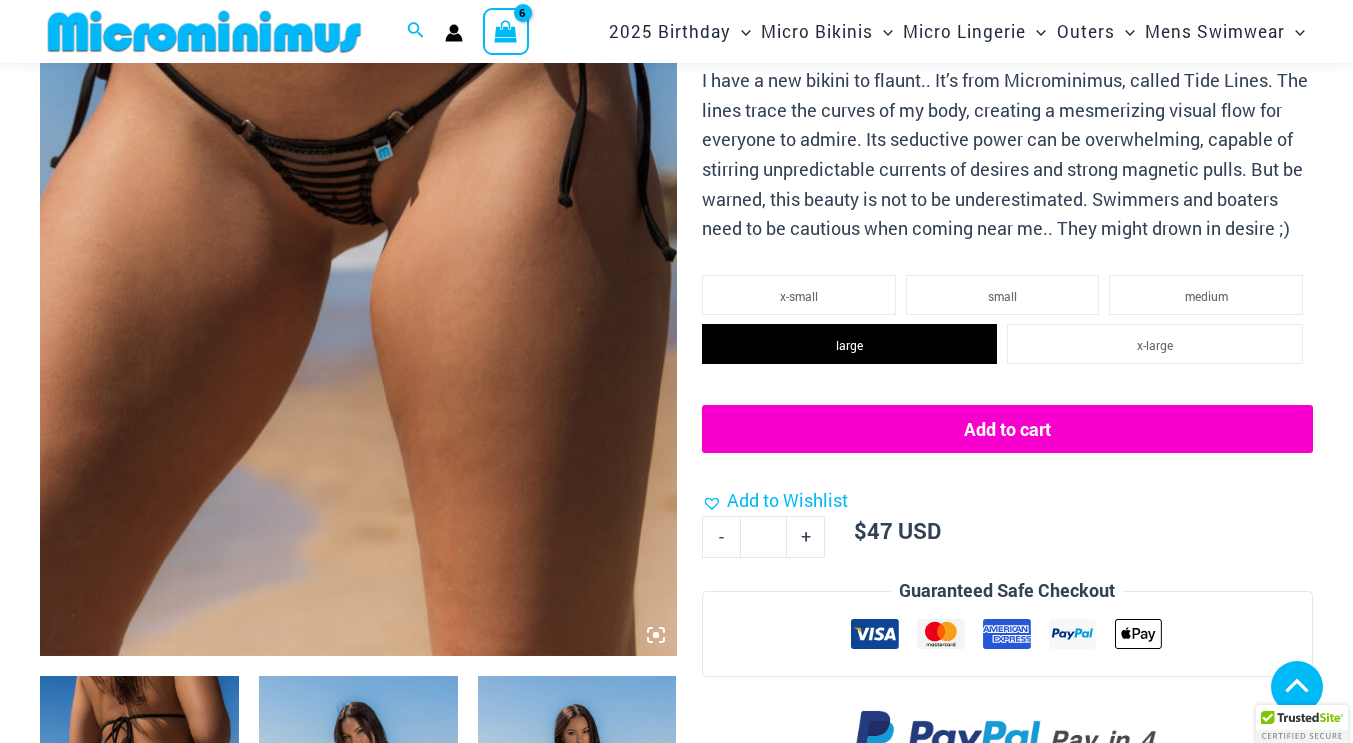 select 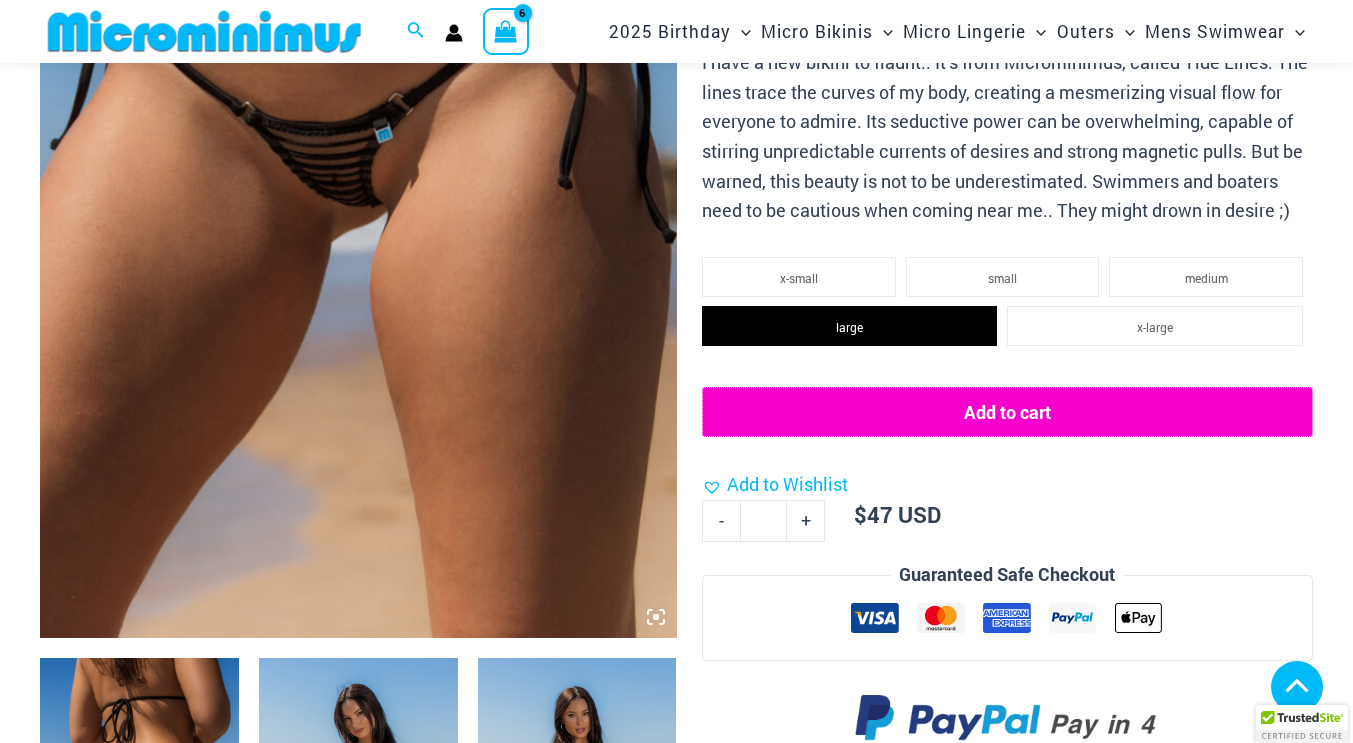 click on "Add to cart" 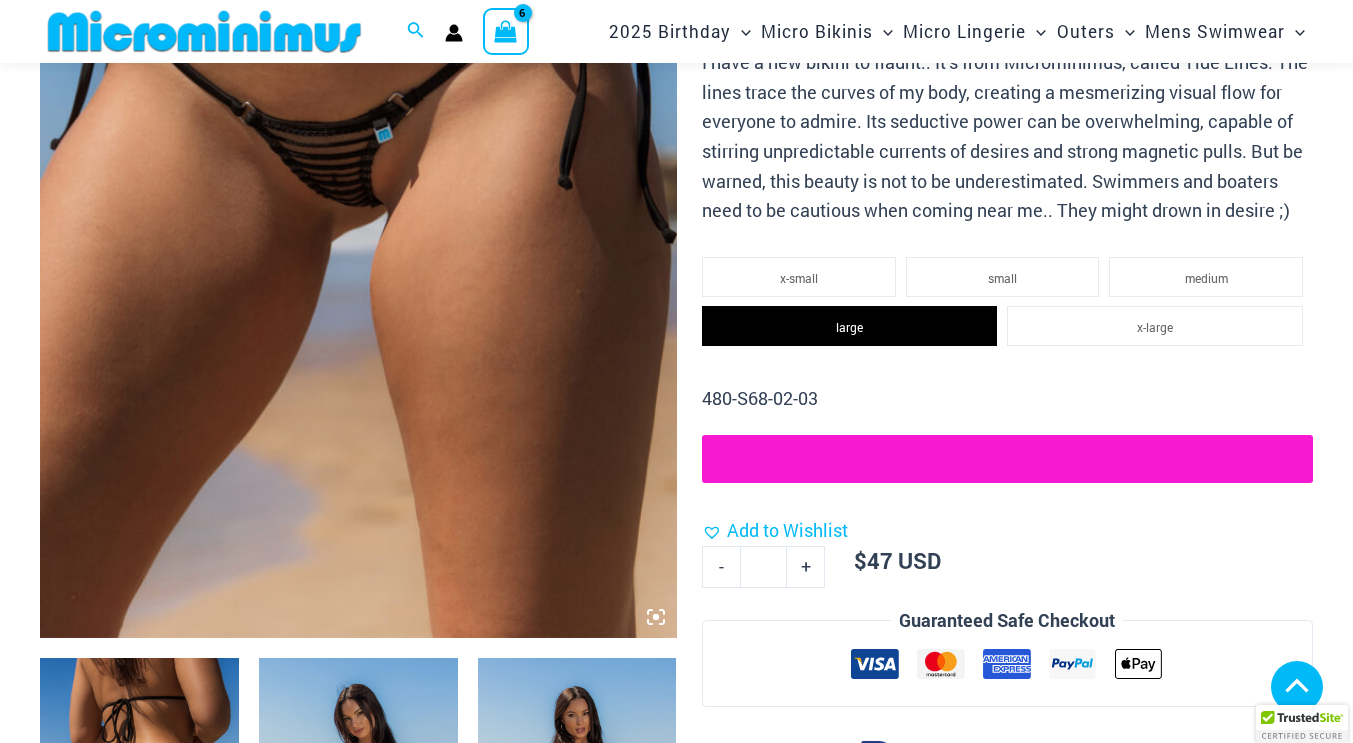 click 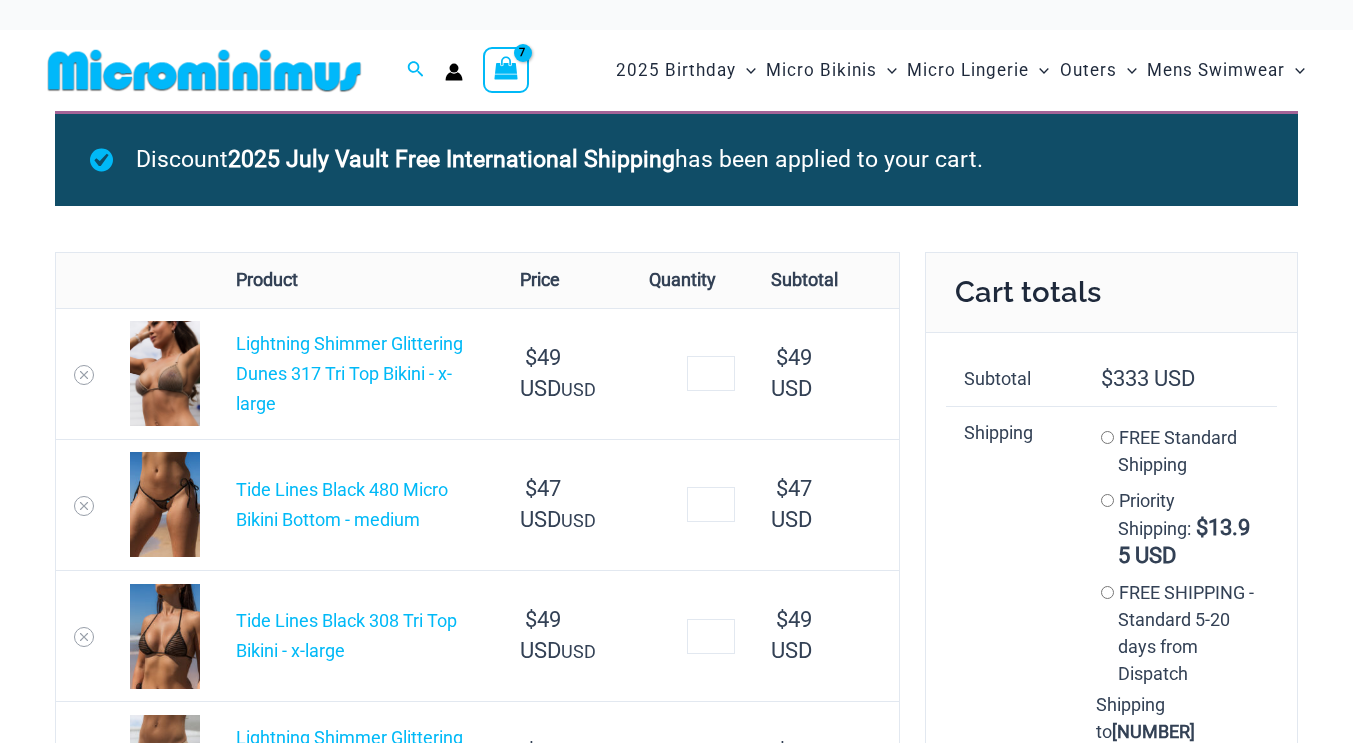 scroll, scrollTop: 0, scrollLeft: 0, axis: both 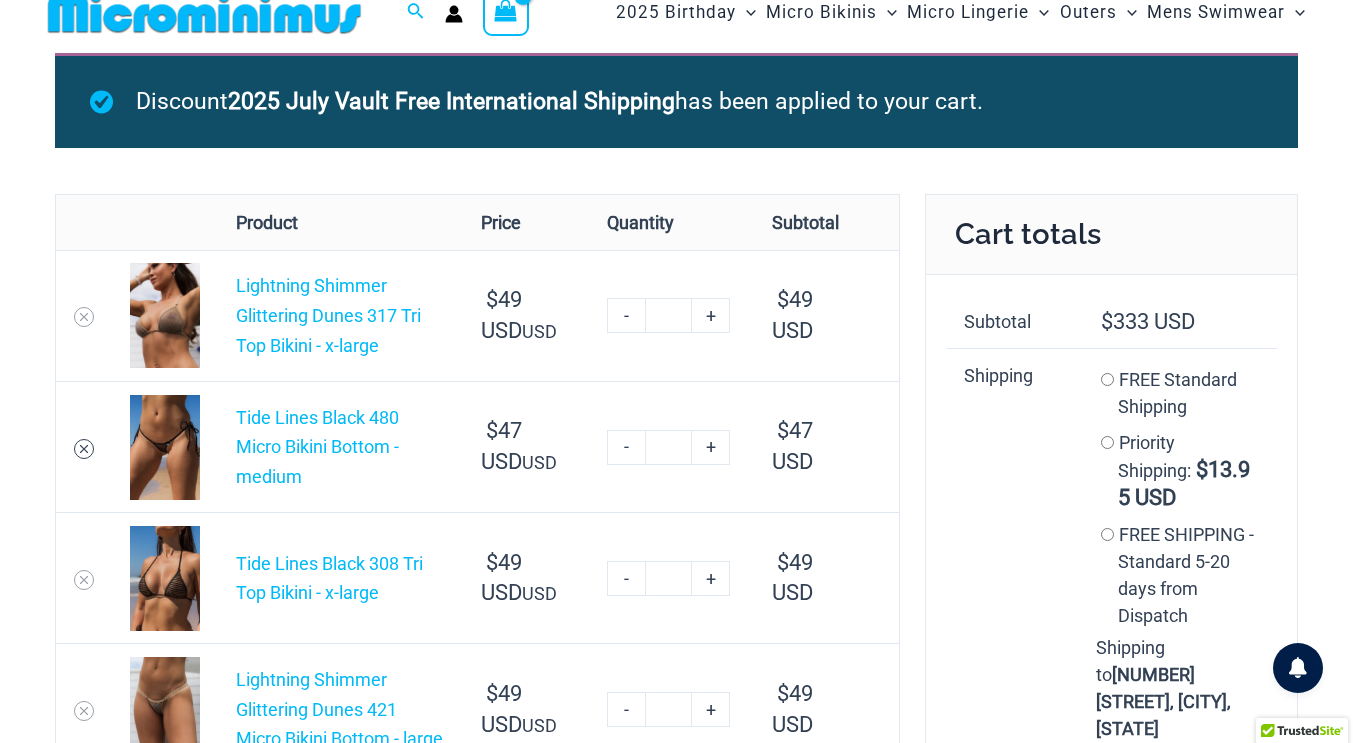 type on "*********" 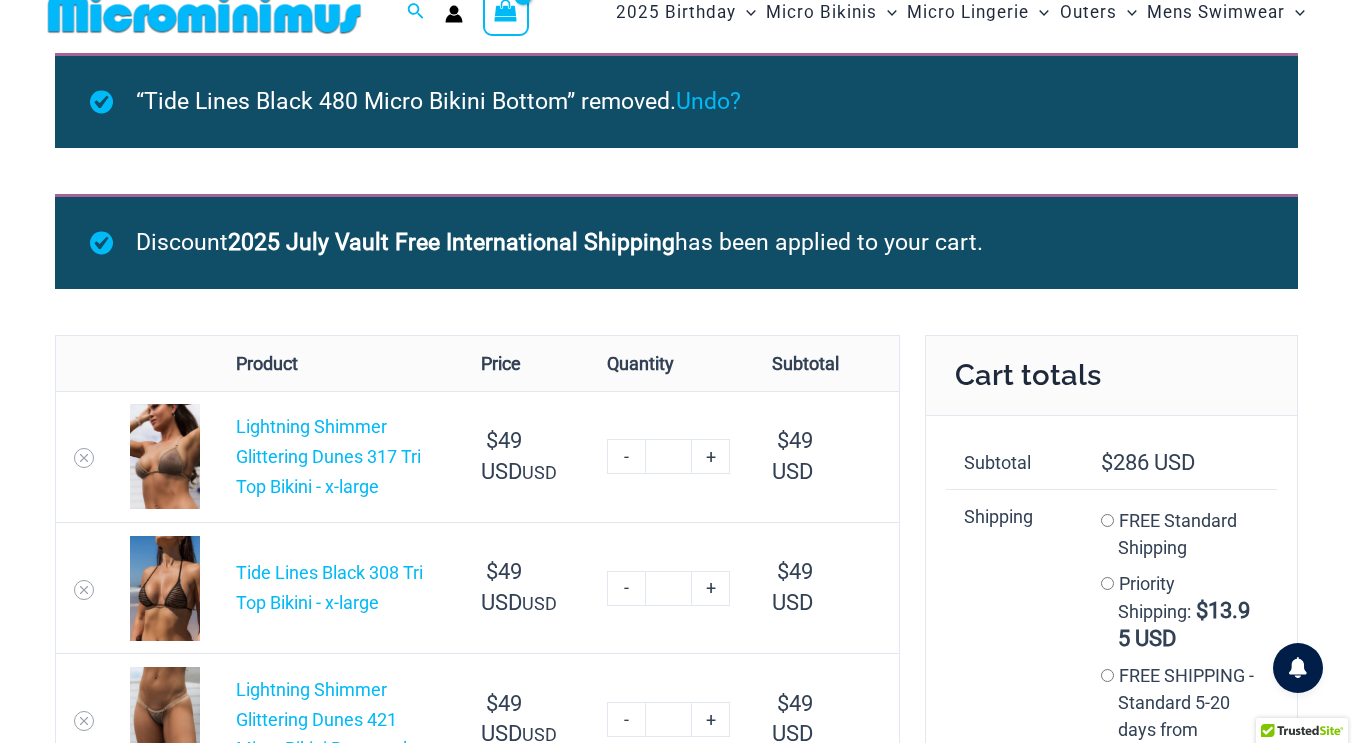 scroll, scrollTop: 18, scrollLeft: 0, axis: vertical 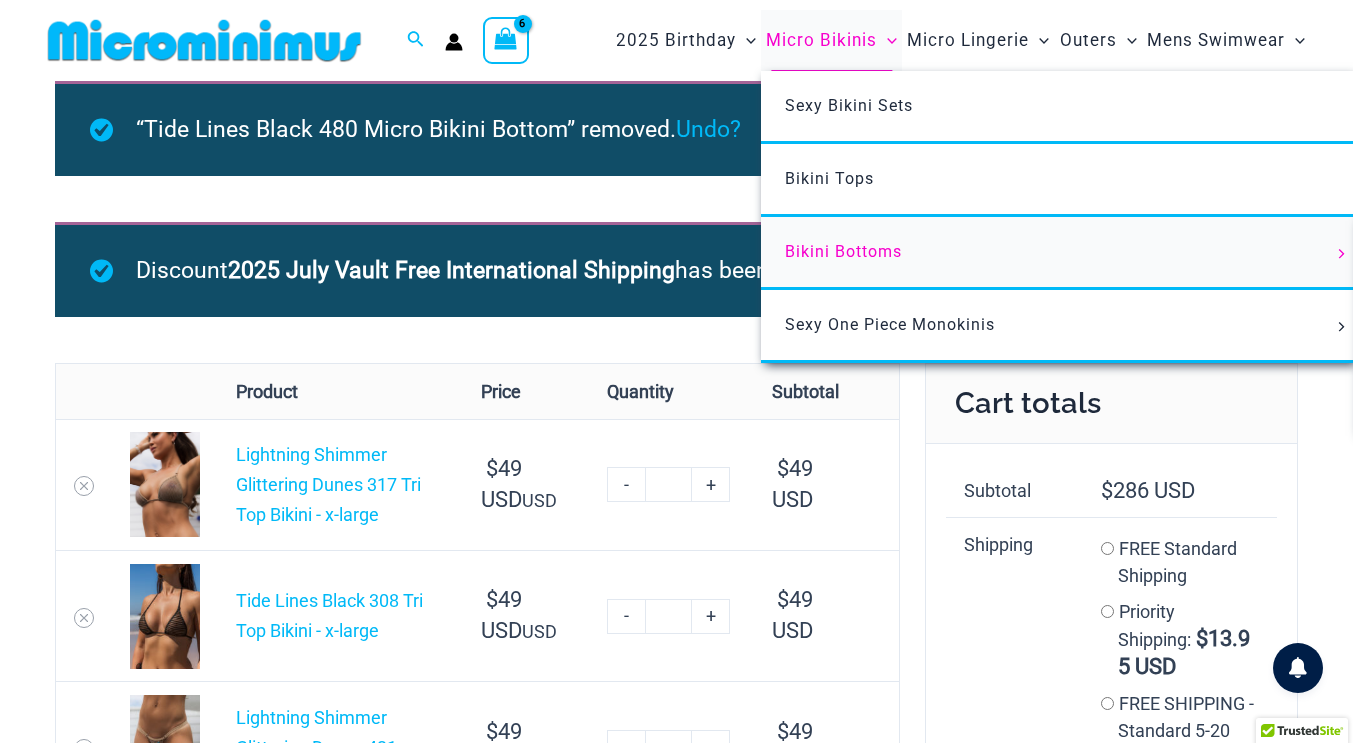 click on "Bikini Bottoms" at bounding box center (843, 251) 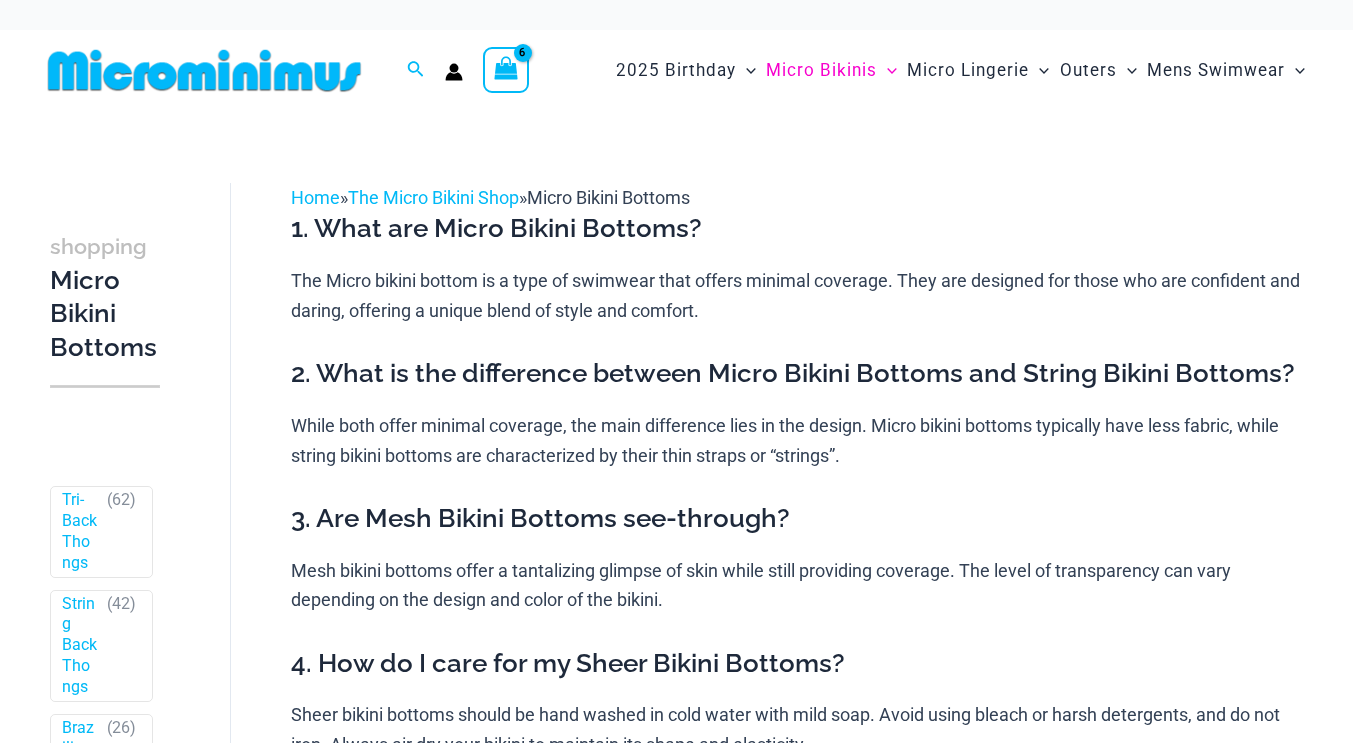 scroll, scrollTop: 0, scrollLeft: 0, axis: both 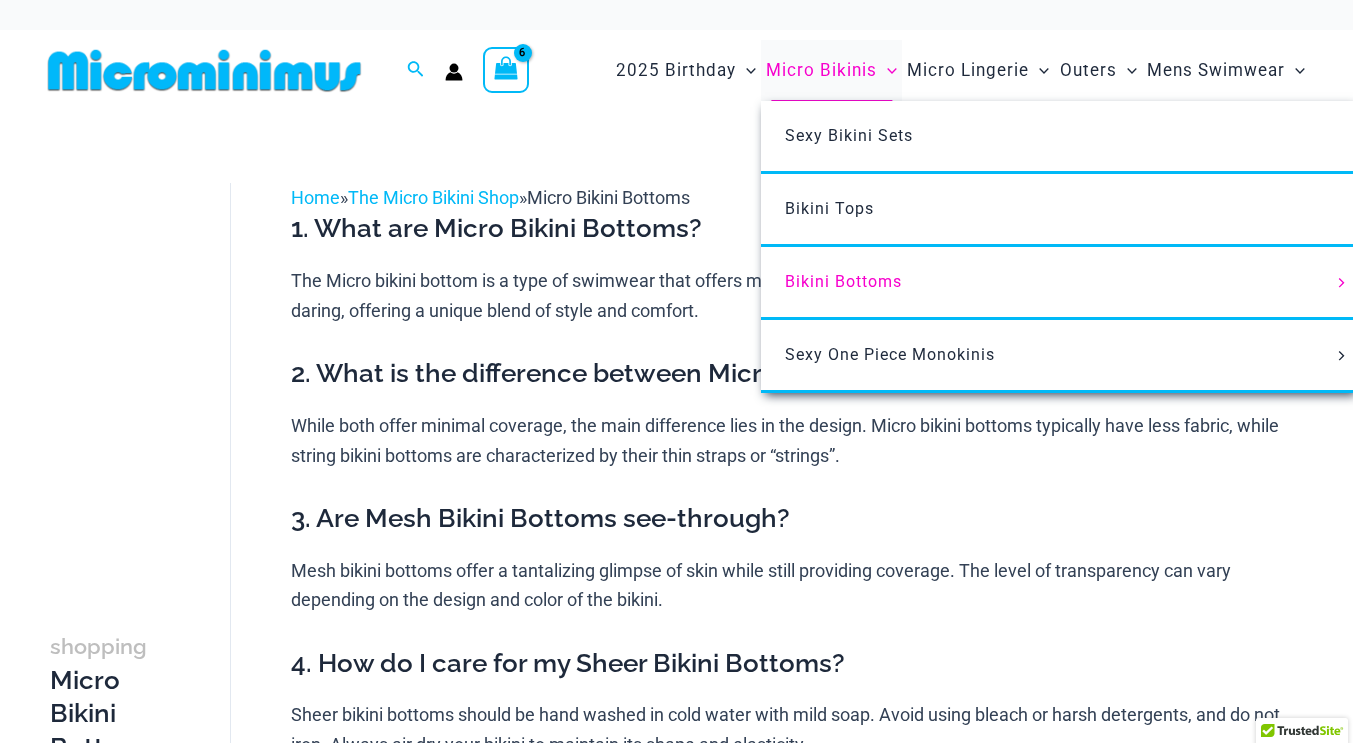 type on "*********" 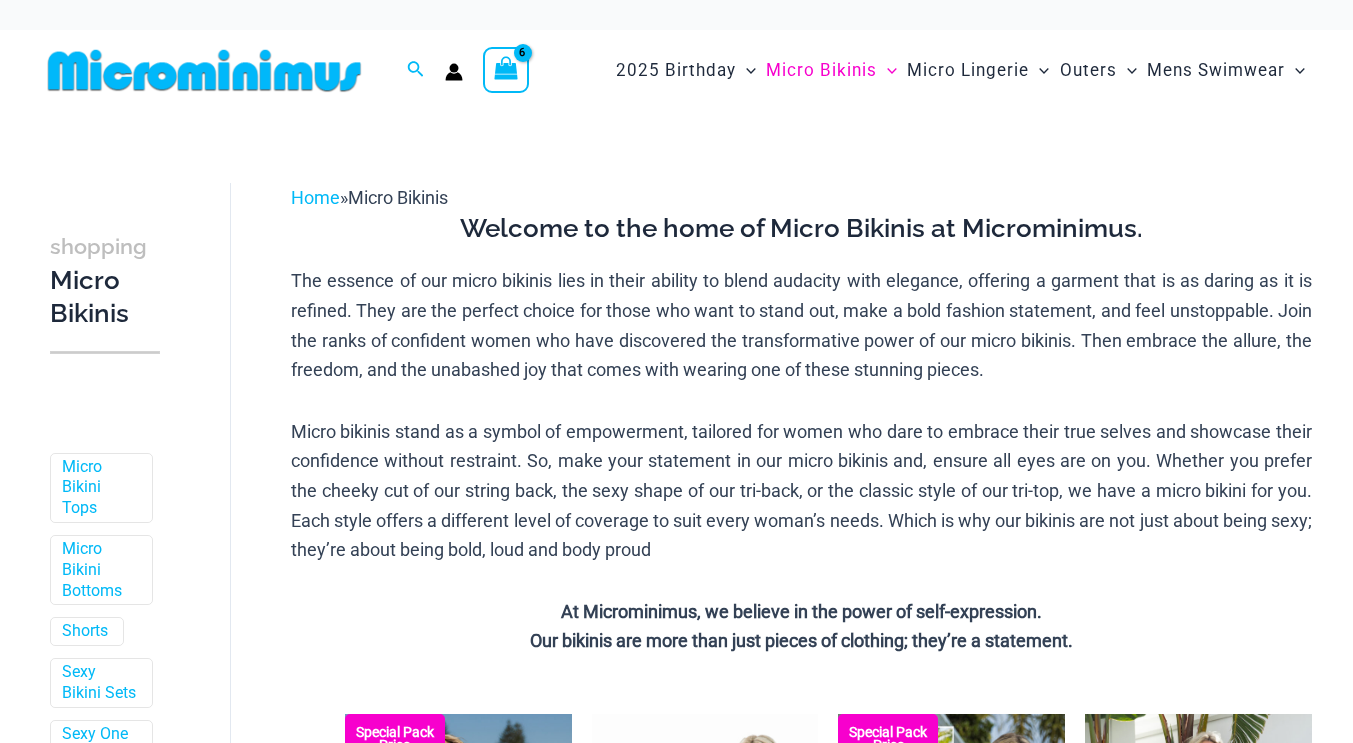 scroll, scrollTop: 0, scrollLeft: 0, axis: both 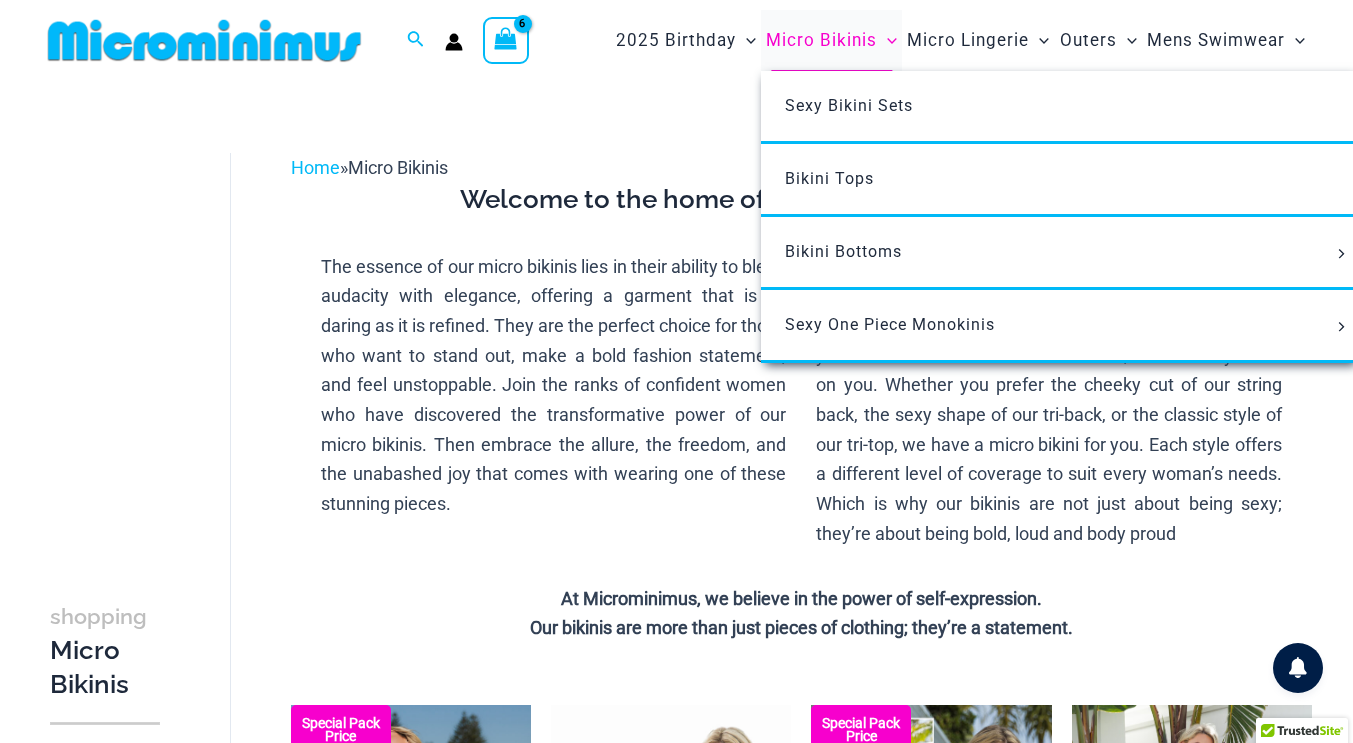 type on "*********" 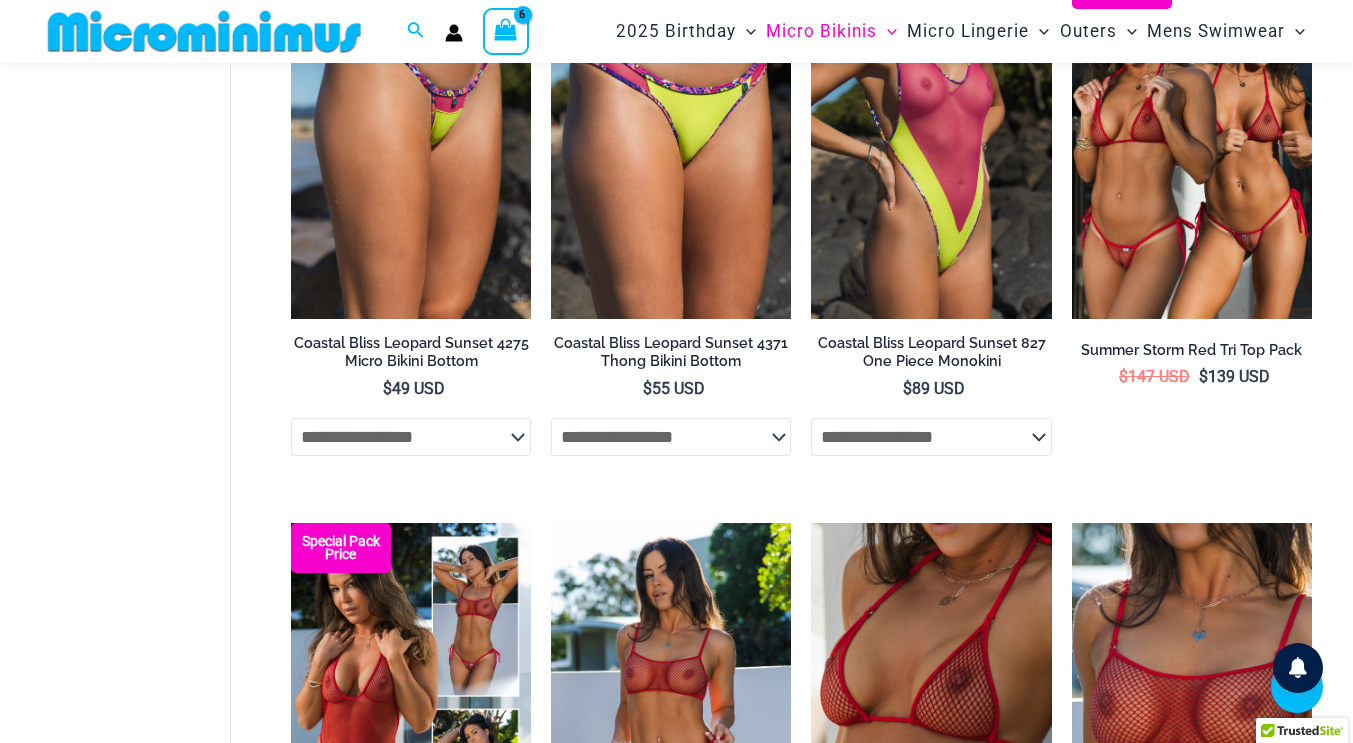 scroll, scrollTop: 3489, scrollLeft: 0, axis: vertical 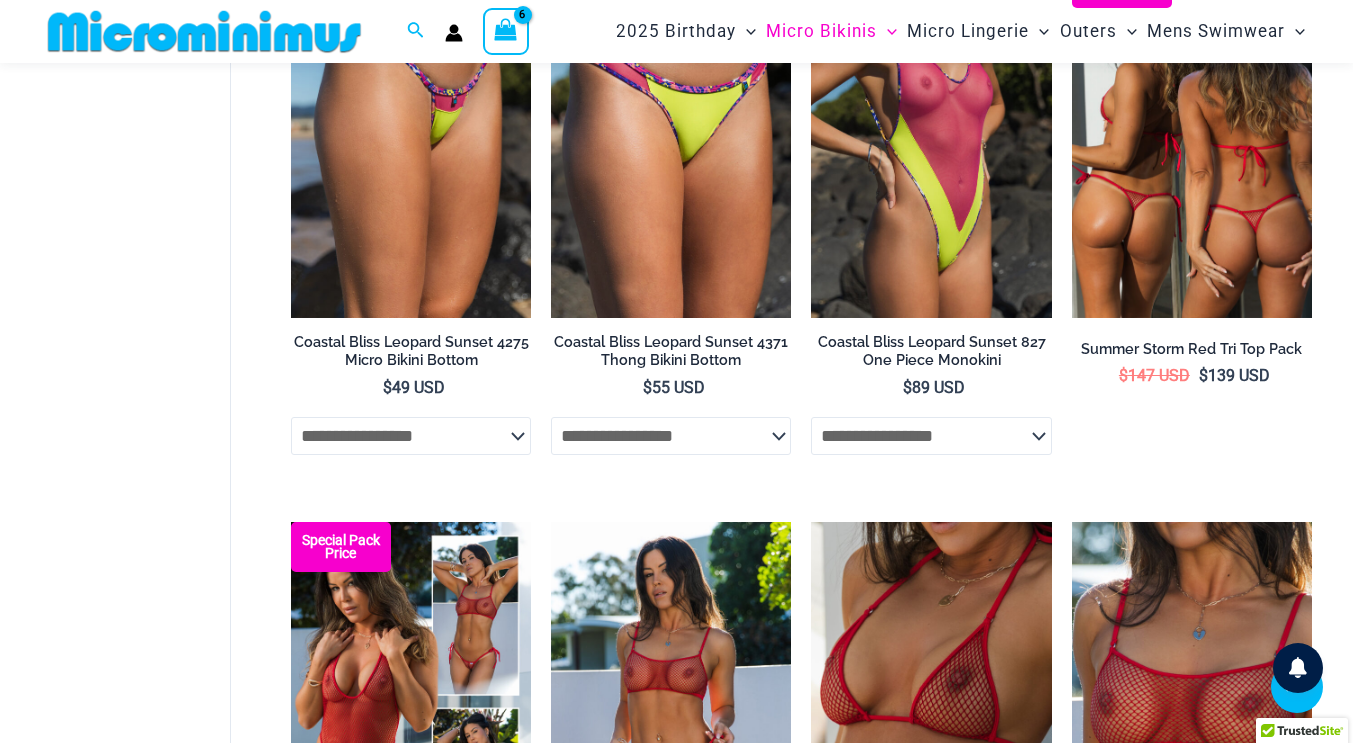 type on "*********" 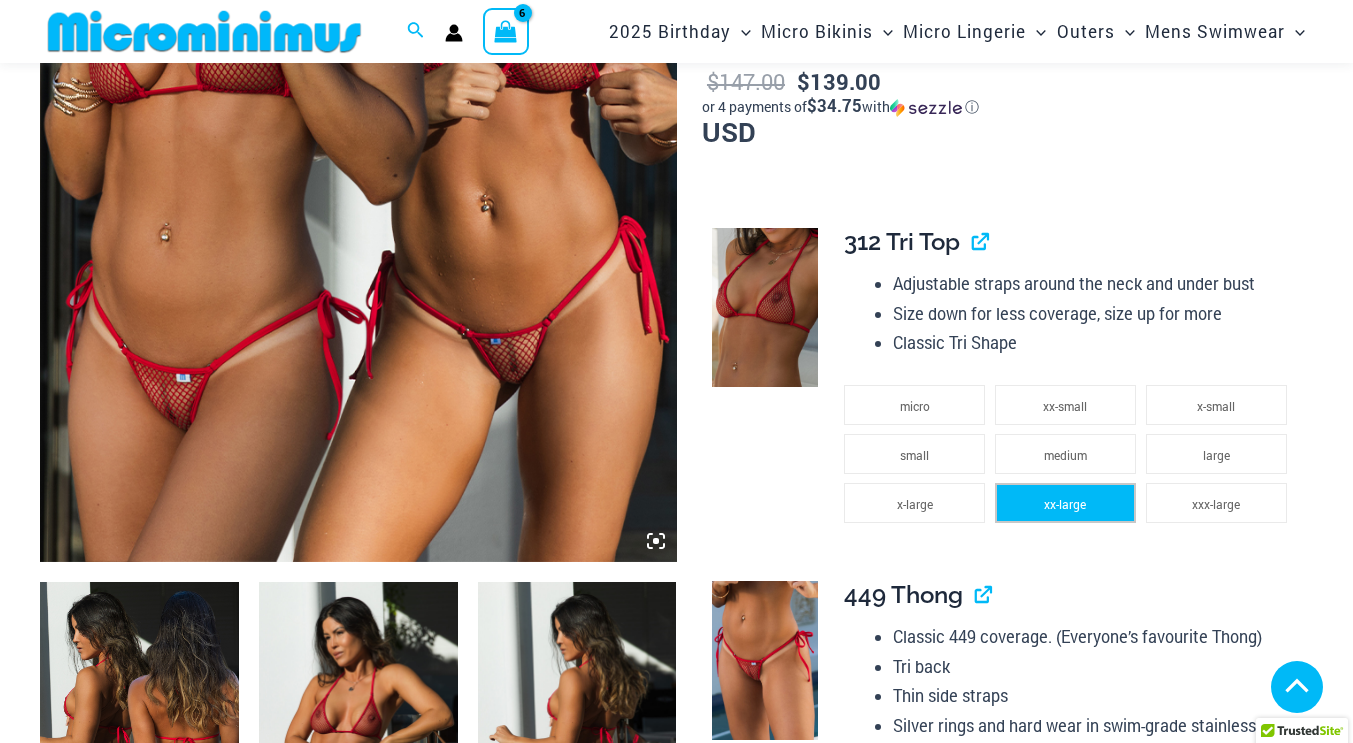 scroll, scrollTop: 597, scrollLeft: 0, axis: vertical 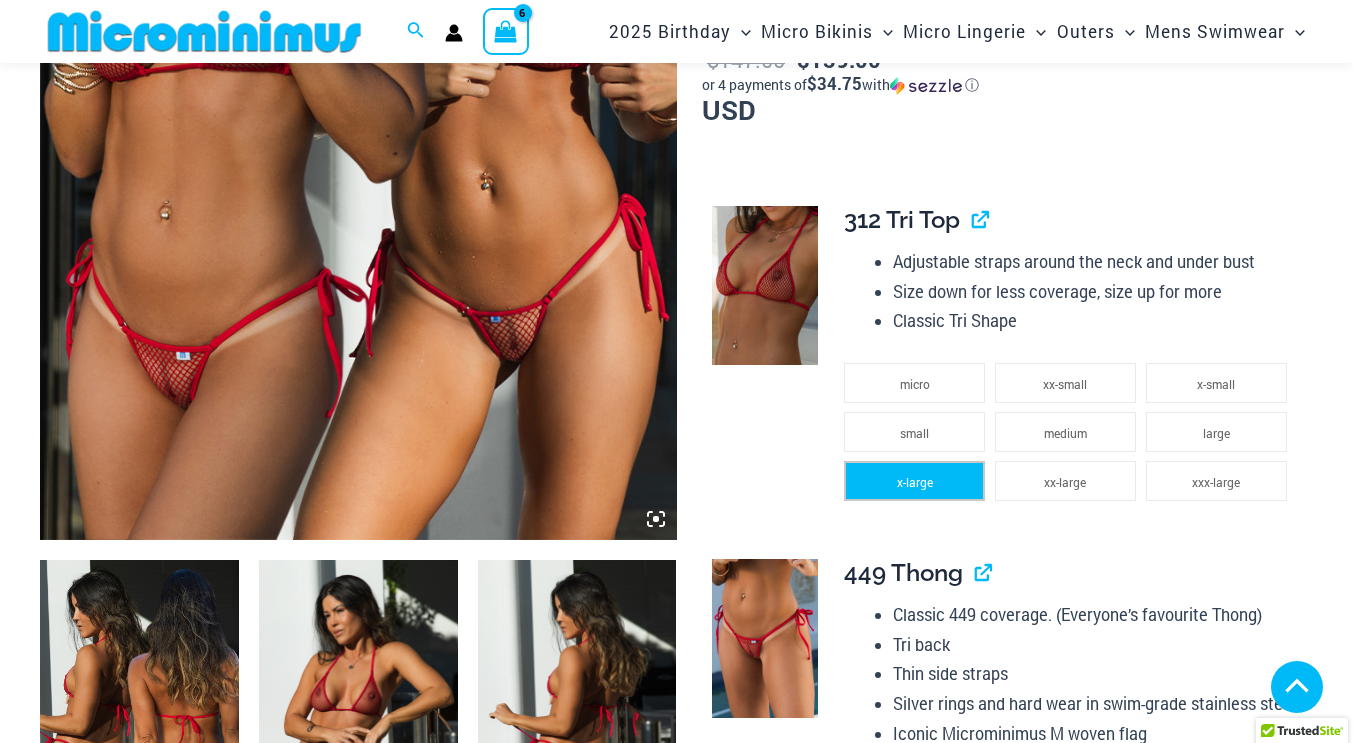 type on "*********" 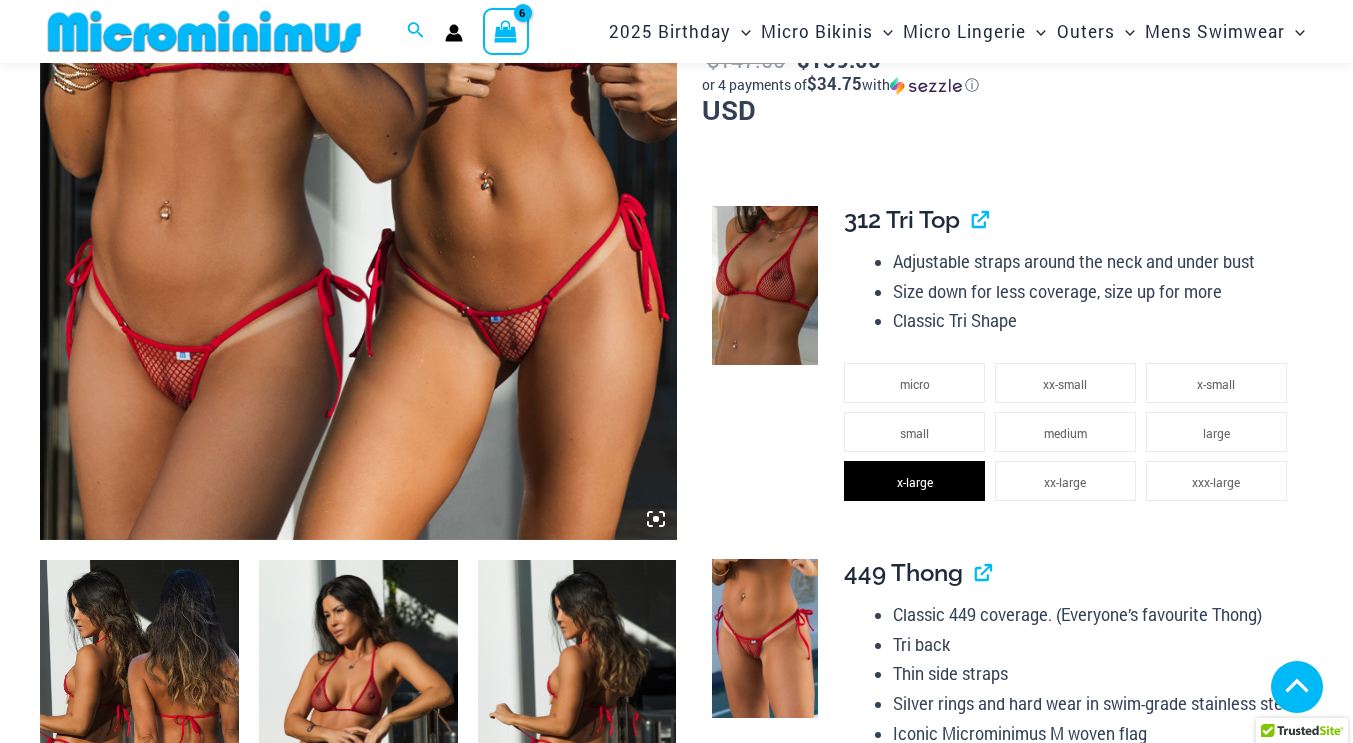 click on "large" 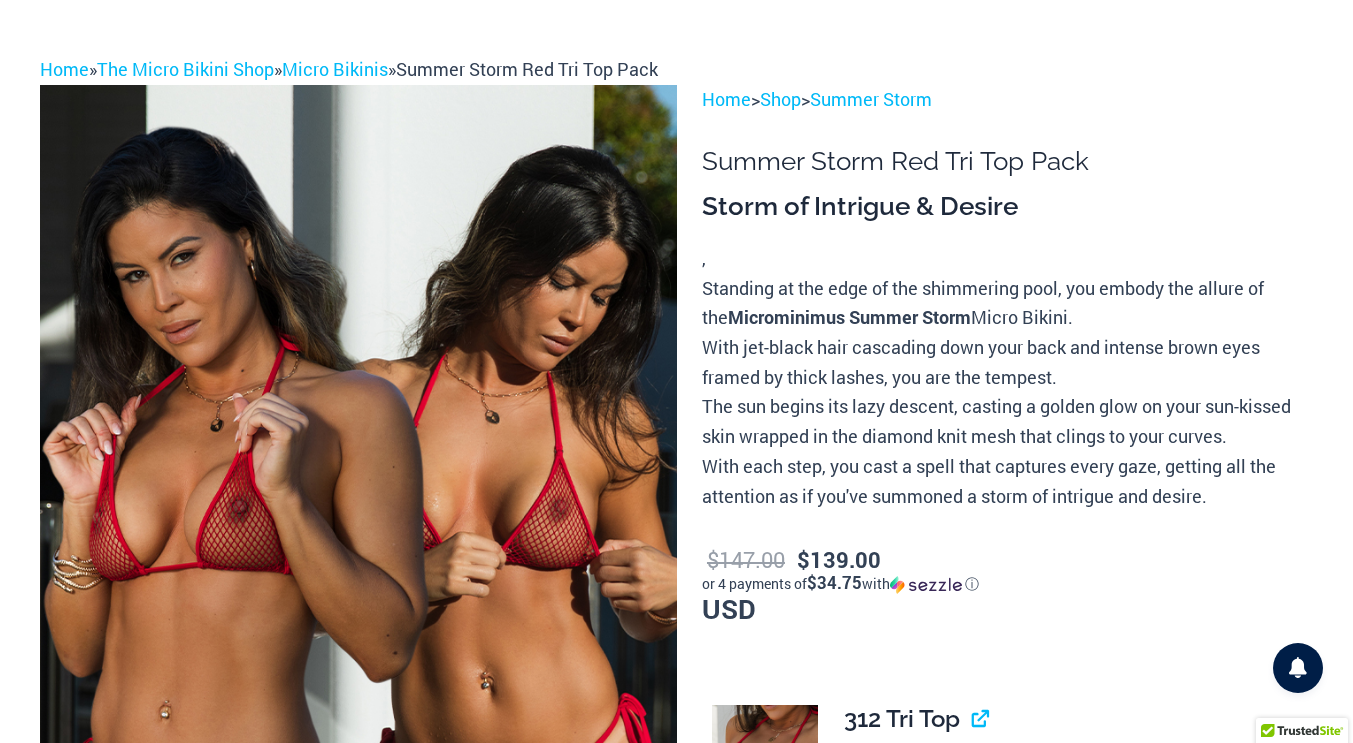 scroll, scrollTop: 0, scrollLeft: 0, axis: both 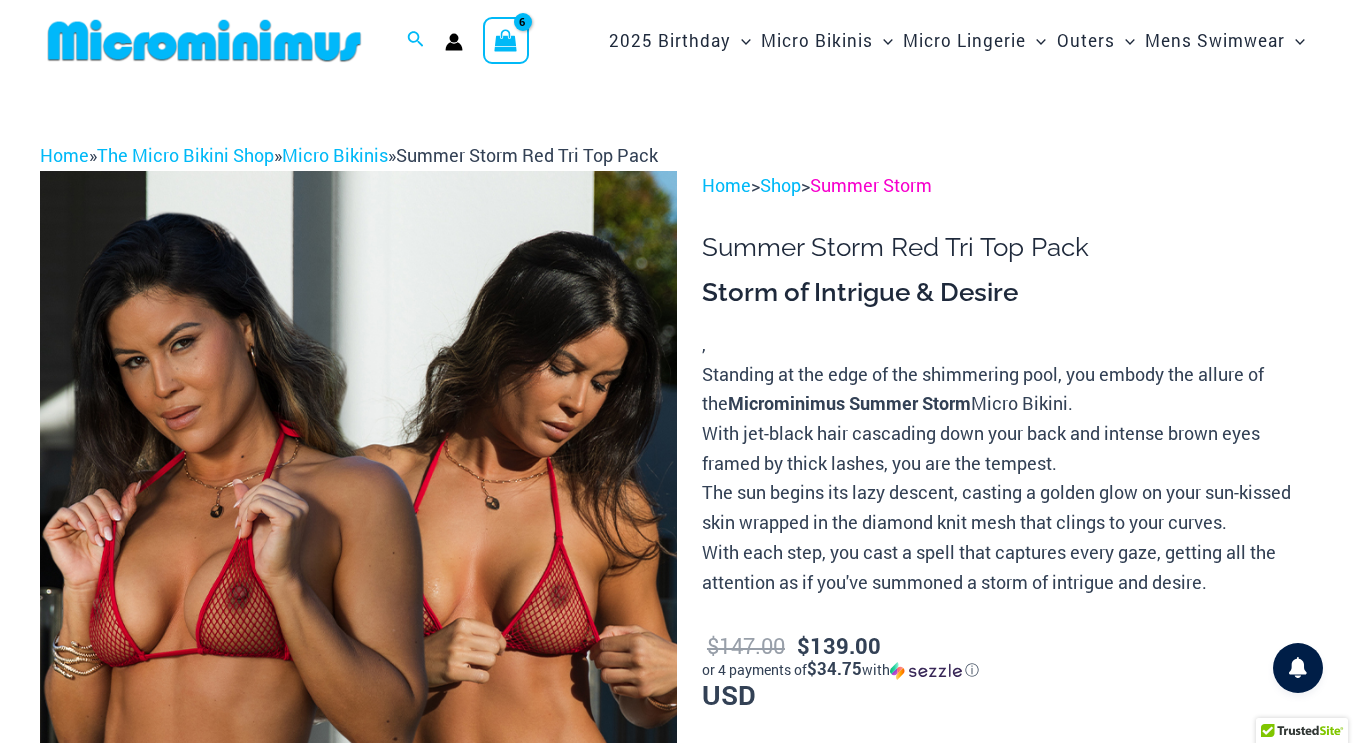 click on "Summer Storm" at bounding box center (871, 185) 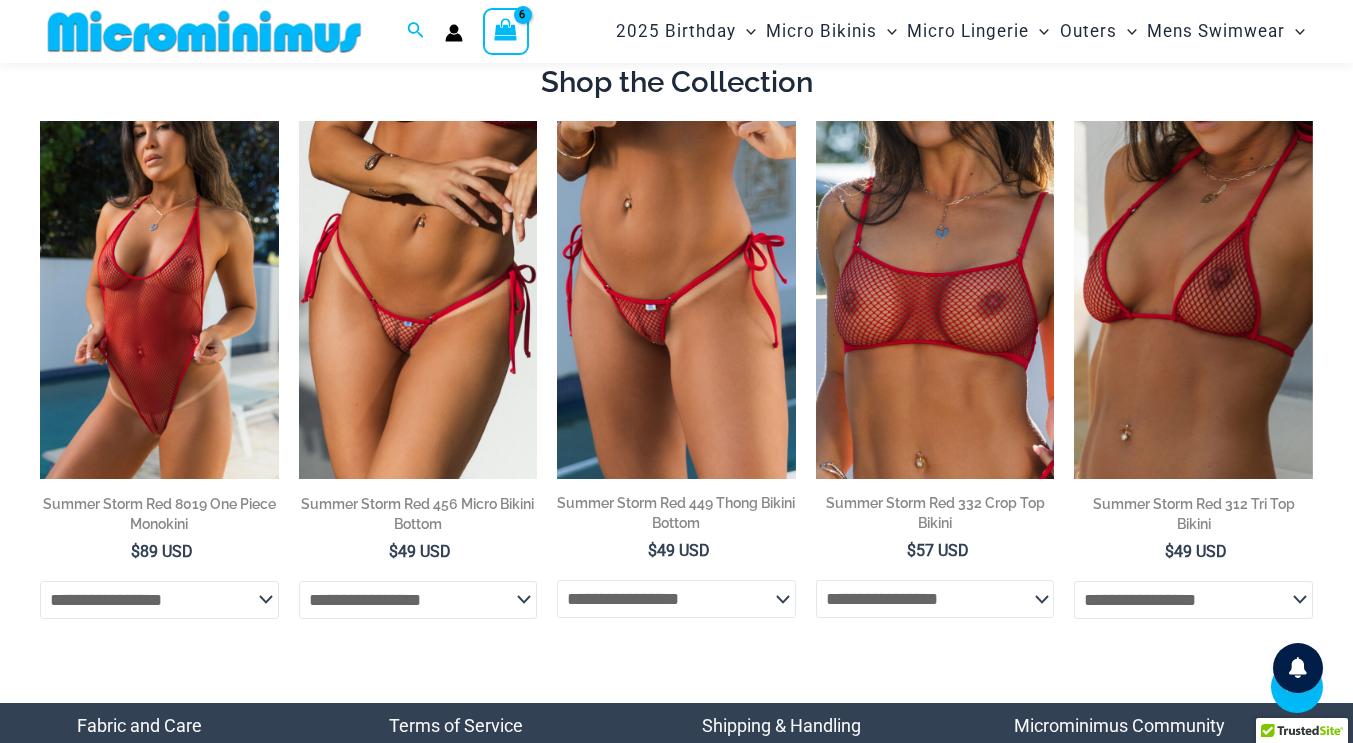 scroll, scrollTop: 967, scrollLeft: 0, axis: vertical 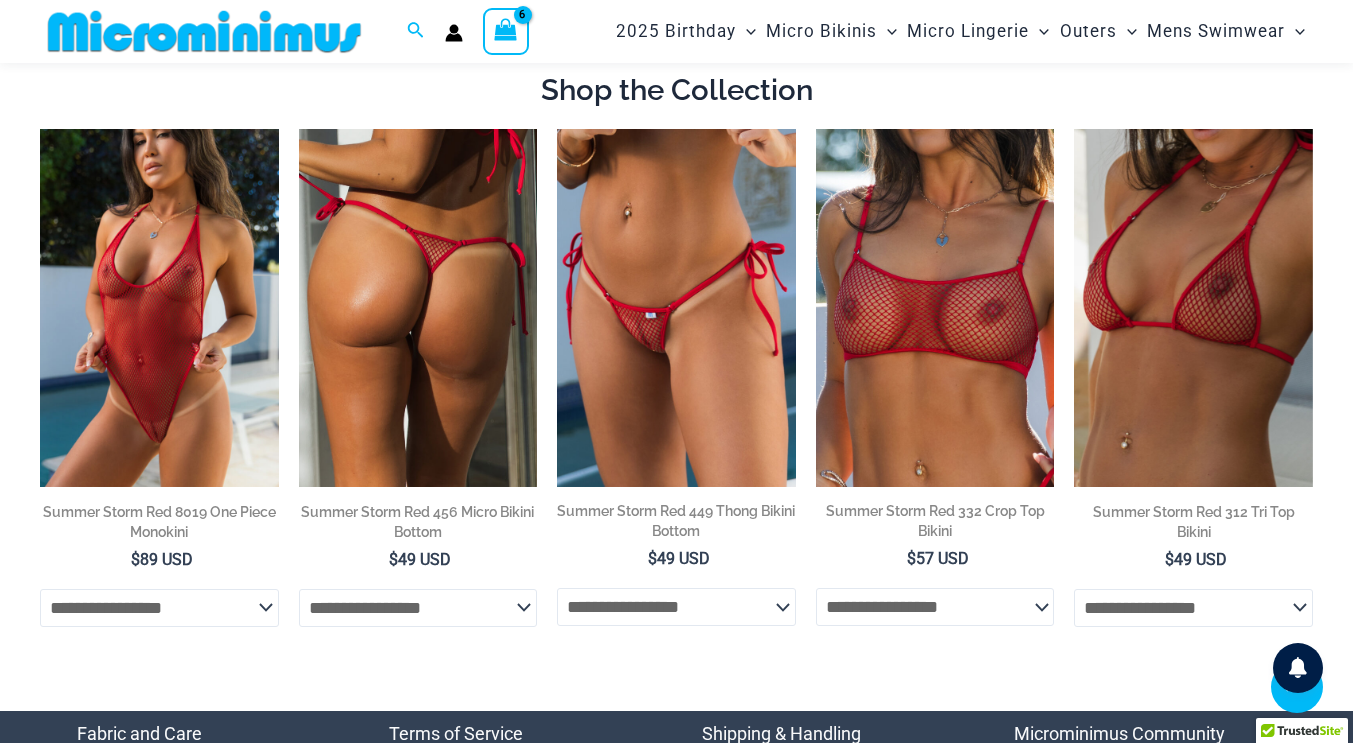 type on "*********" 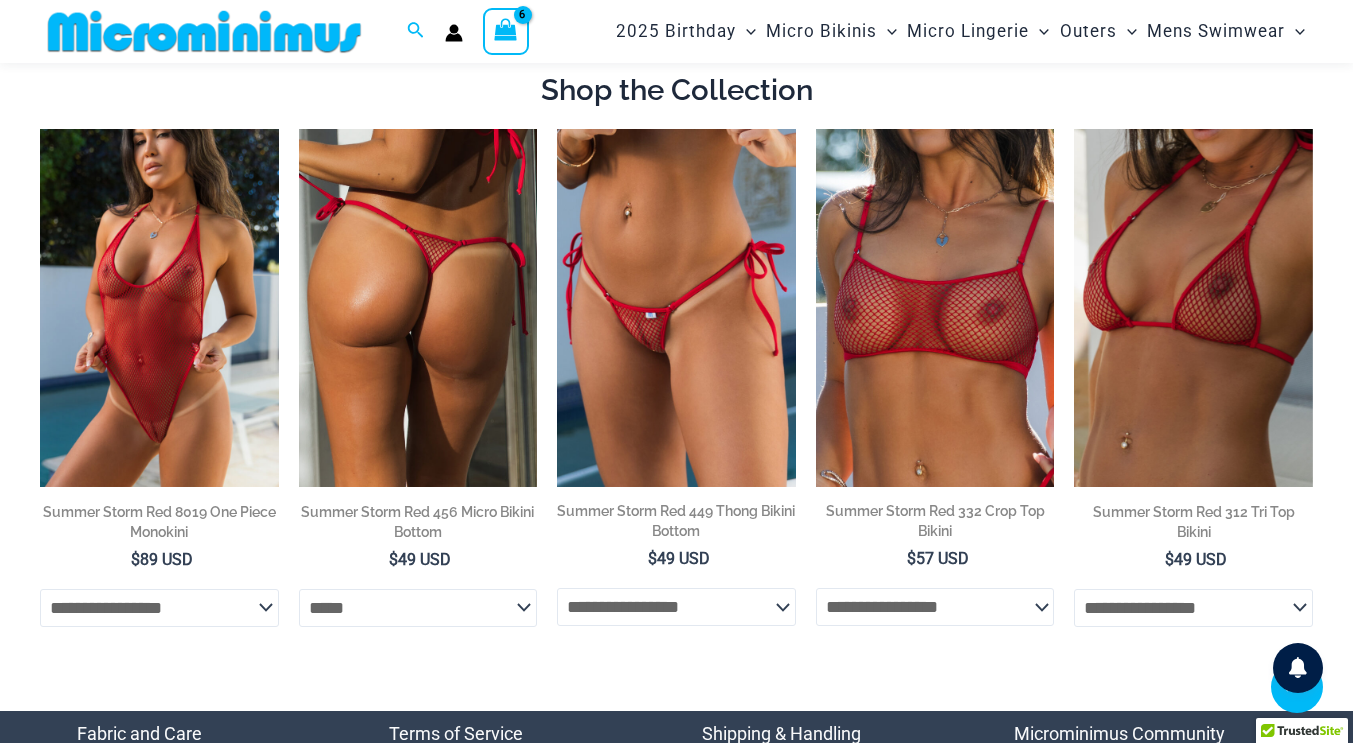 click on "**********" 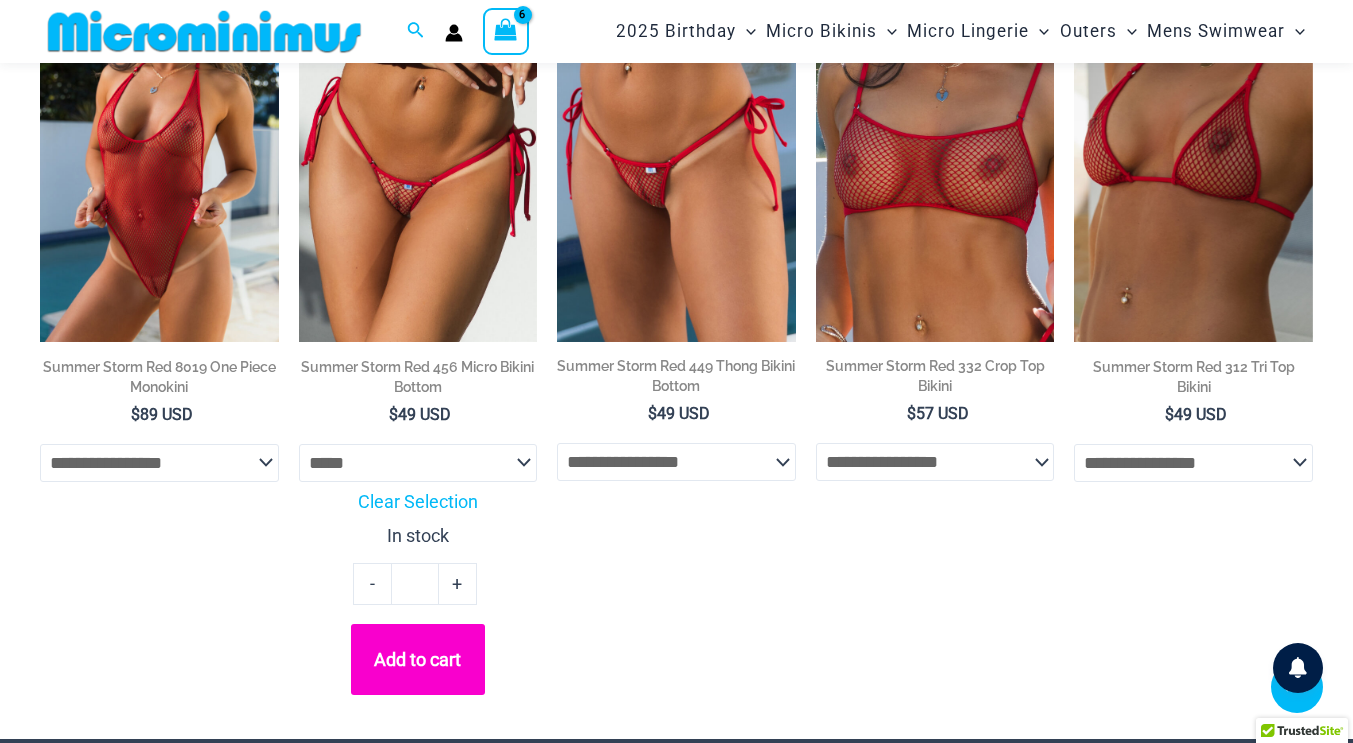 scroll, scrollTop: 1116, scrollLeft: 0, axis: vertical 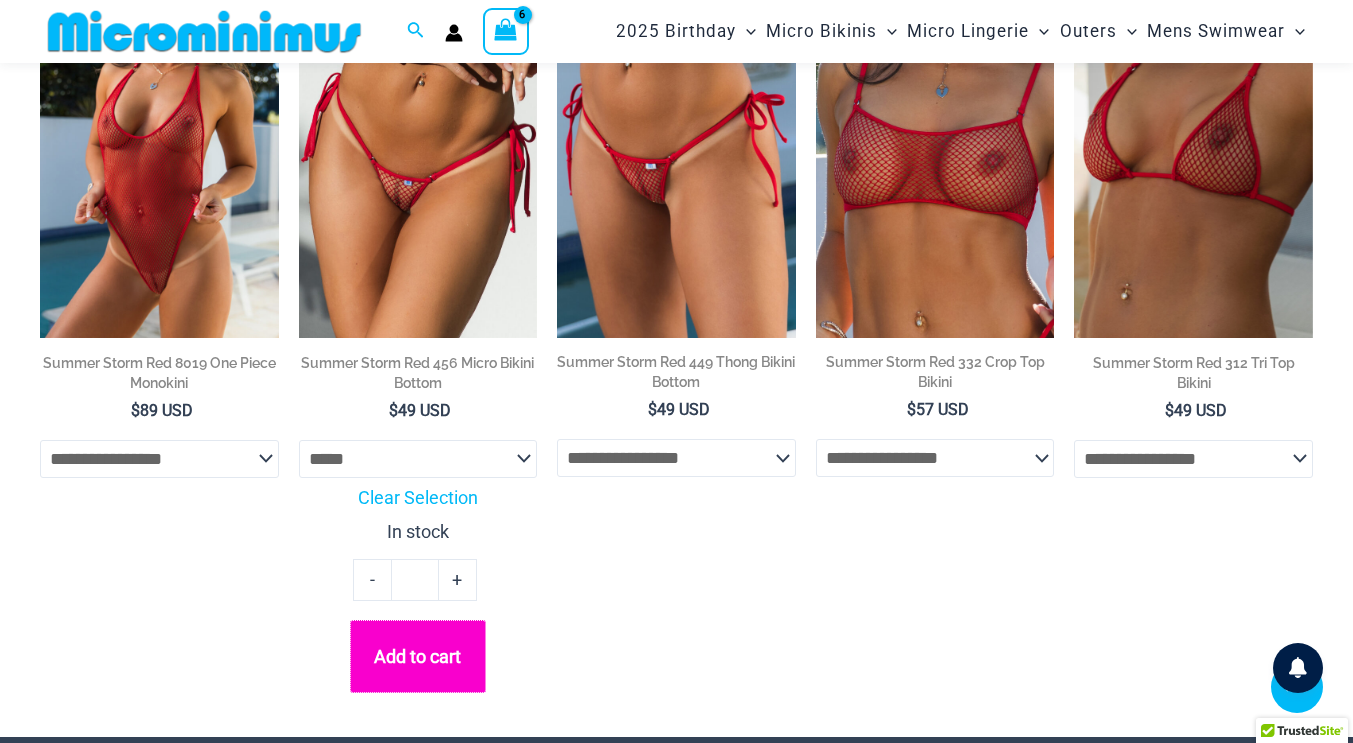 click on "Add to cart" 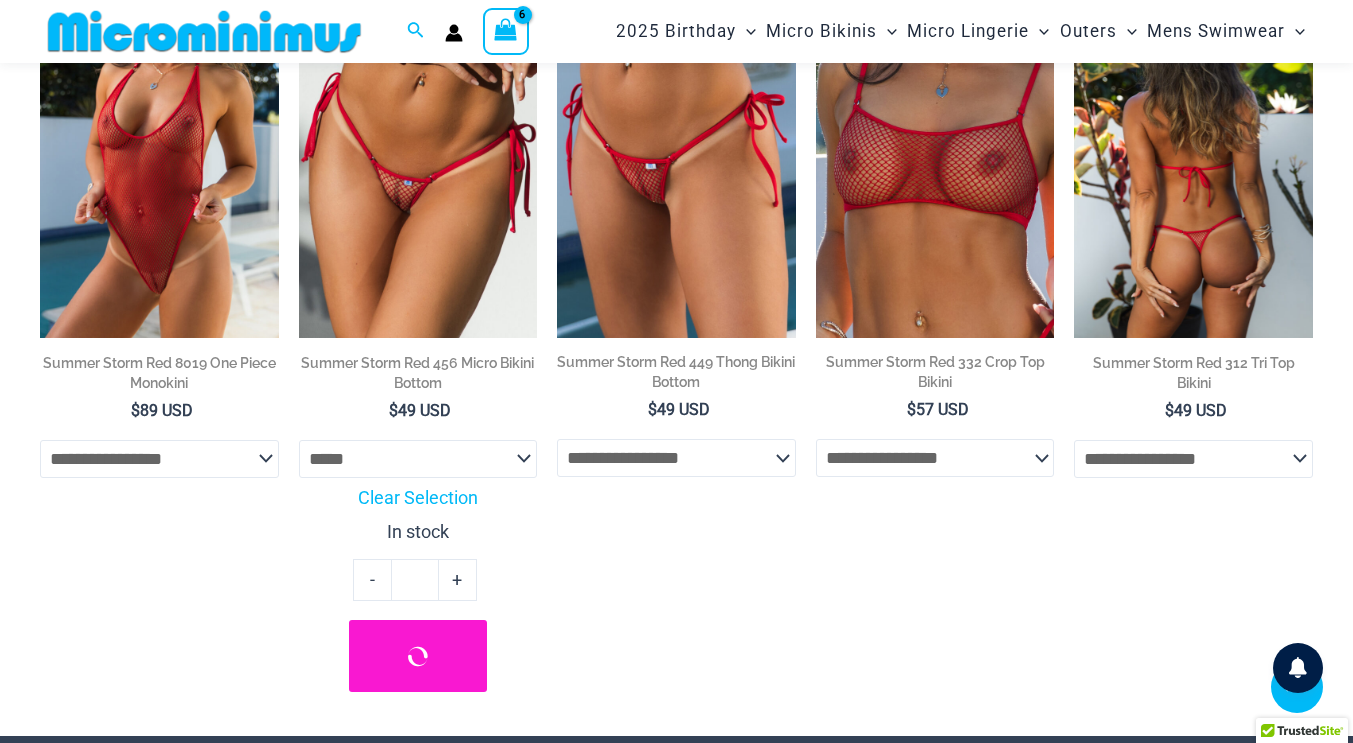 click on "**********" 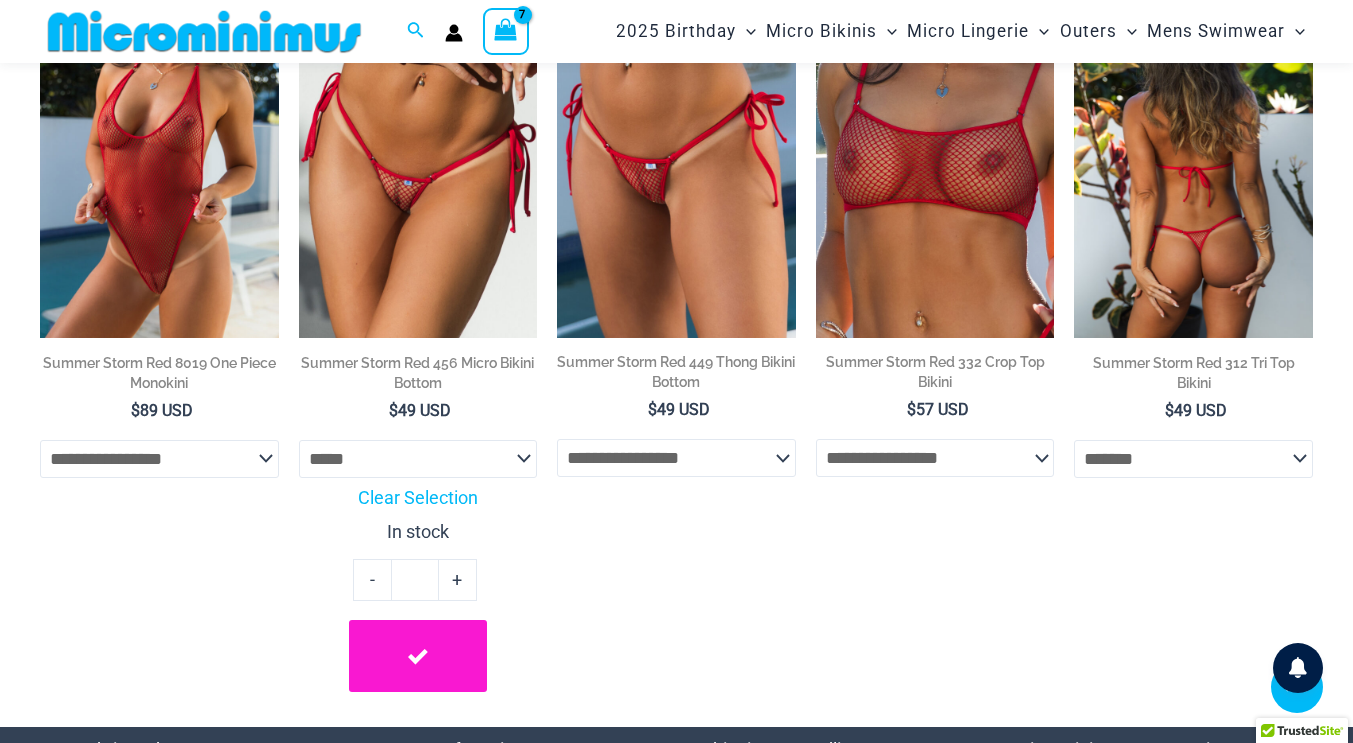 click on "**********" 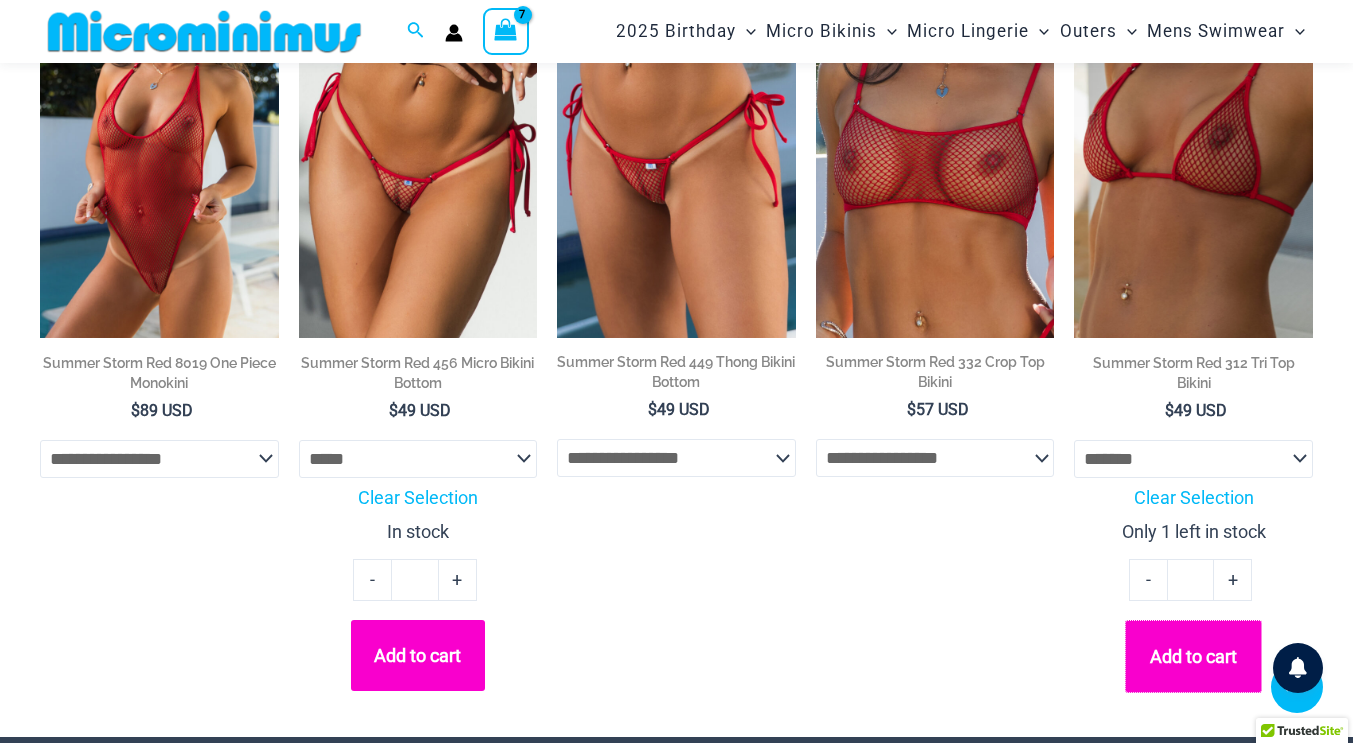 click on "Add to cart" 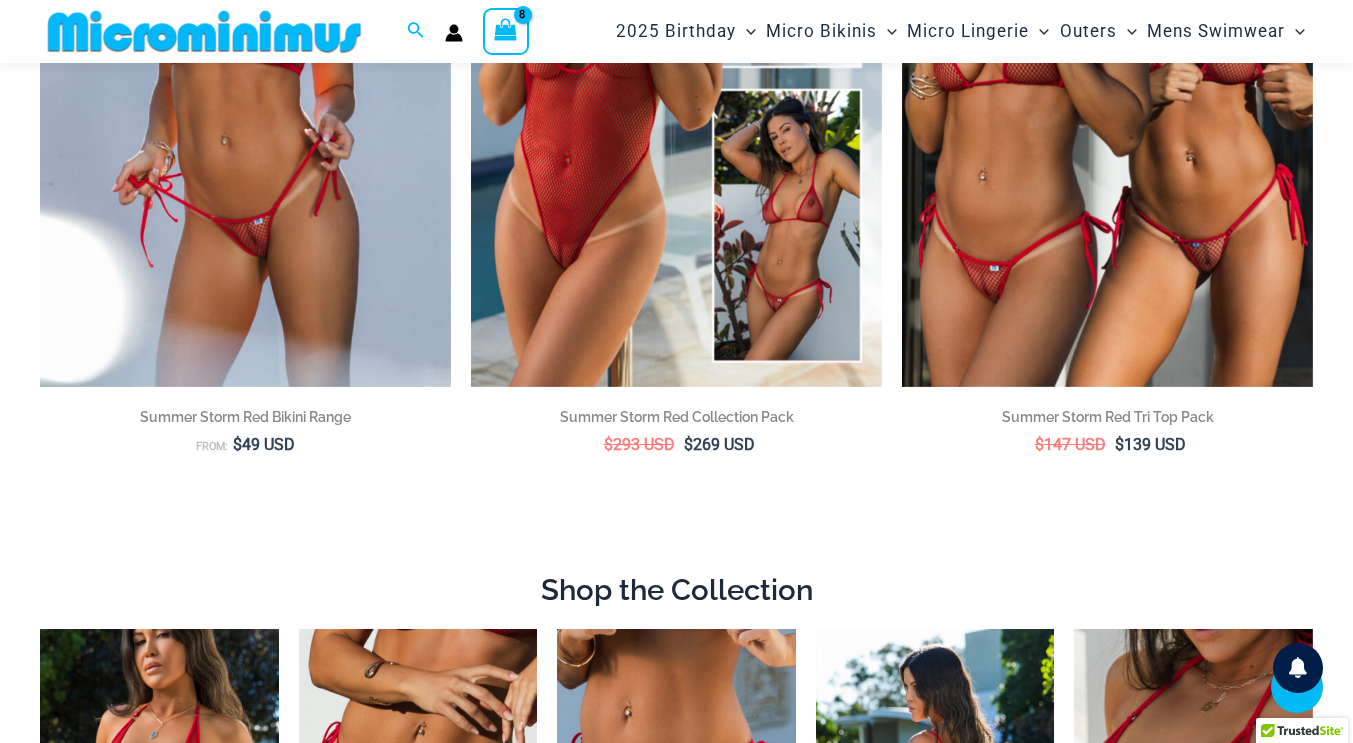 scroll, scrollTop: 0, scrollLeft: 0, axis: both 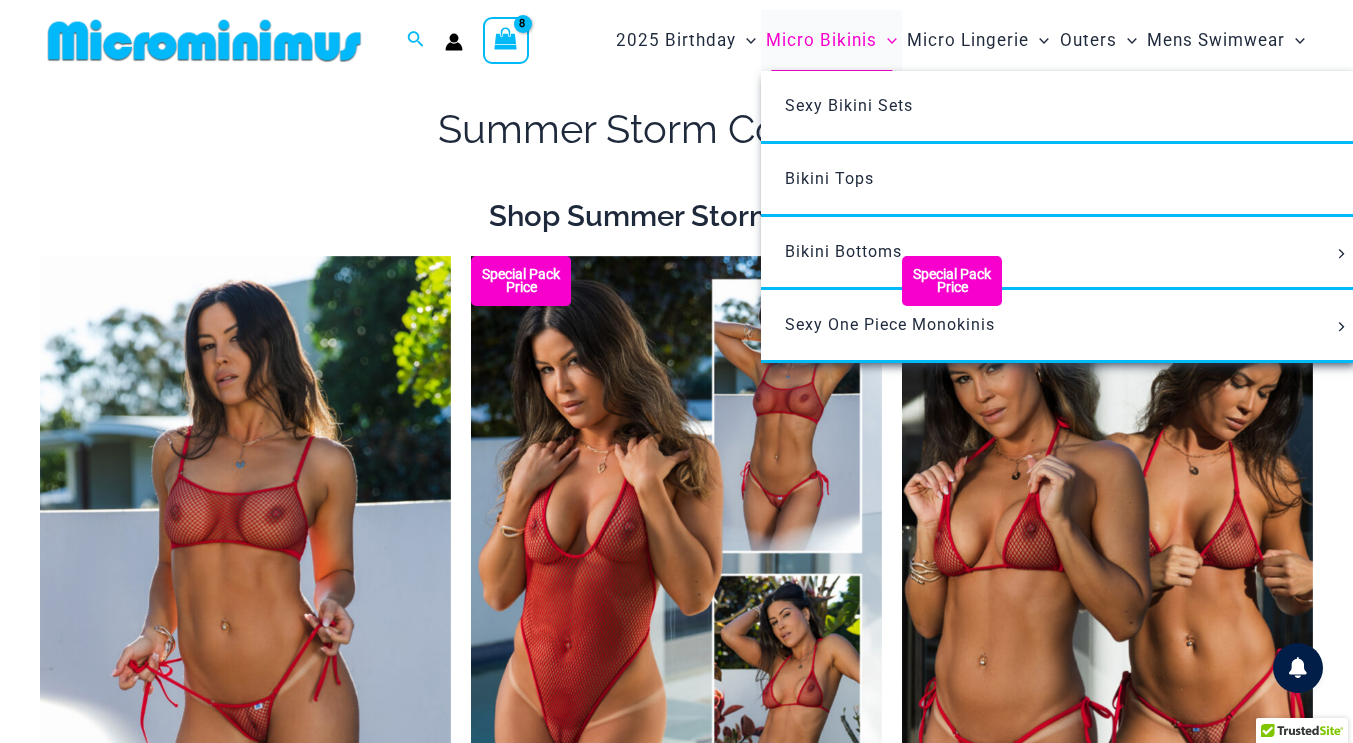 click on "Micro Bikinis" at bounding box center [821, 40] 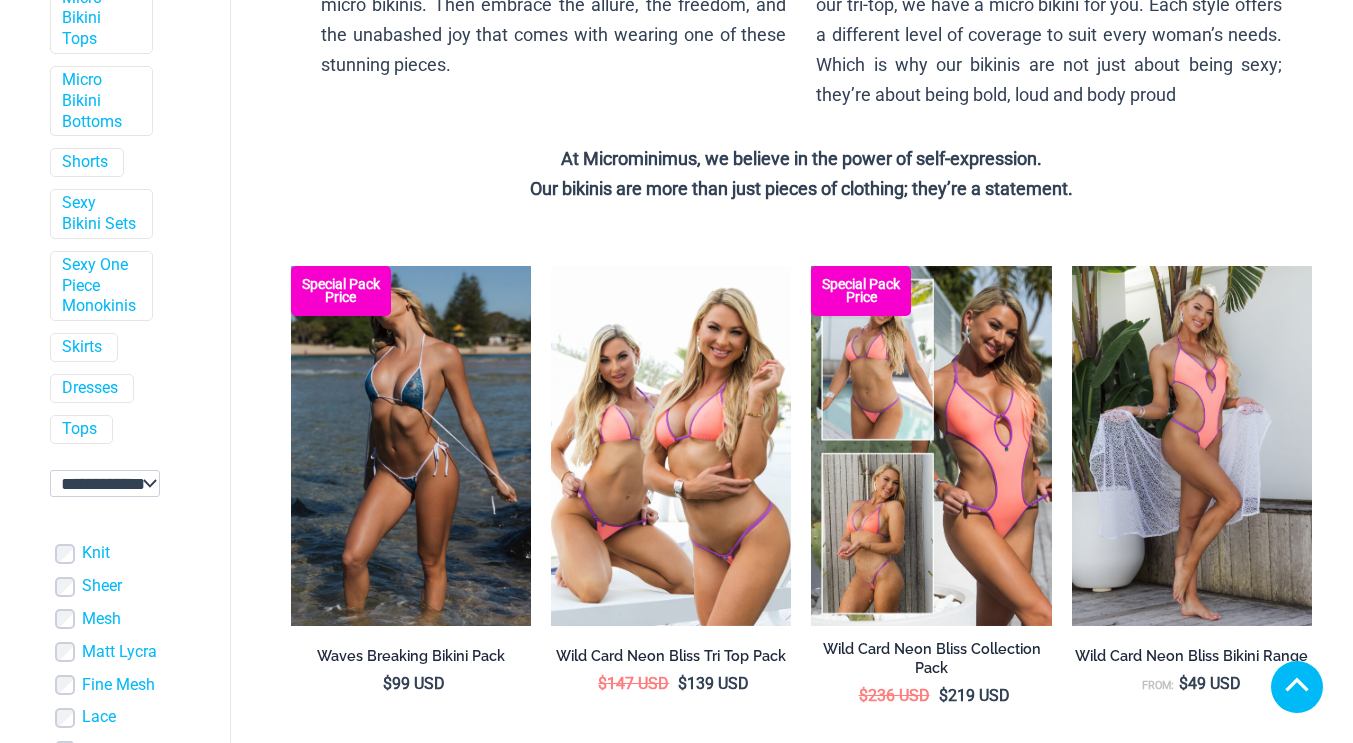 scroll, scrollTop: 710, scrollLeft: 0, axis: vertical 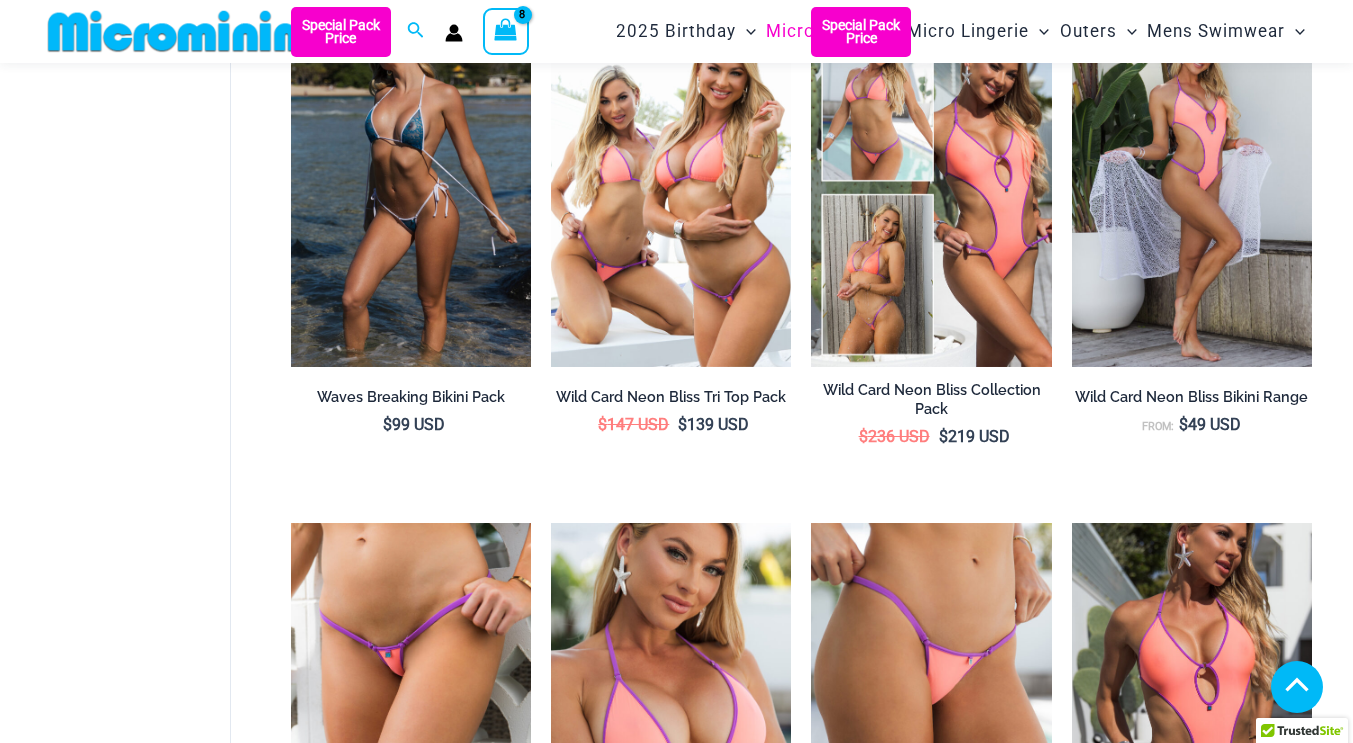type on "*********" 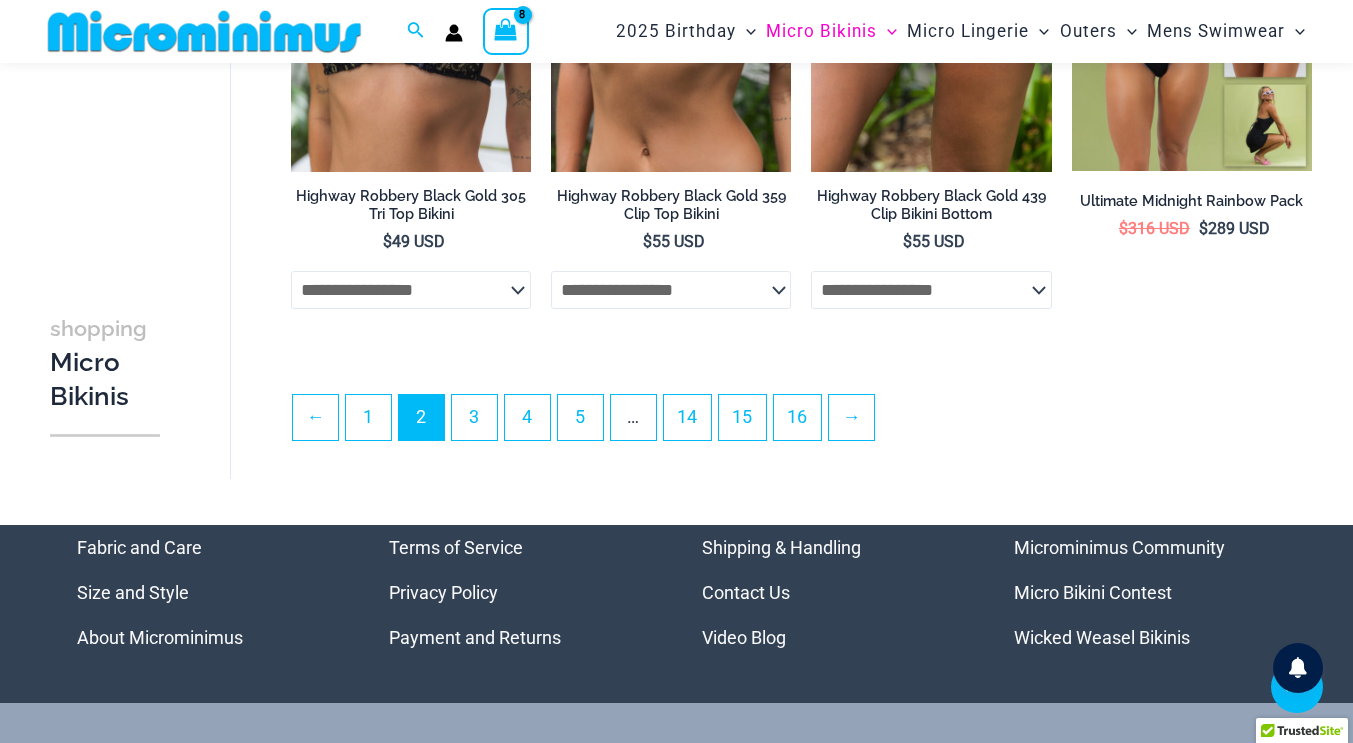 scroll, scrollTop: 4331, scrollLeft: 0, axis: vertical 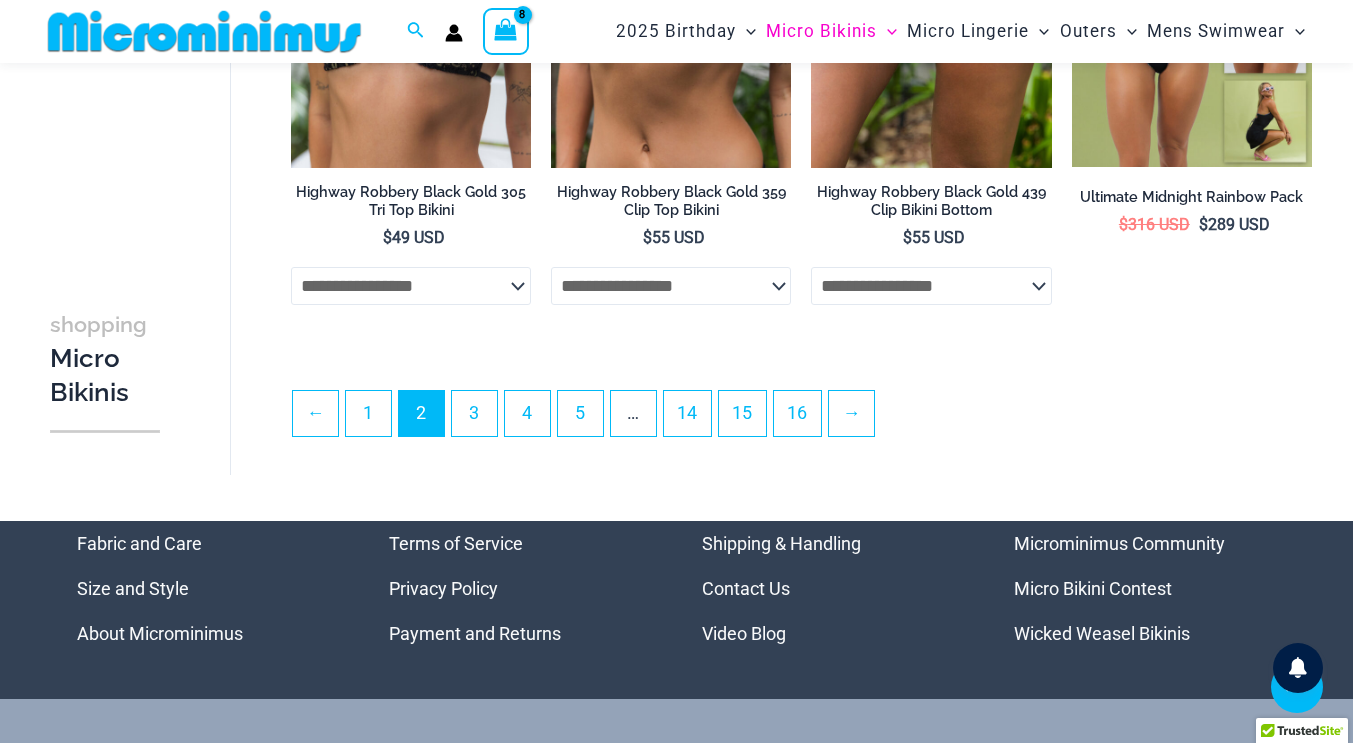 type on "*********" 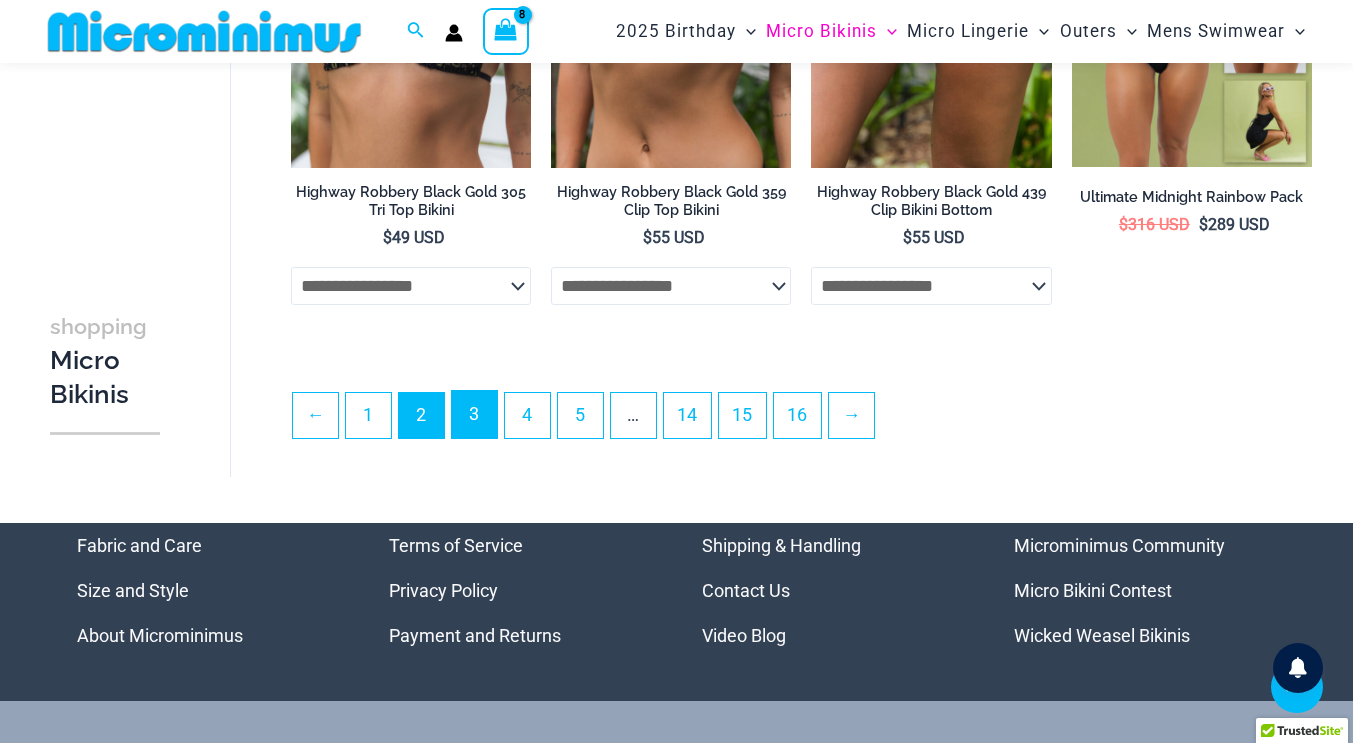 click on "3" at bounding box center (474, 414) 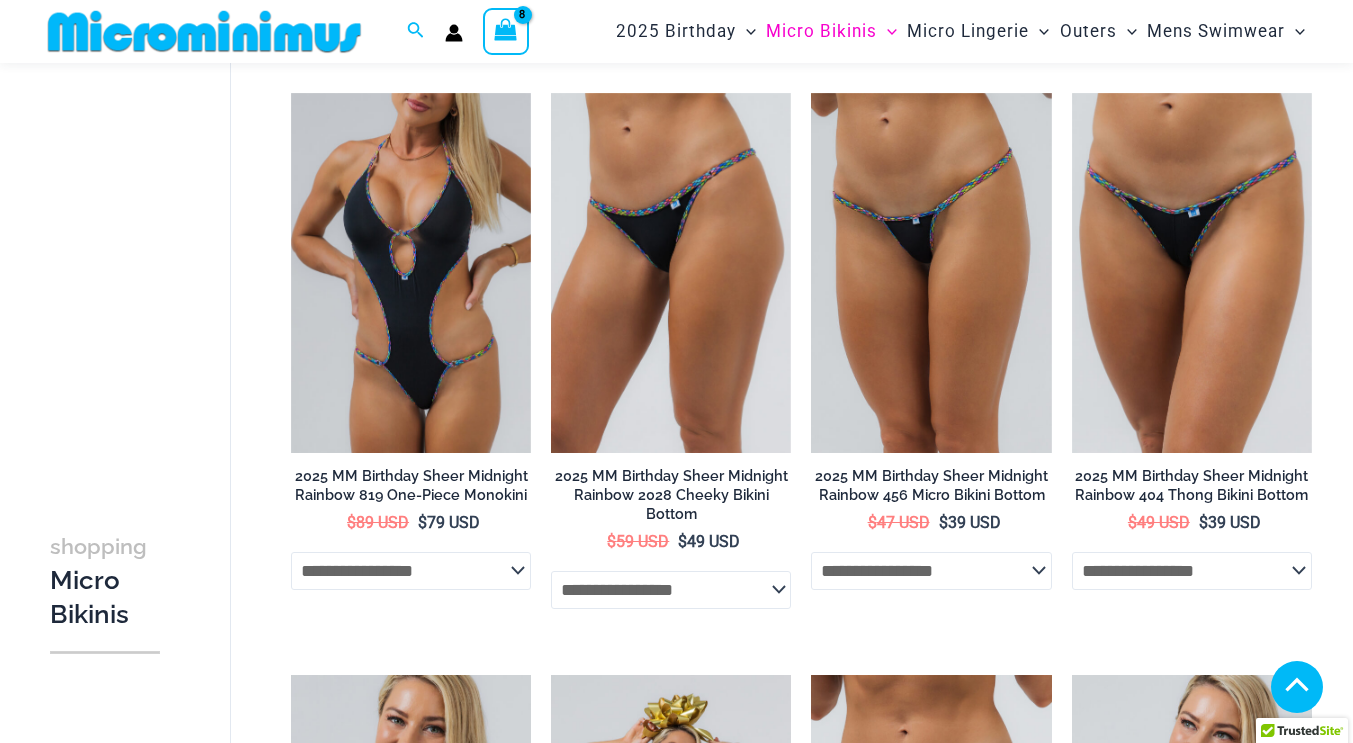 scroll, scrollTop: 1687, scrollLeft: 0, axis: vertical 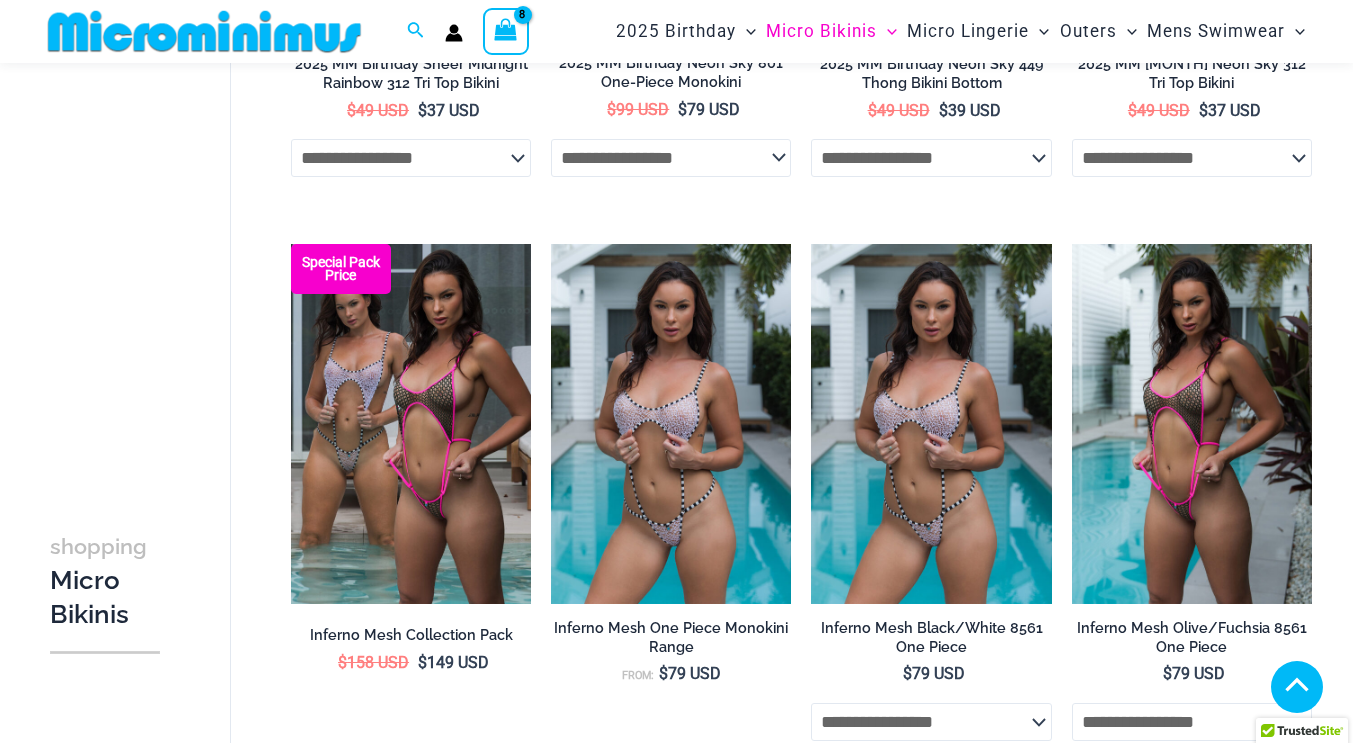 type on "*********" 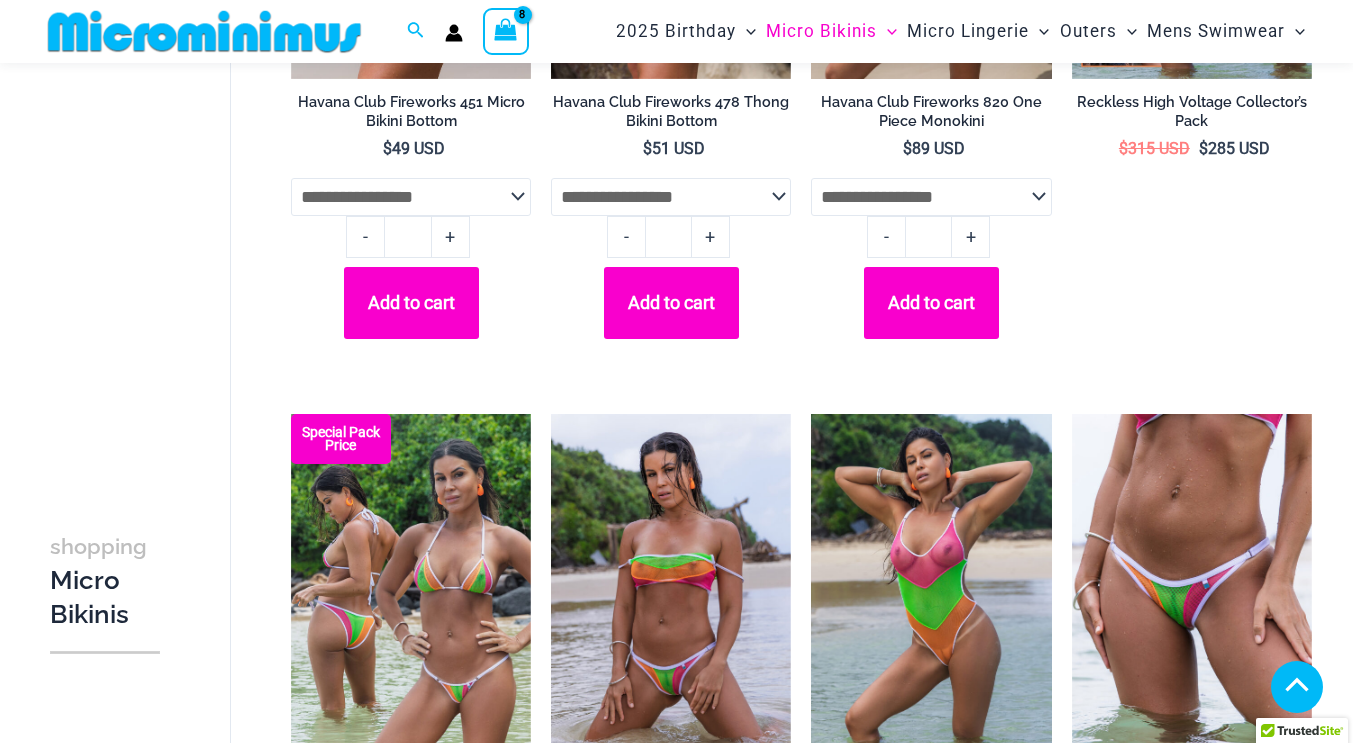 scroll, scrollTop: 1381, scrollLeft: 0, axis: vertical 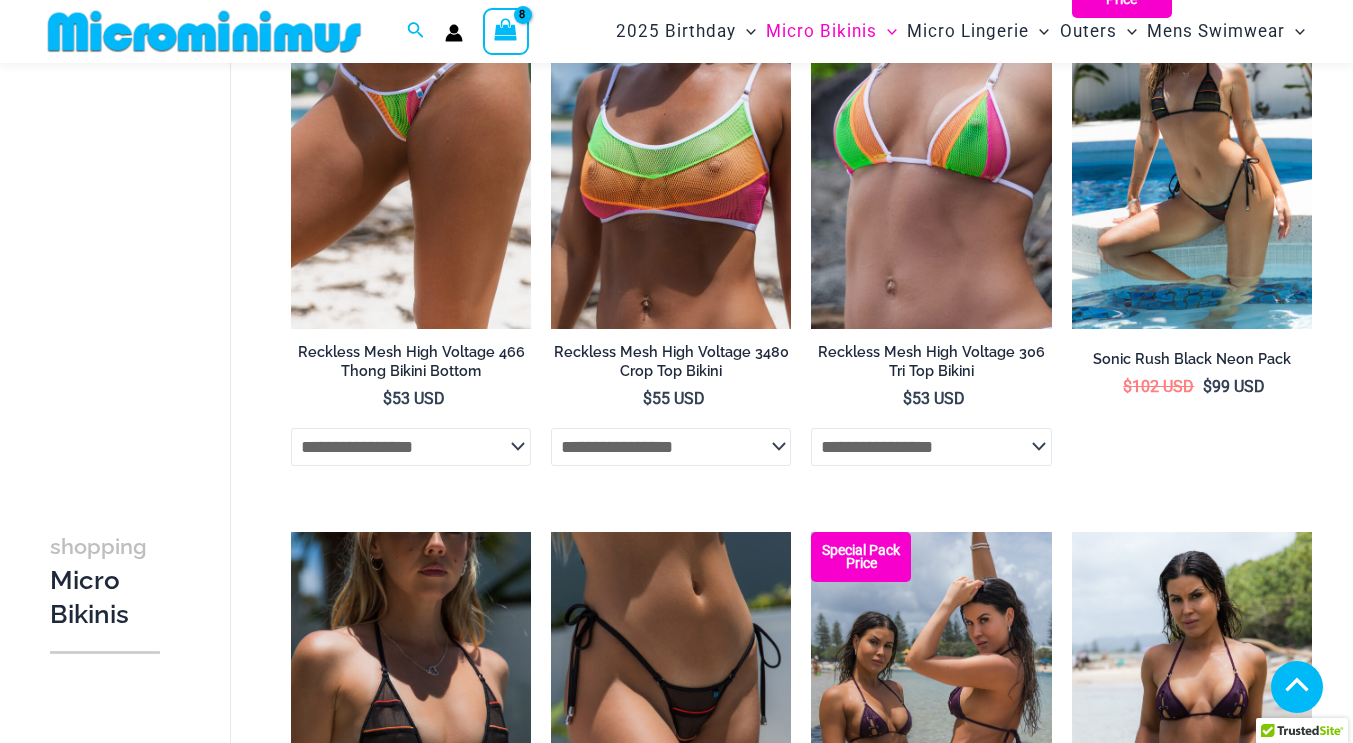 type on "*********" 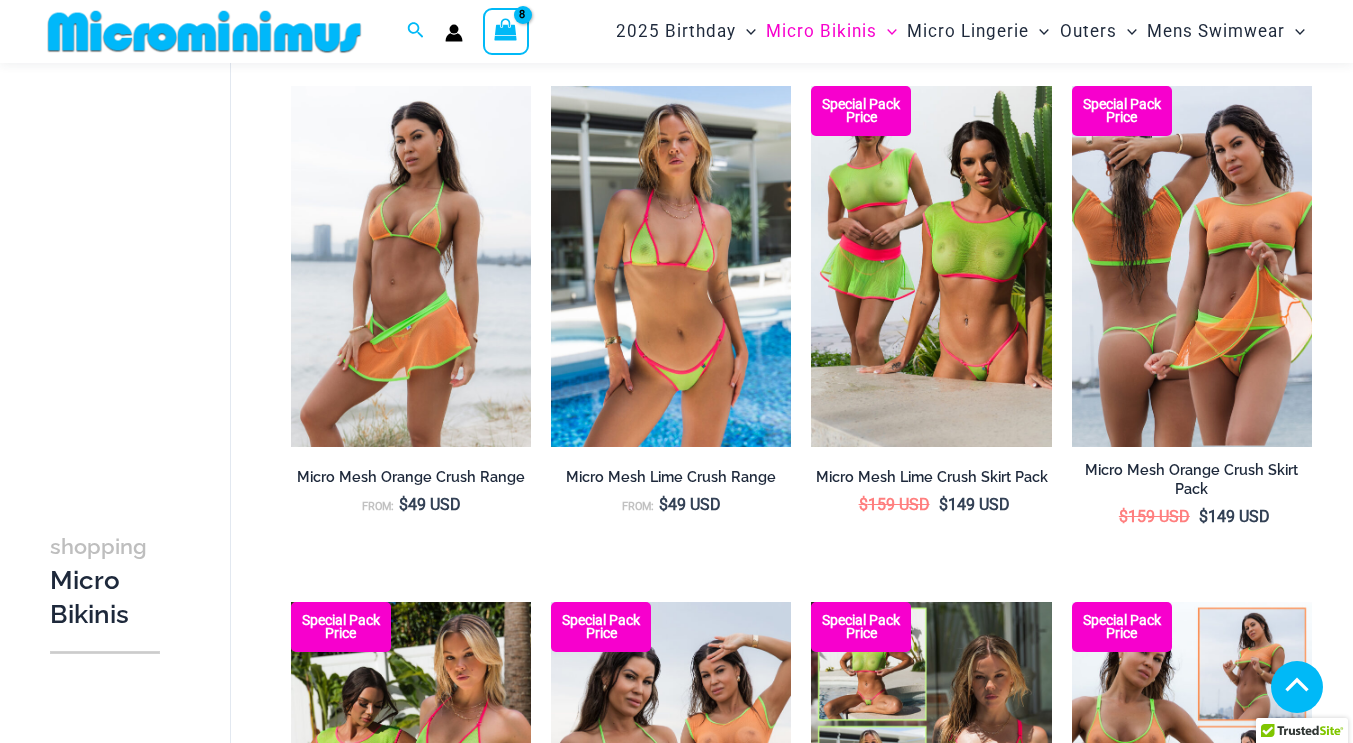 scroll, scrollTop: 2839, scrollLeft: 0, axis: vertical 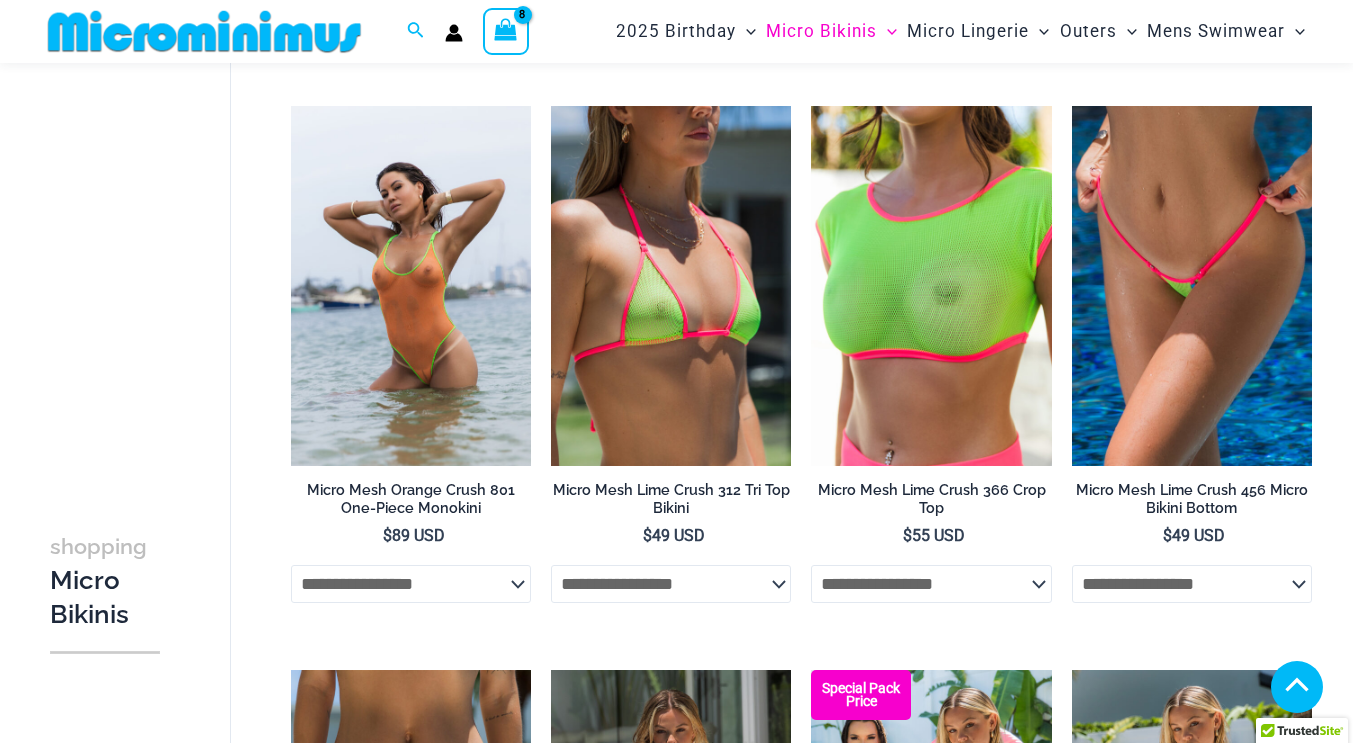 type on "*********" 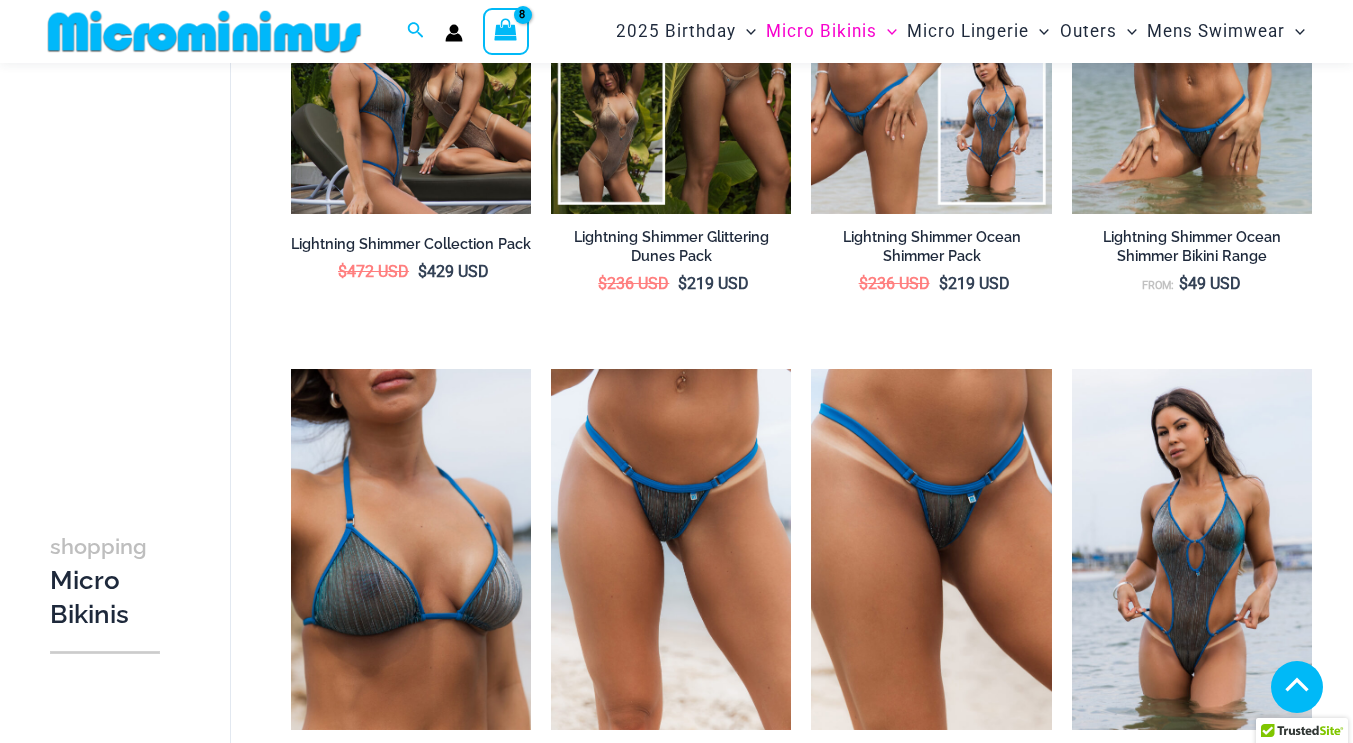 scroll, scrollTop: 2736, scrollLeft: 0, axis: vertical 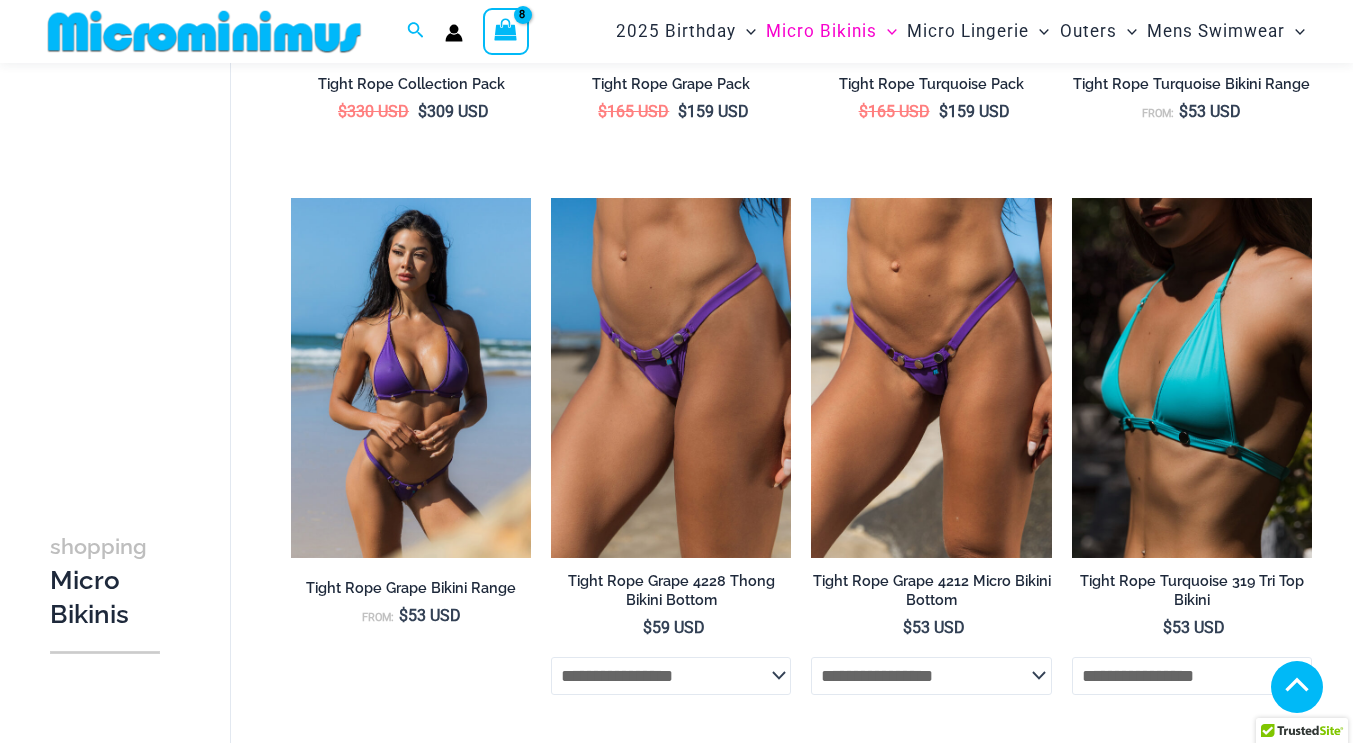 type on "*********" 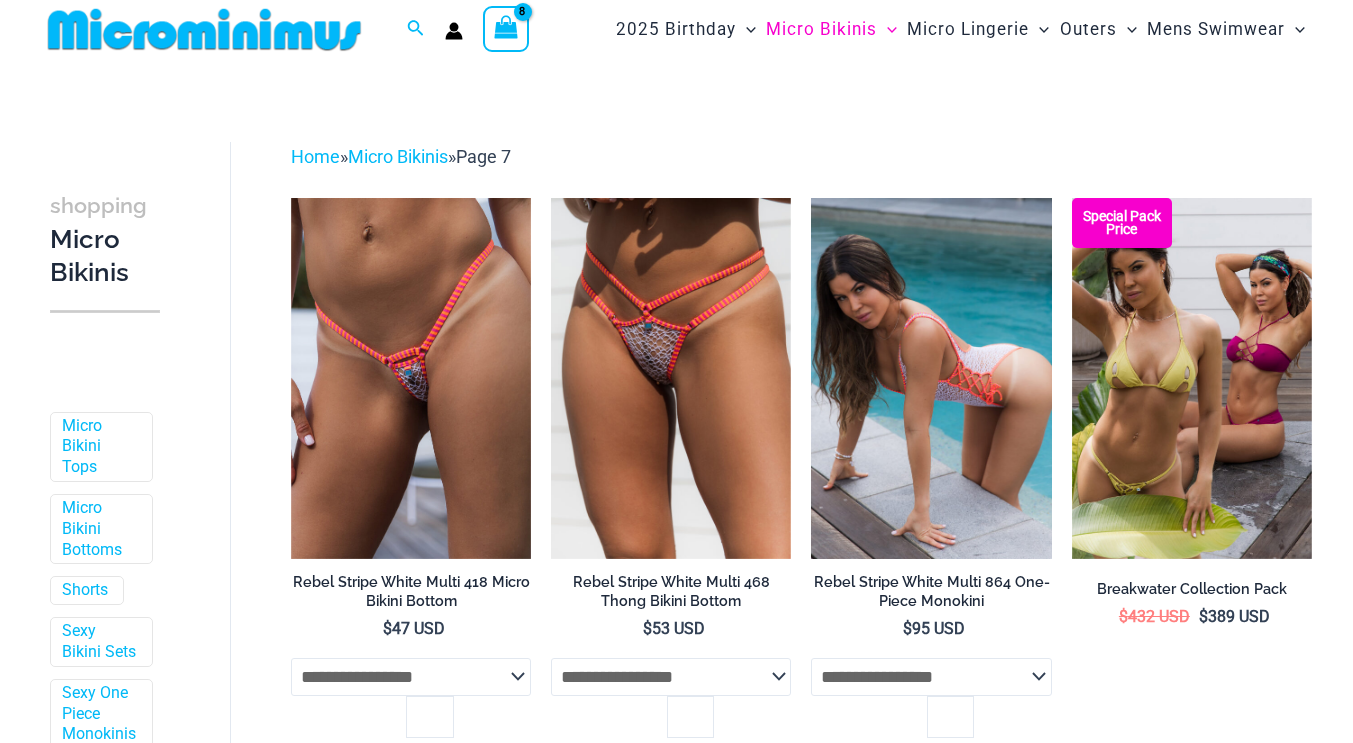 scroll, scrollTop: 110, scrollLeft: 0, axis: vertical 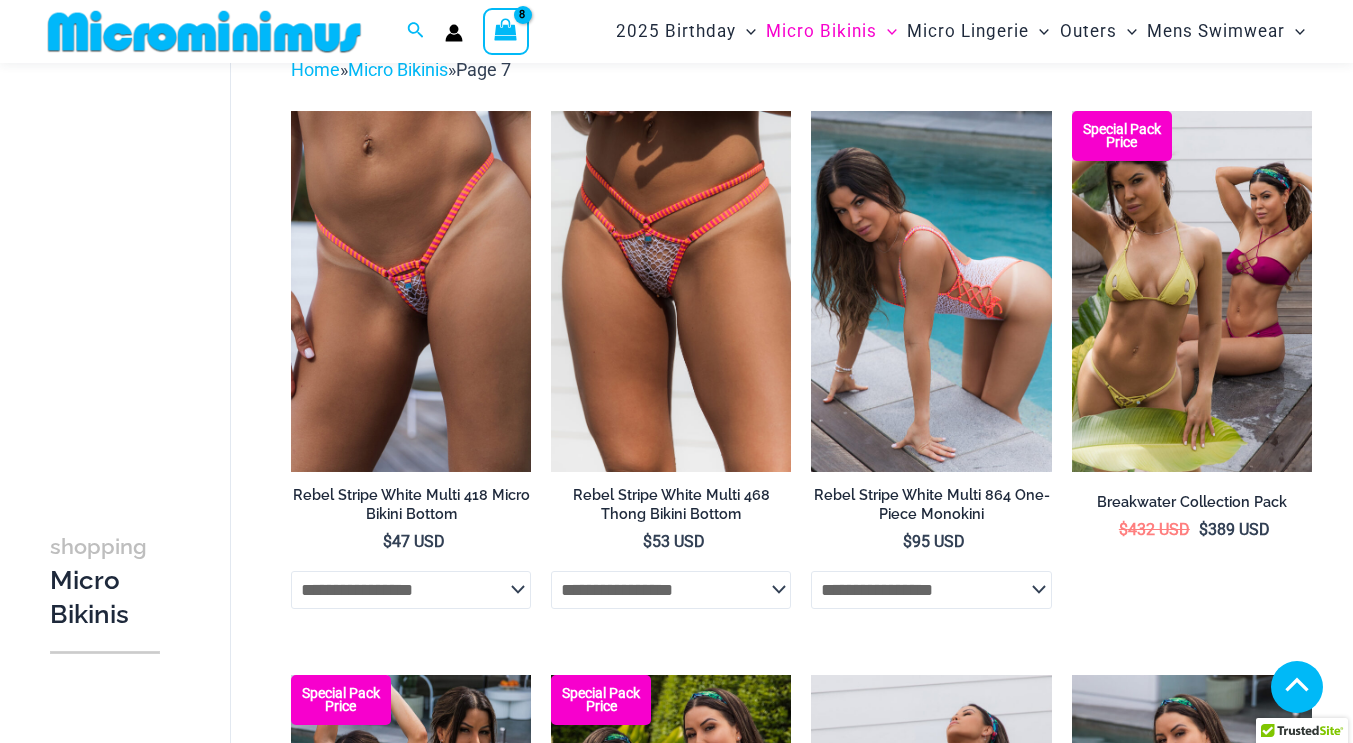 type on "*********" 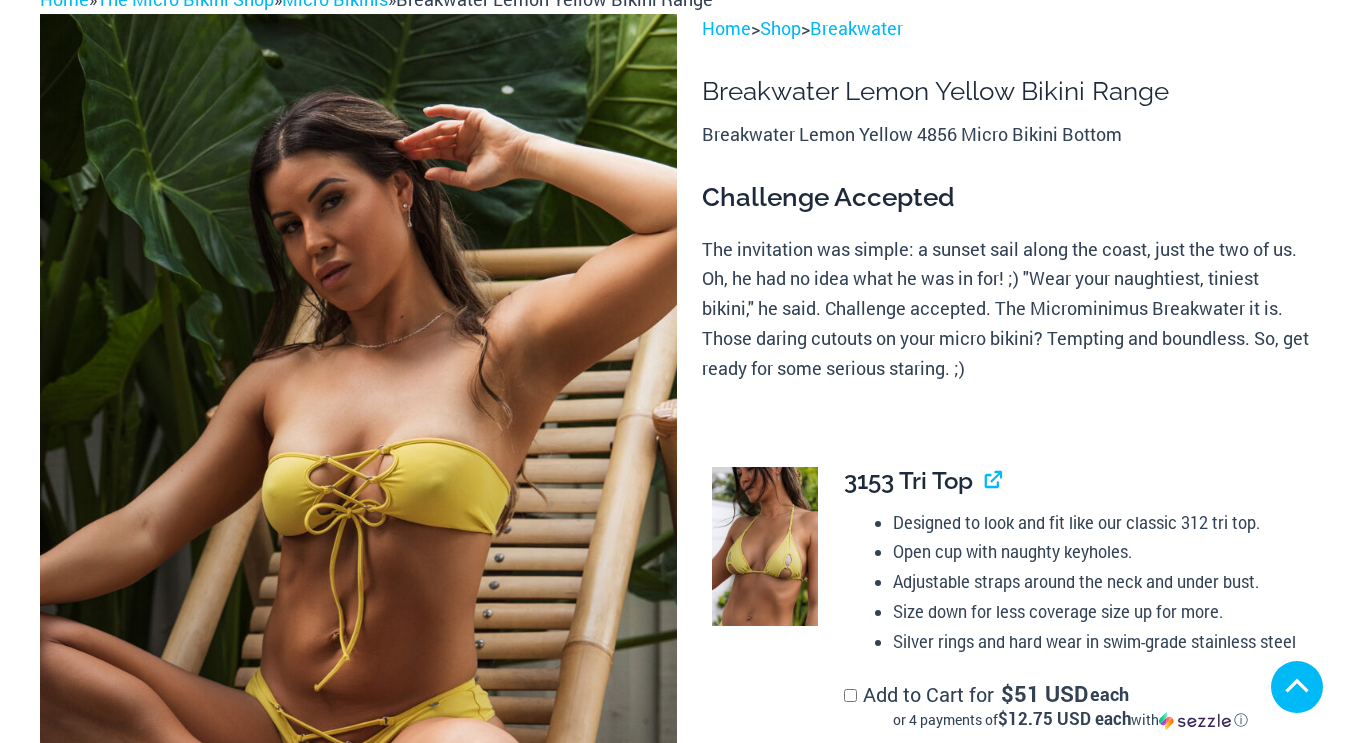 scroll, scrollTop: 357, scrollLeft: 0, axis: vertical 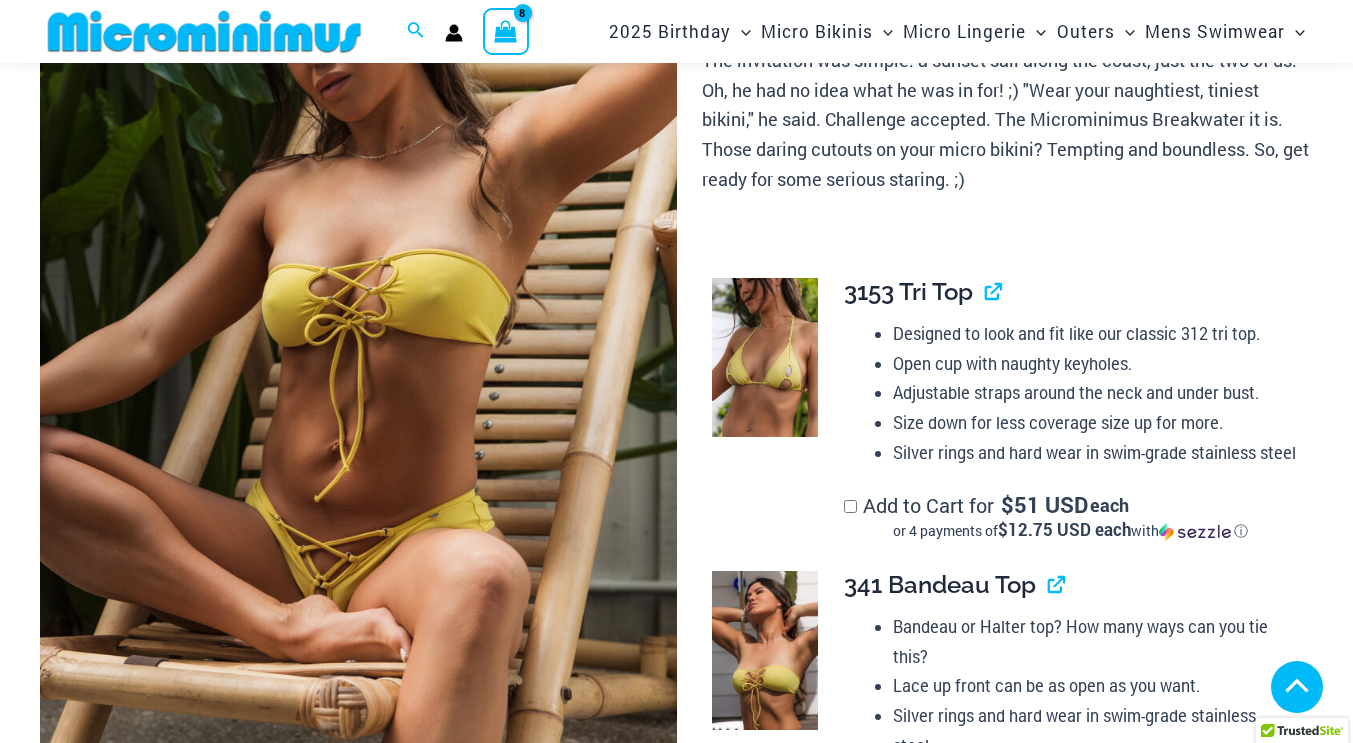 type on "*********" 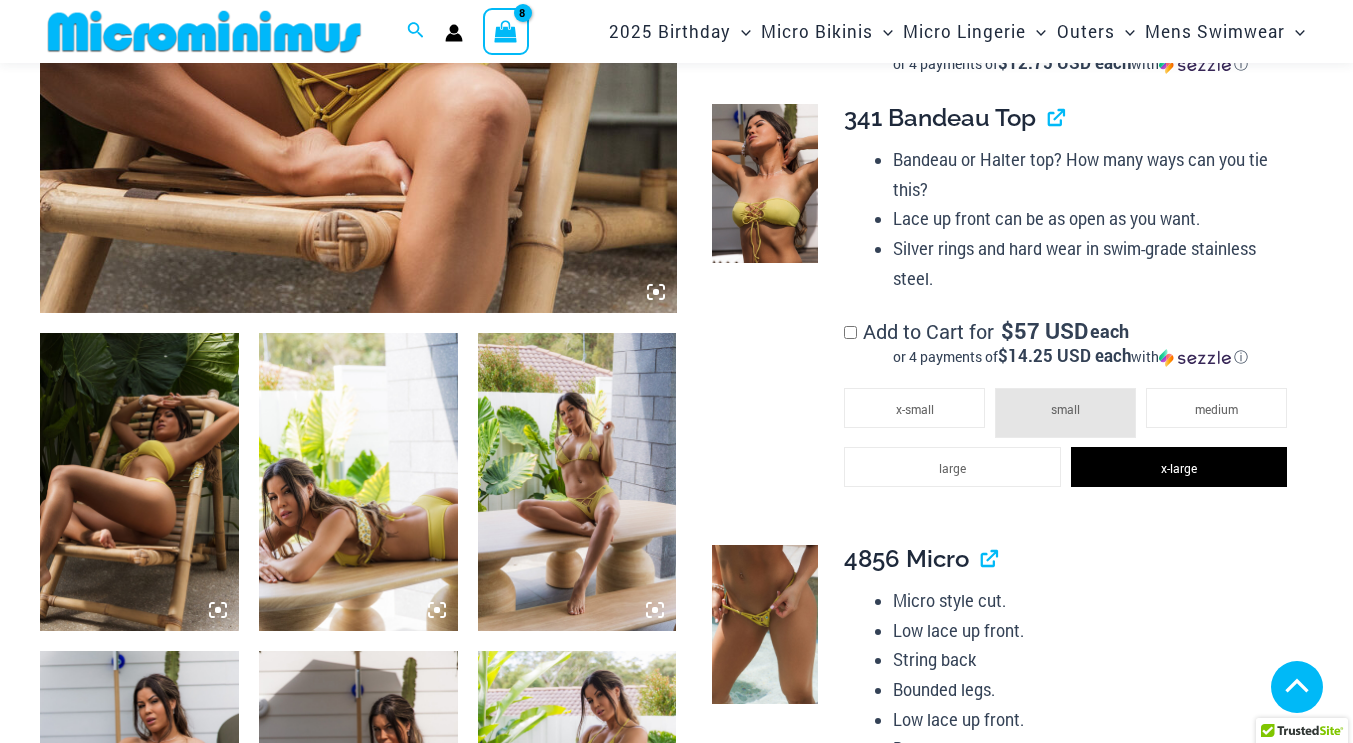 click on "large" 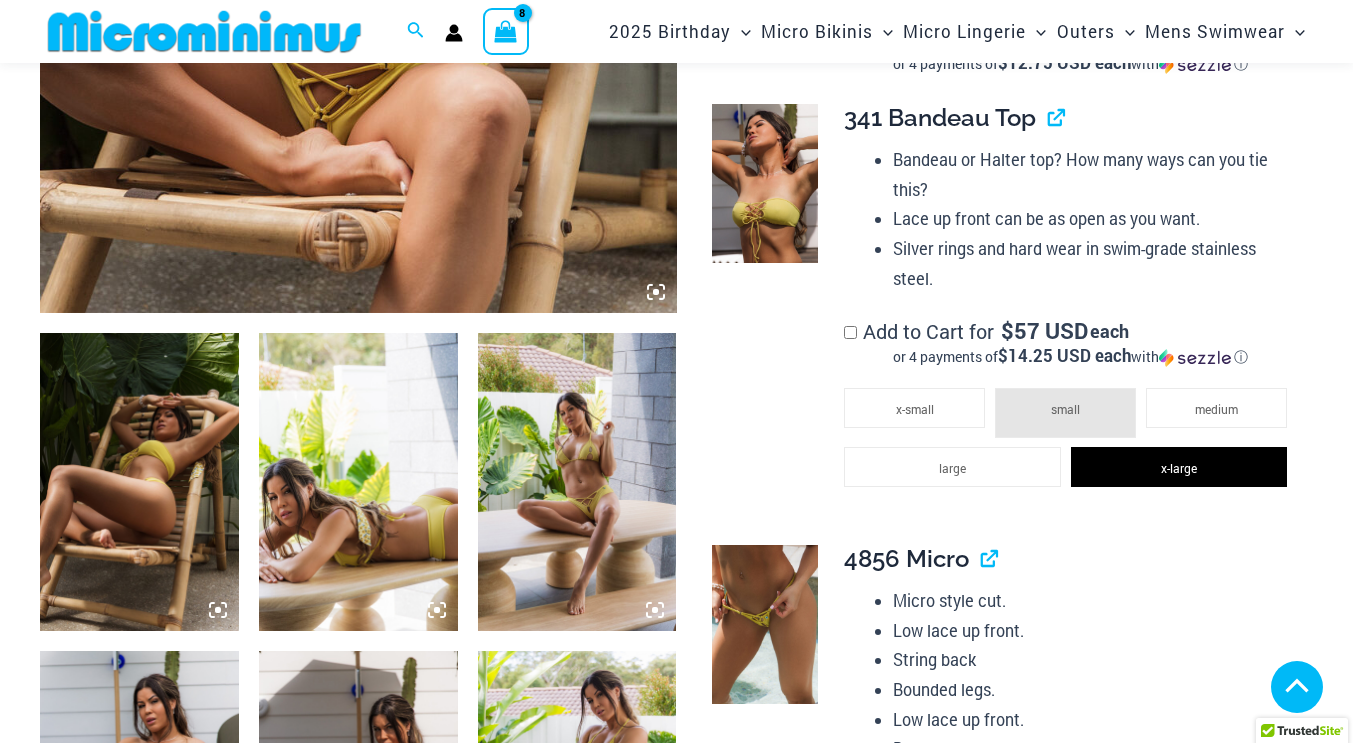 click on "large" 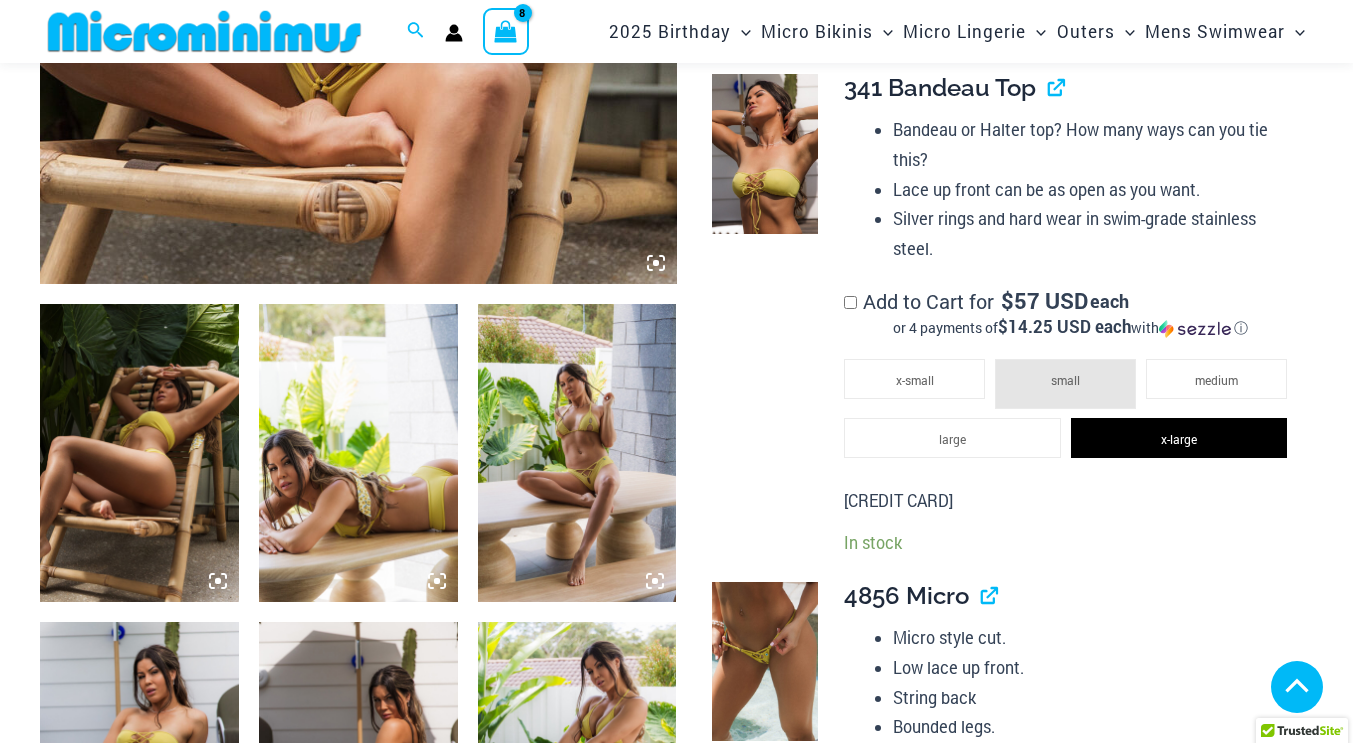 click on "Add to cart" at bounding box center (1007, 1904) 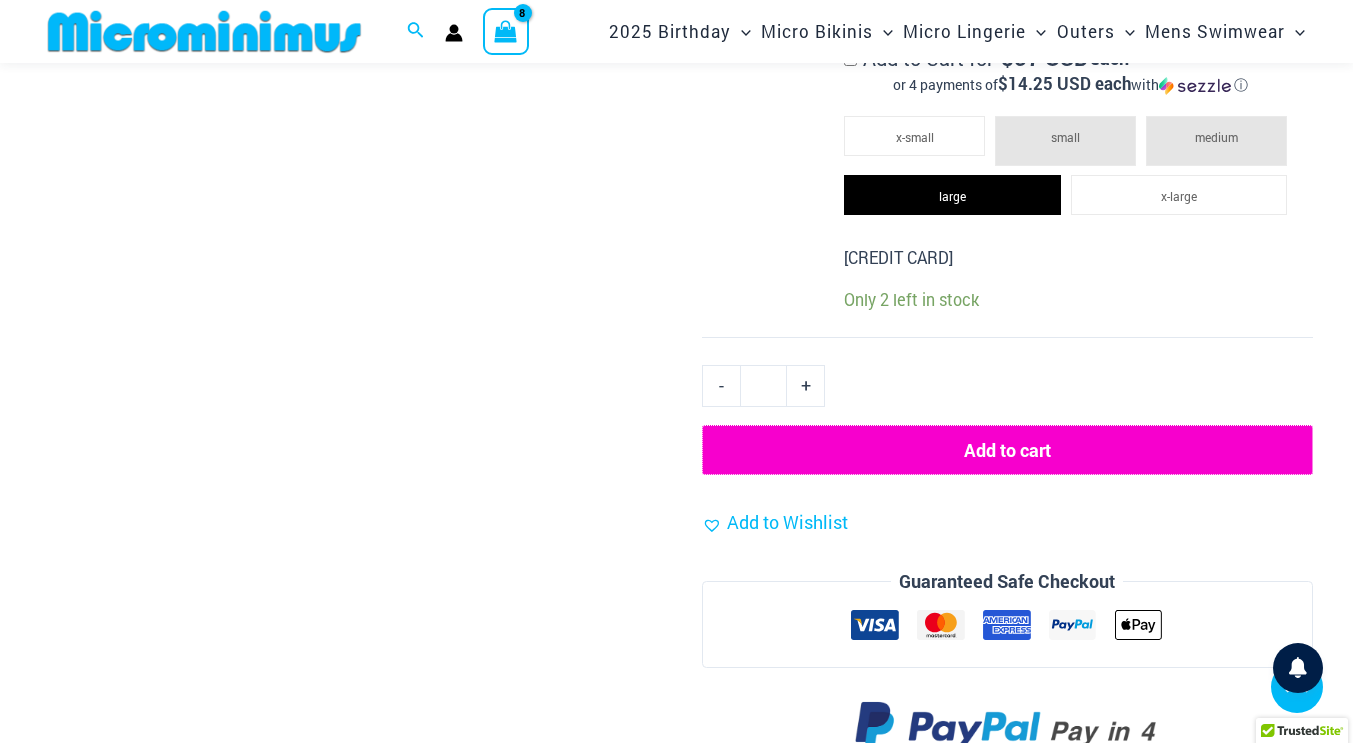 scroll, scrollTop: 2295, scrollLeft: 0, axis: vertical 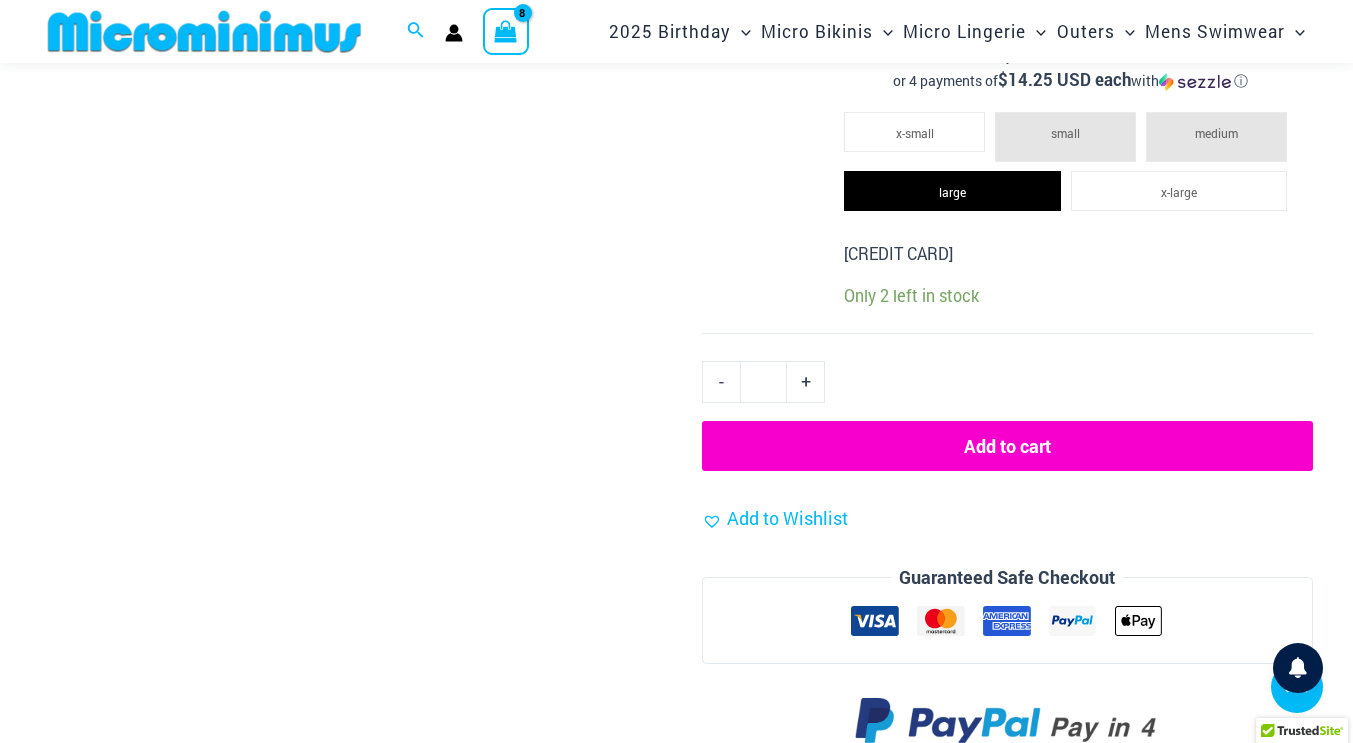 click on "Add to cart" at bounding box center (1007, 446) 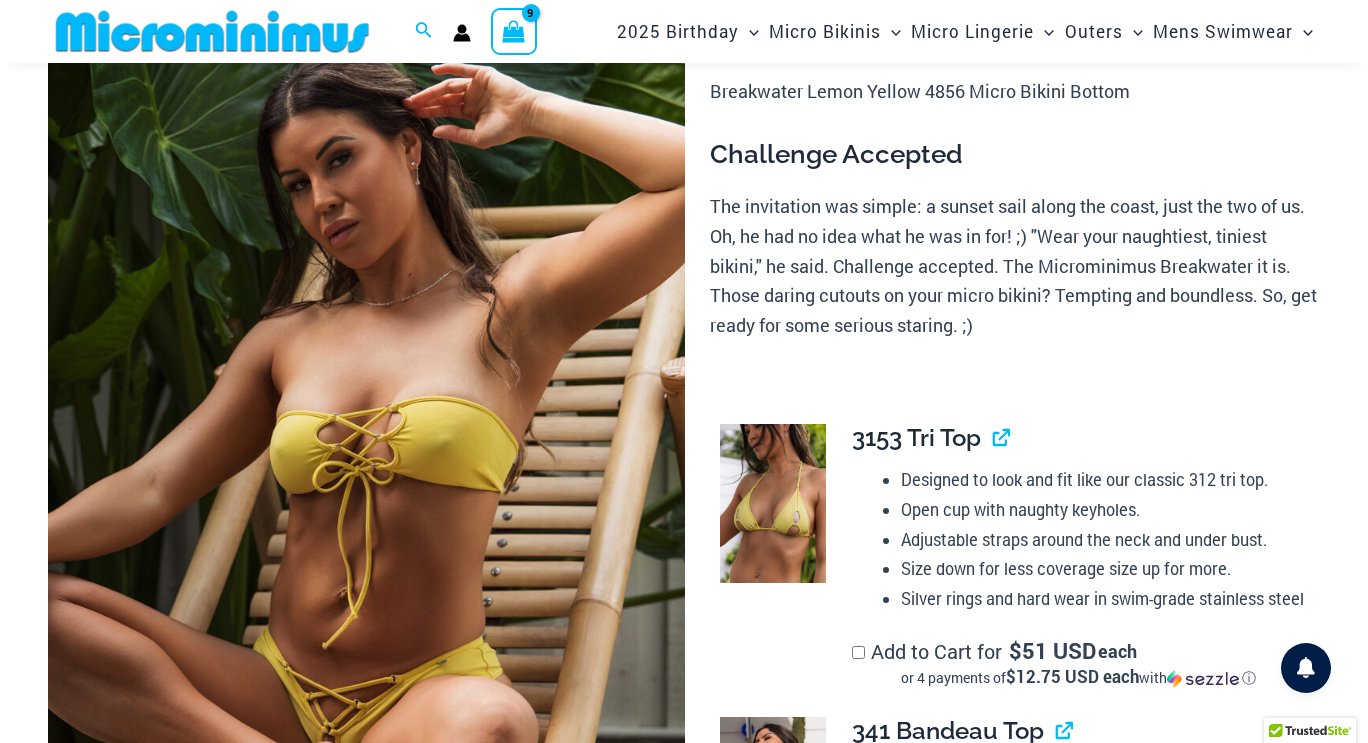 scroll, scrollTop: 53, scrollLeft: 0, axis: vertical 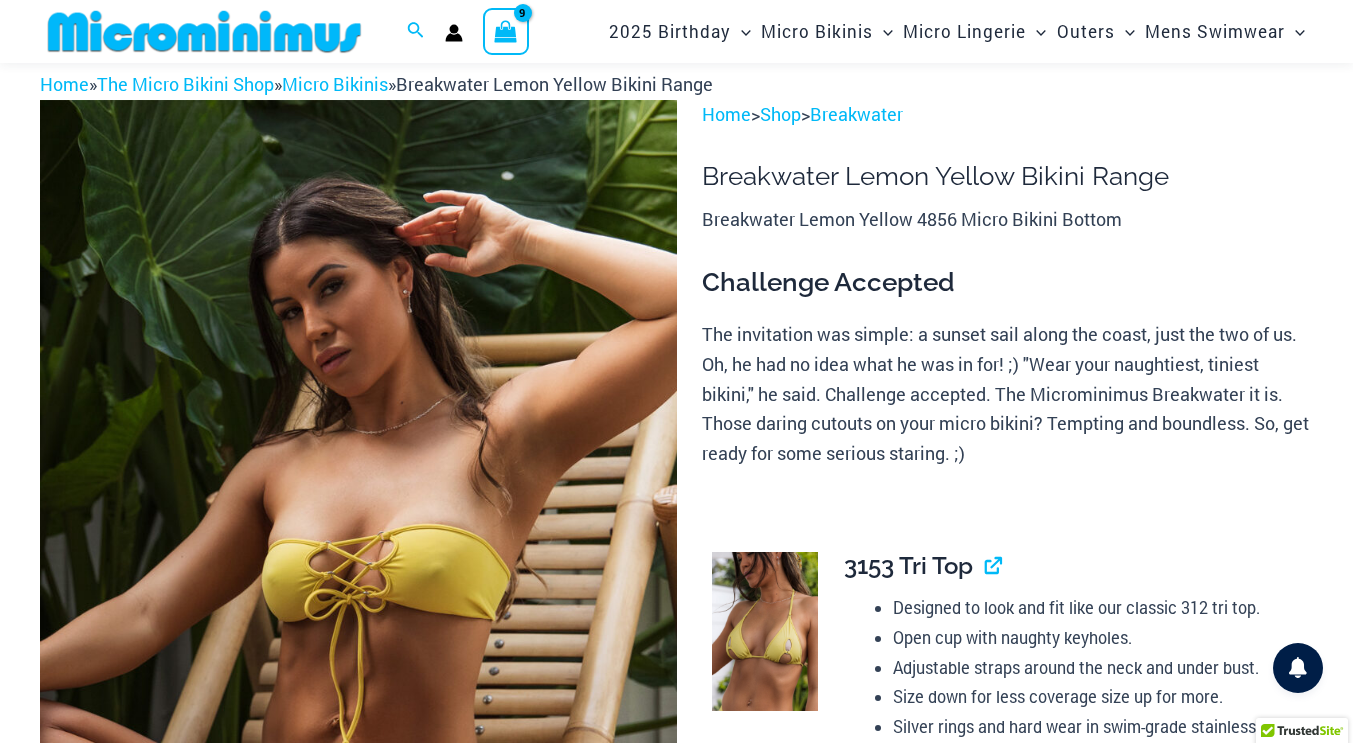 click 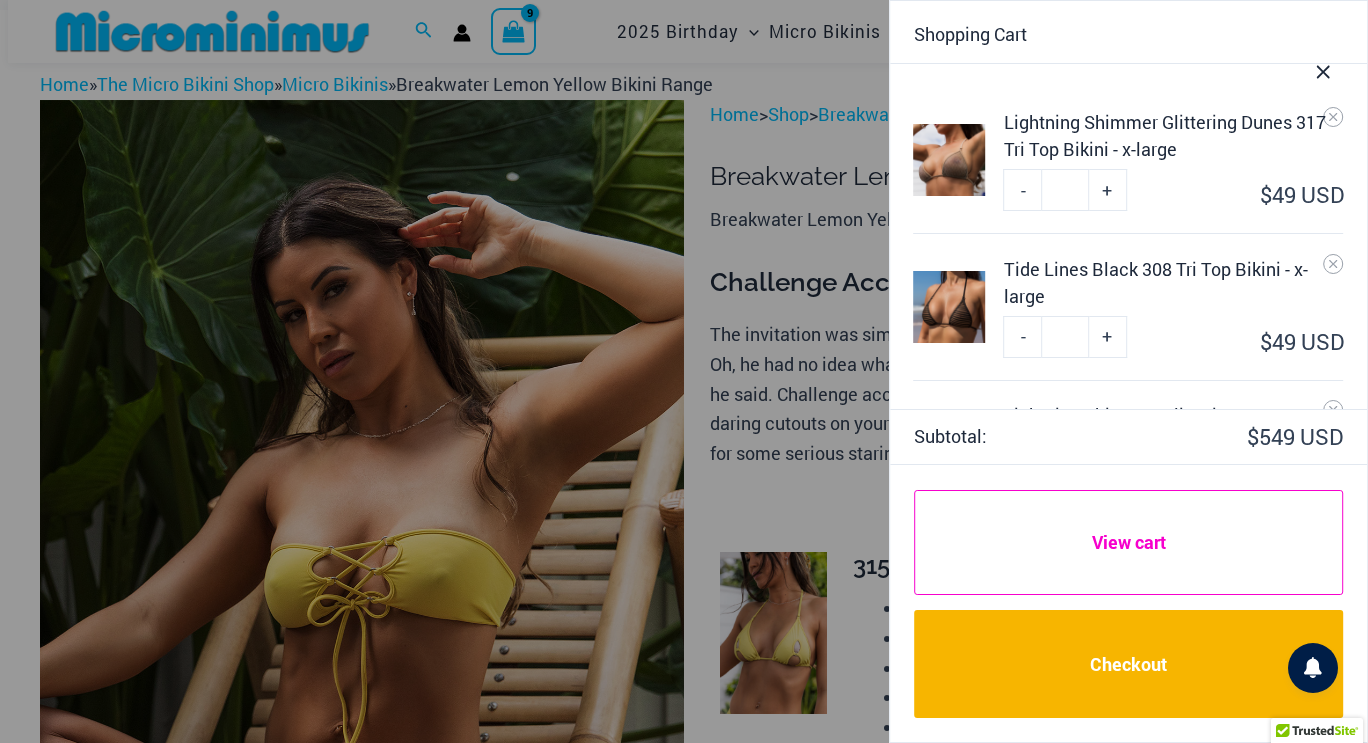 click on "View cart" at bounding box center (1128, 543) 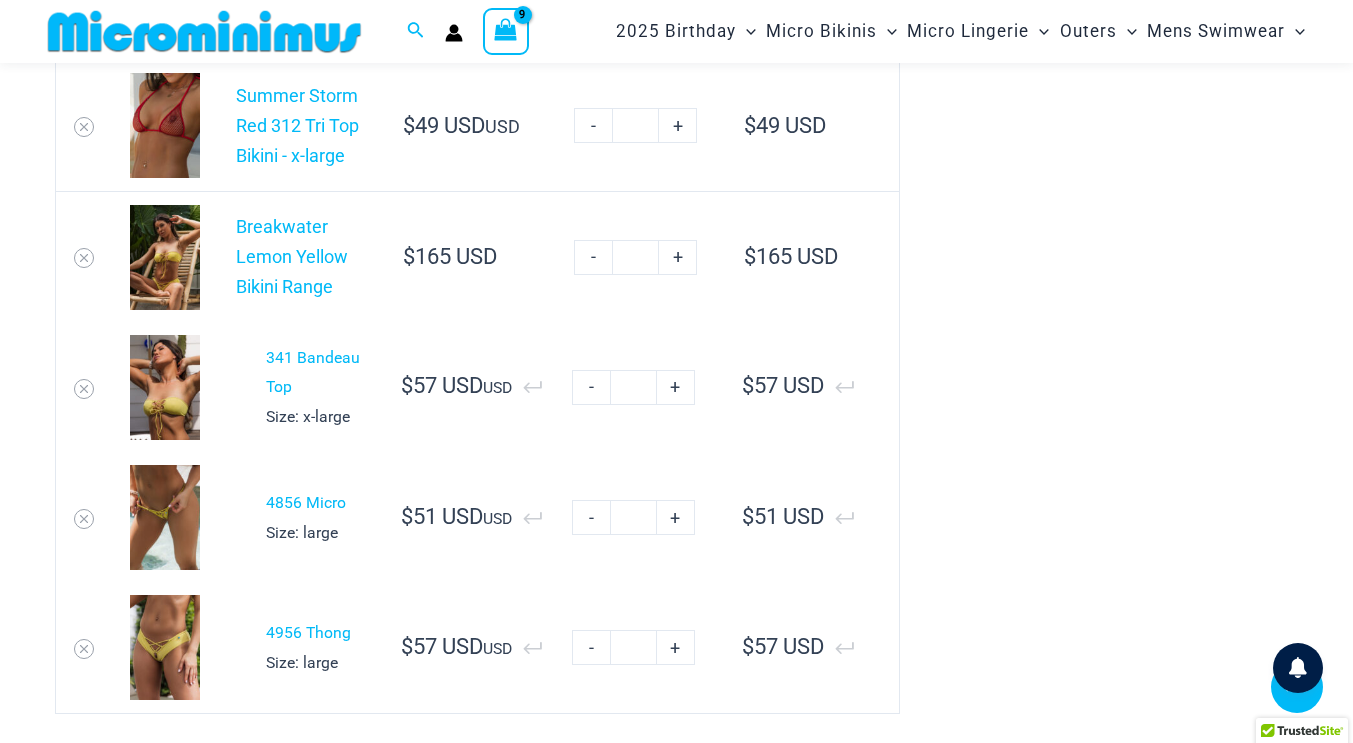 scroll, scrollTop: 1192, scrollLeft: 0, axis: vertical 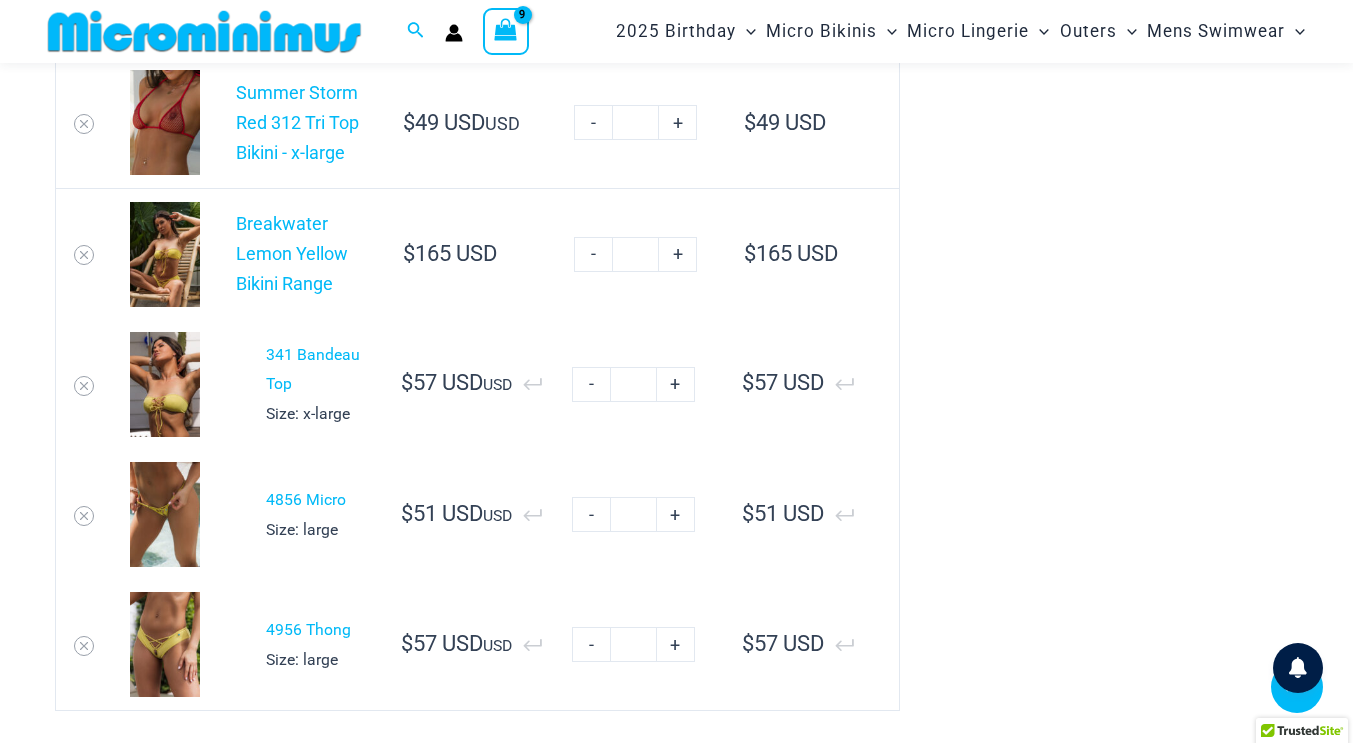type on "*********" 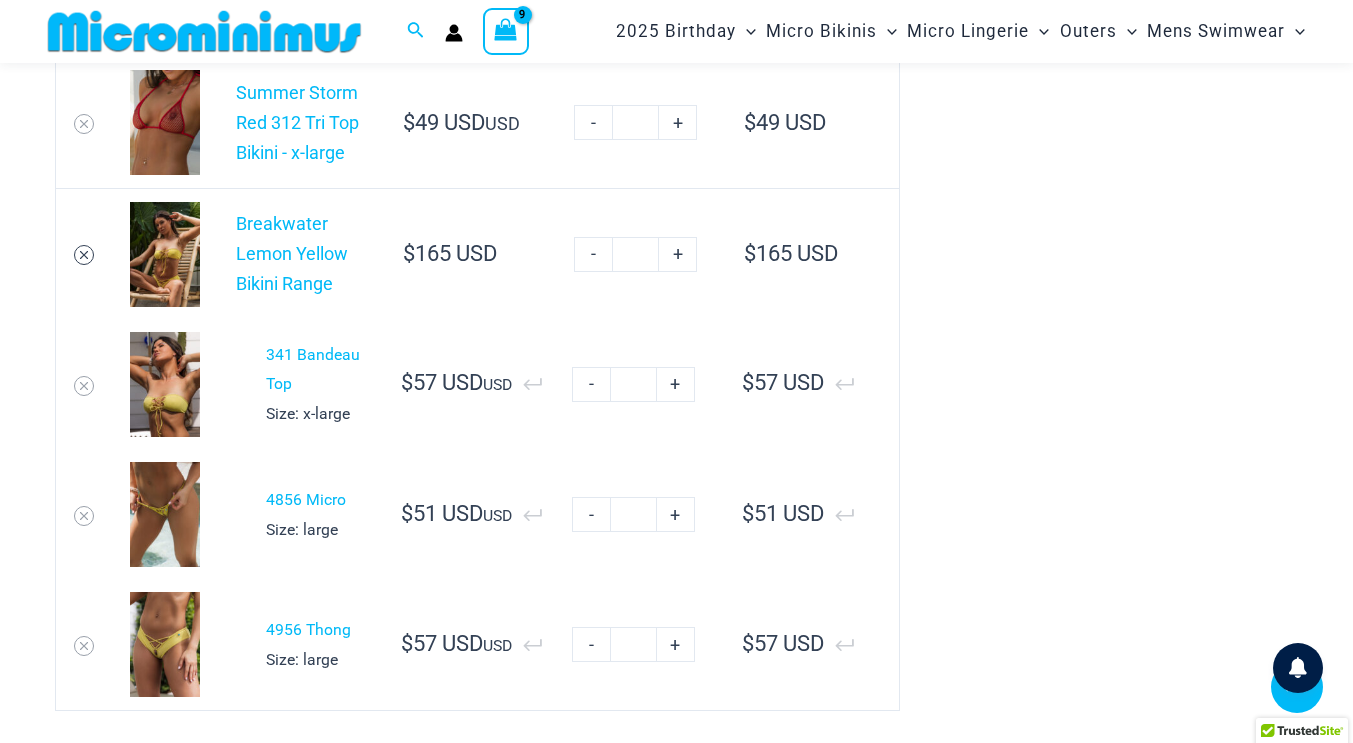 click 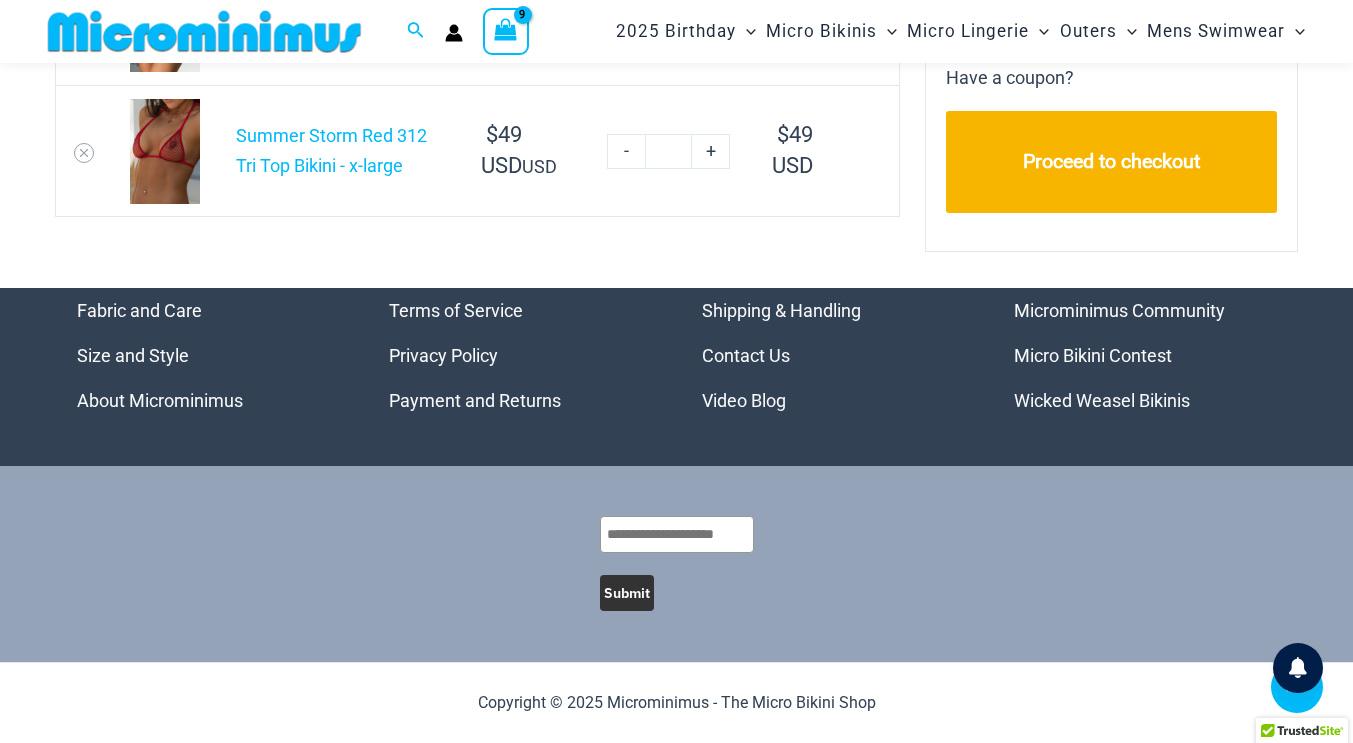 scroll, scrollTop: 745, scrollLeft: 0, axis: vertical 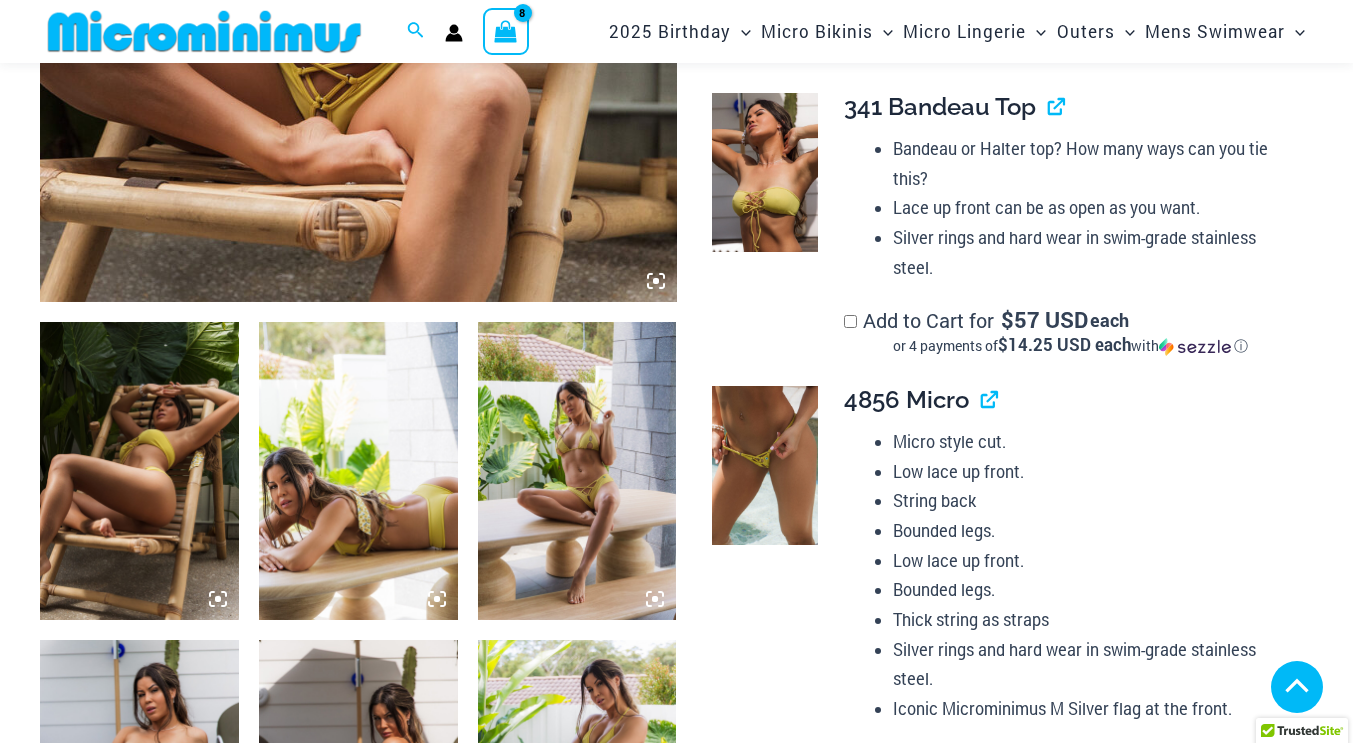 click on "Add to cart" at bounding box center [1007, 1412] 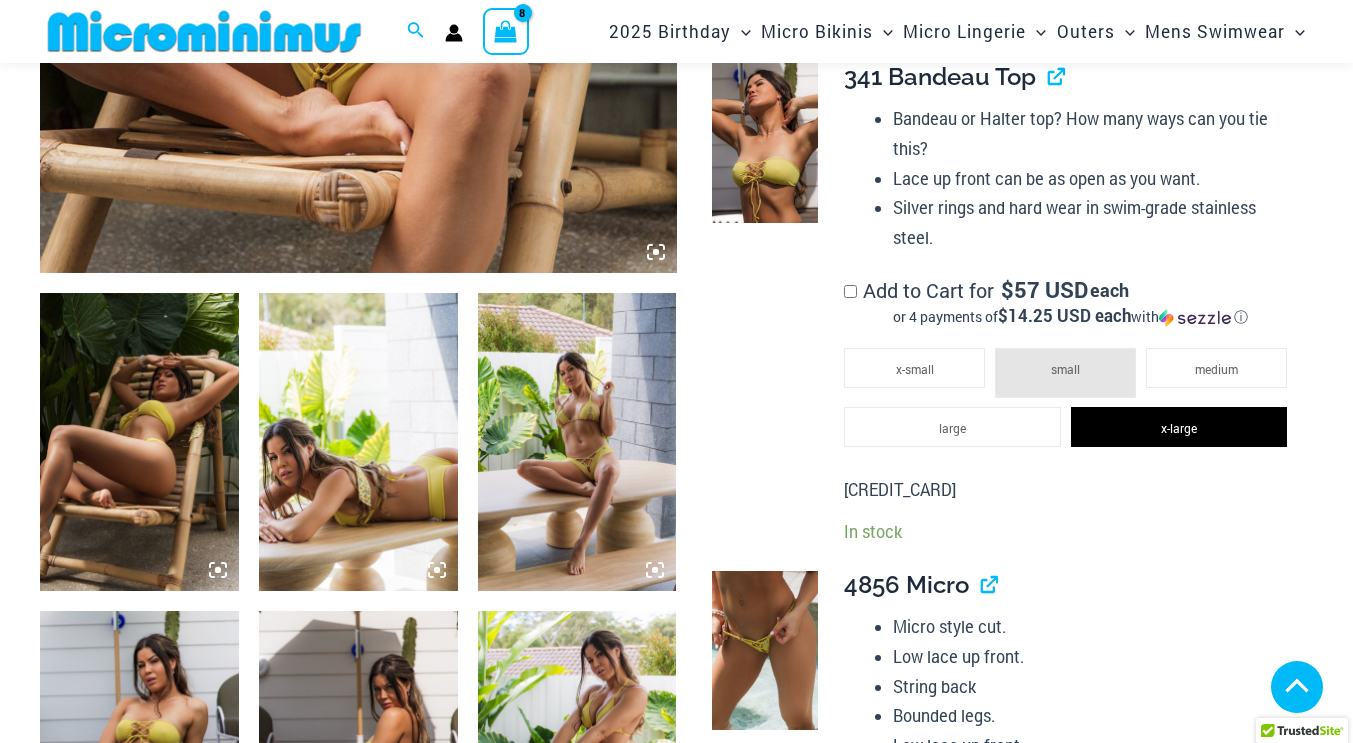 click on "or 4 payments of  $12.75 USD each  with    ⓘ" at bounding box center (1070, 973) 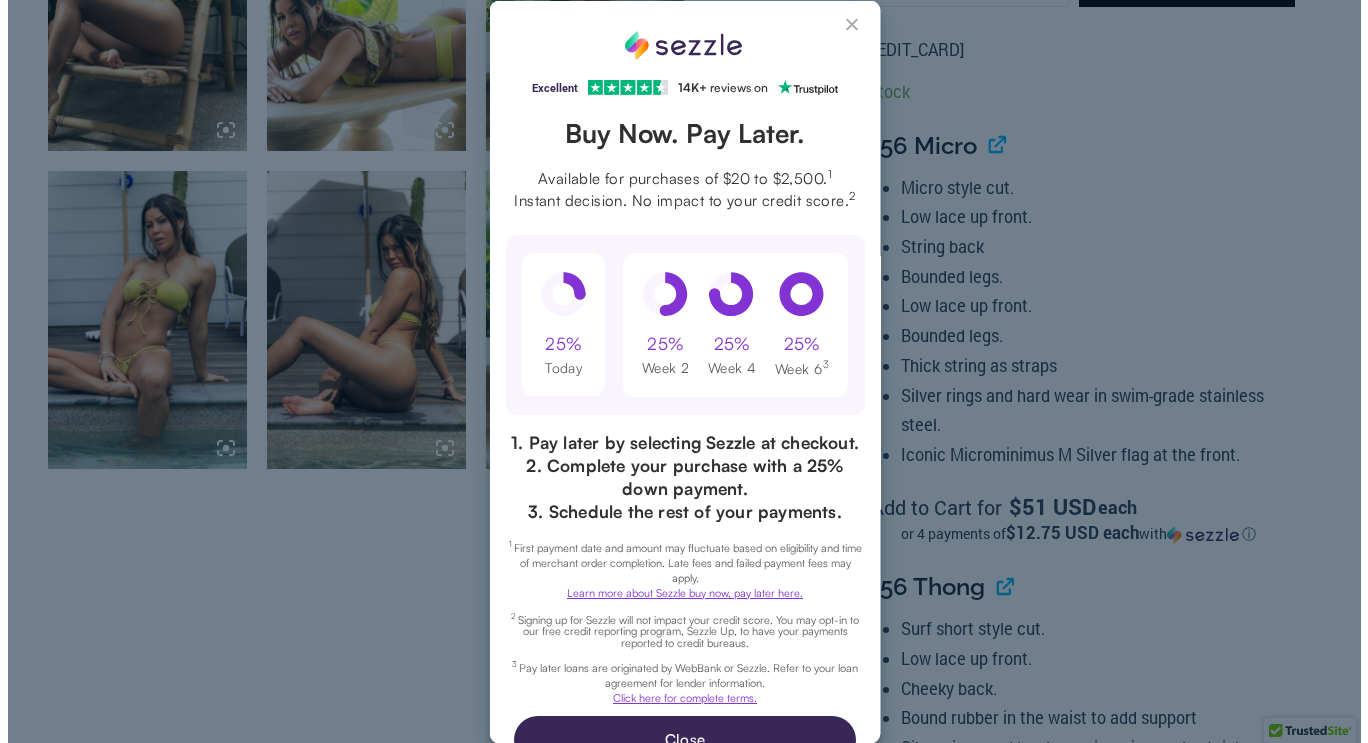 scroll, scrollTop: 0, scrollLeft: 0, axis: both 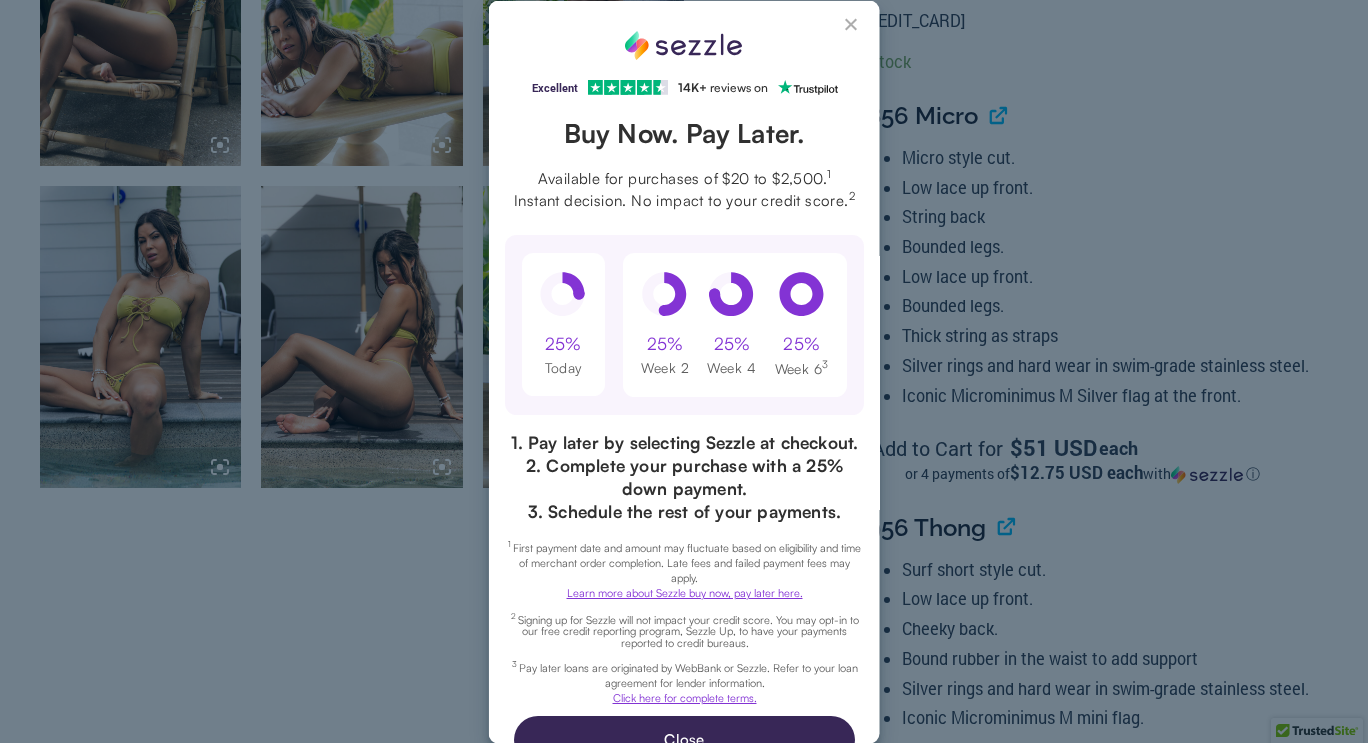 click at bounding box center (852, 28) 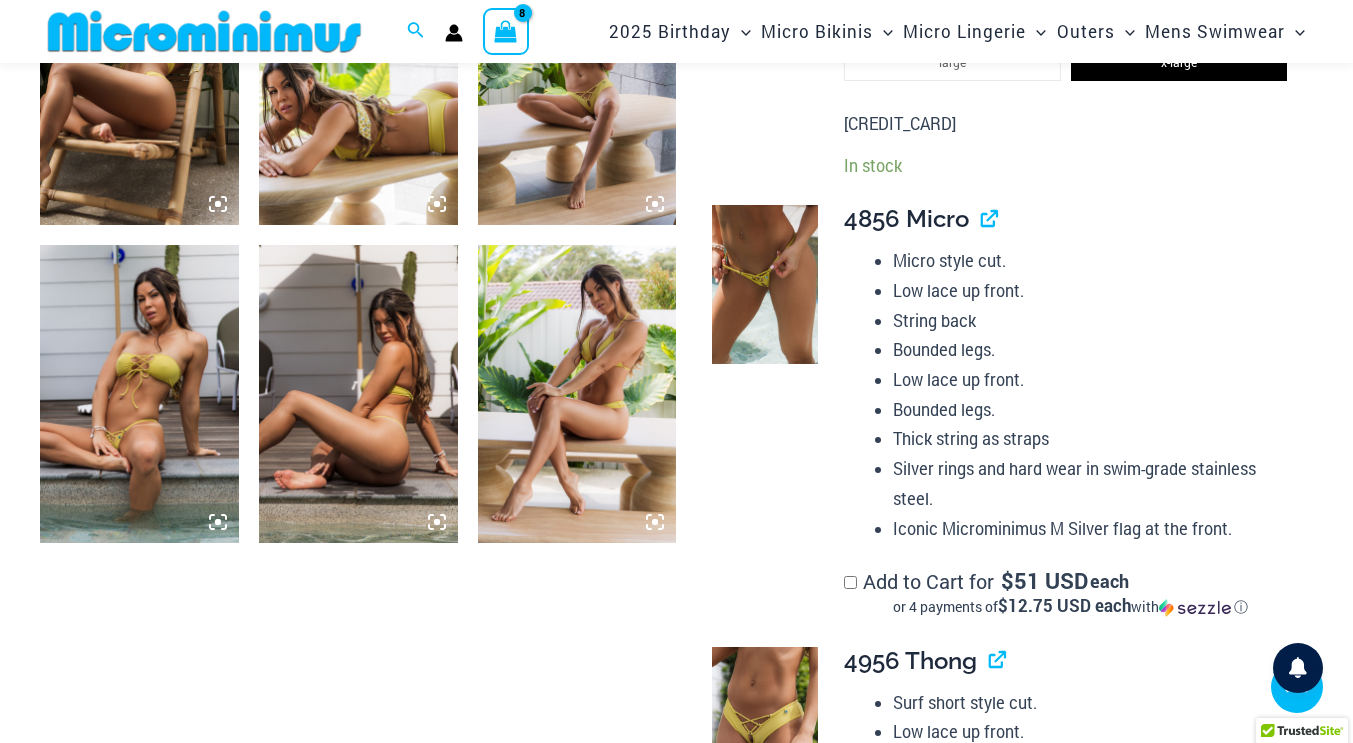 scroll, scrollTop: 1201, scrollLeft: 0, axis: vertical 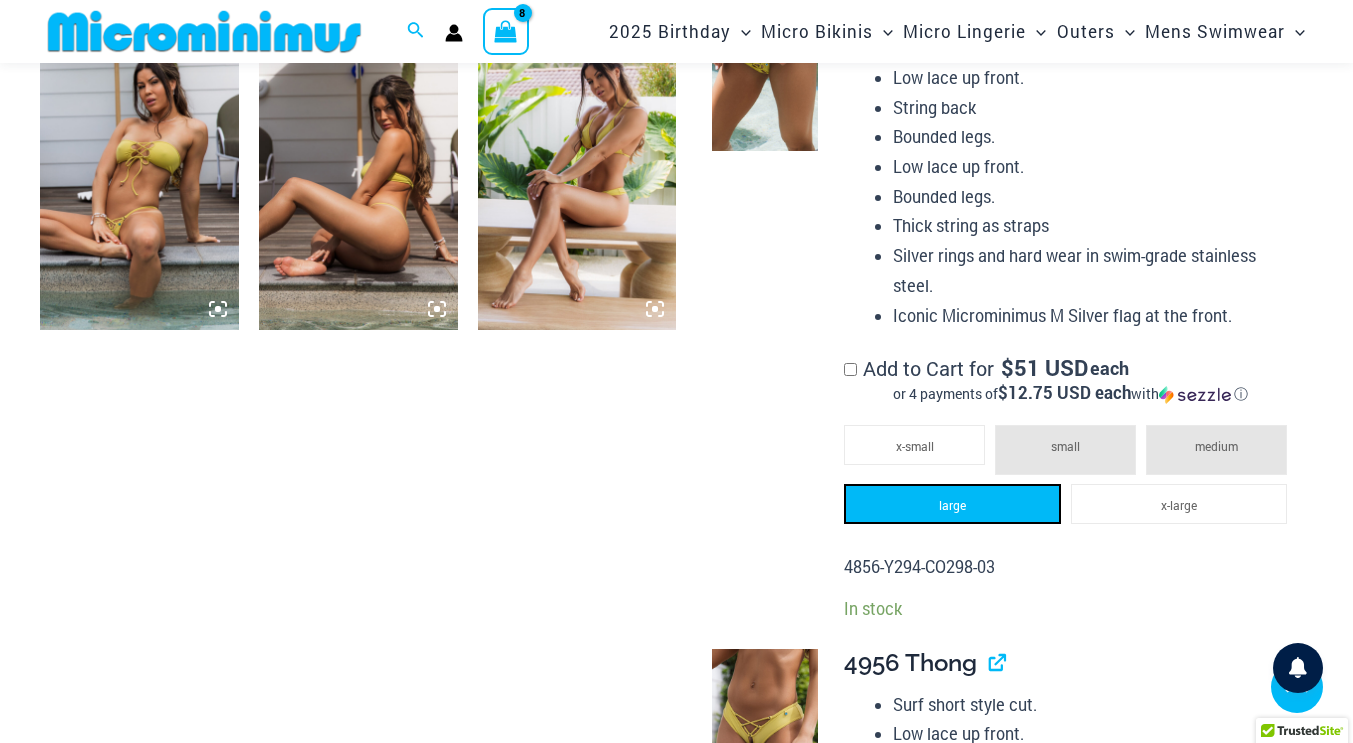 click on "large" 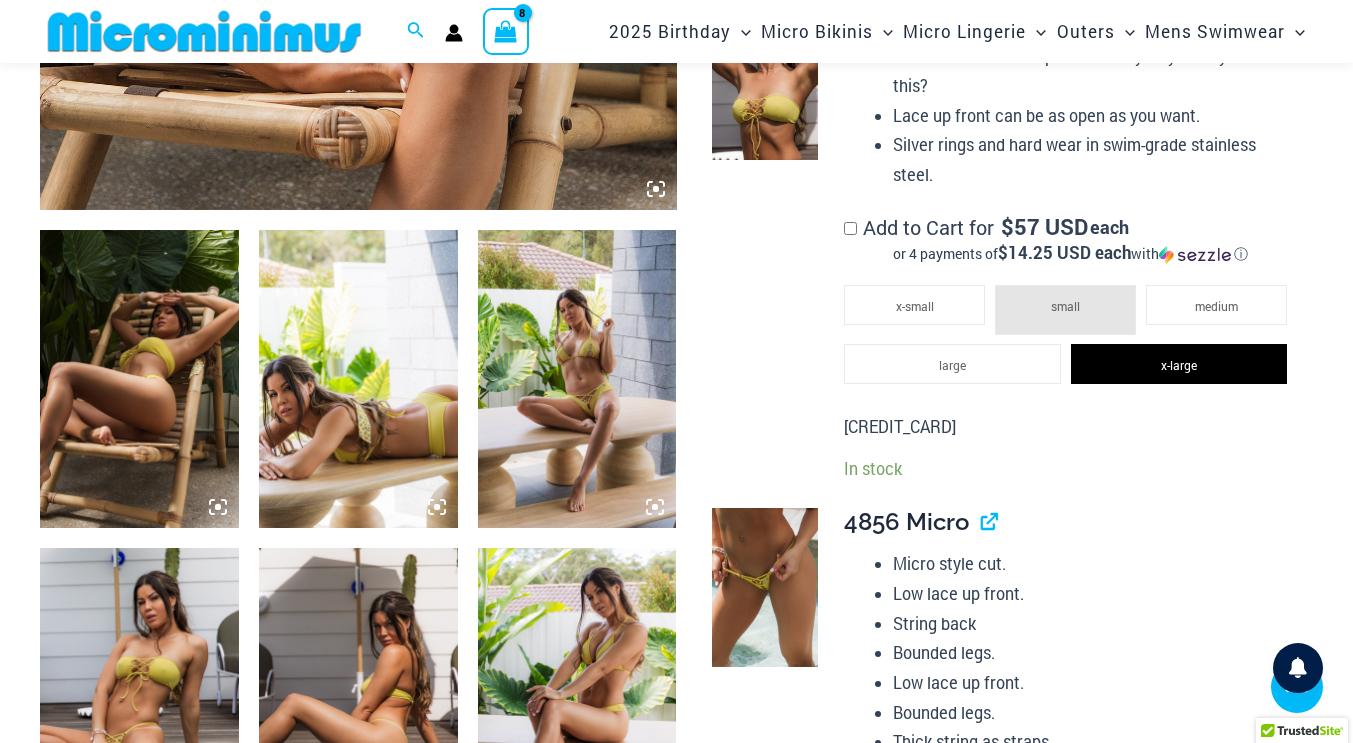 scroll, scrollTop: 896, scrollLeft: 0, axis: vertical 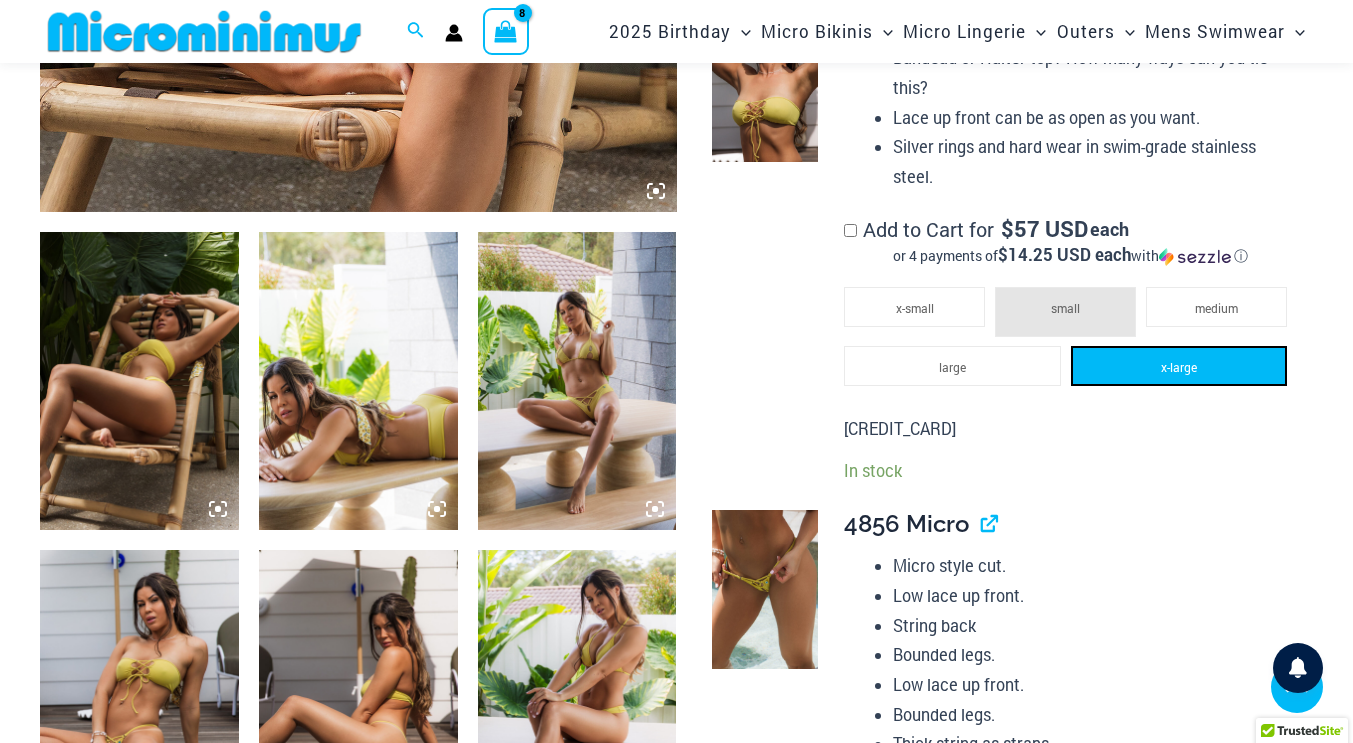 click on "x-large" 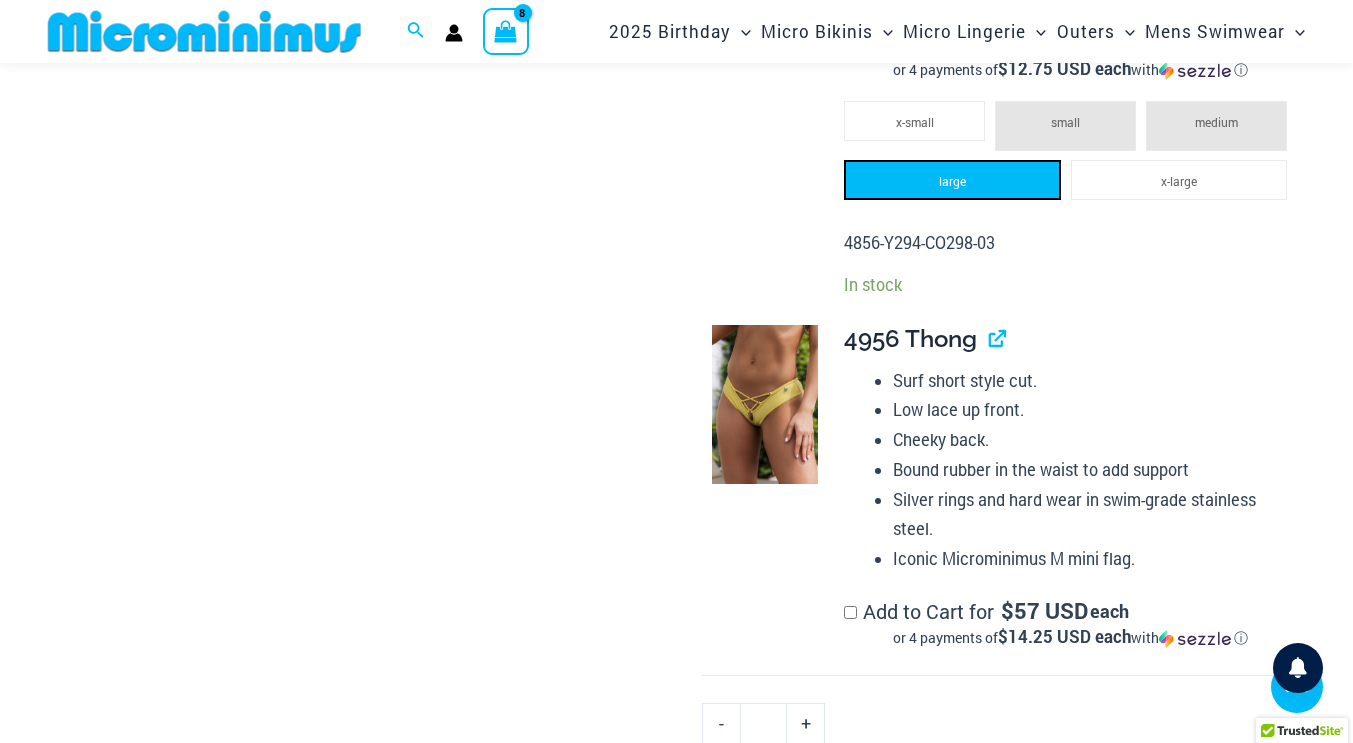 click on "large" 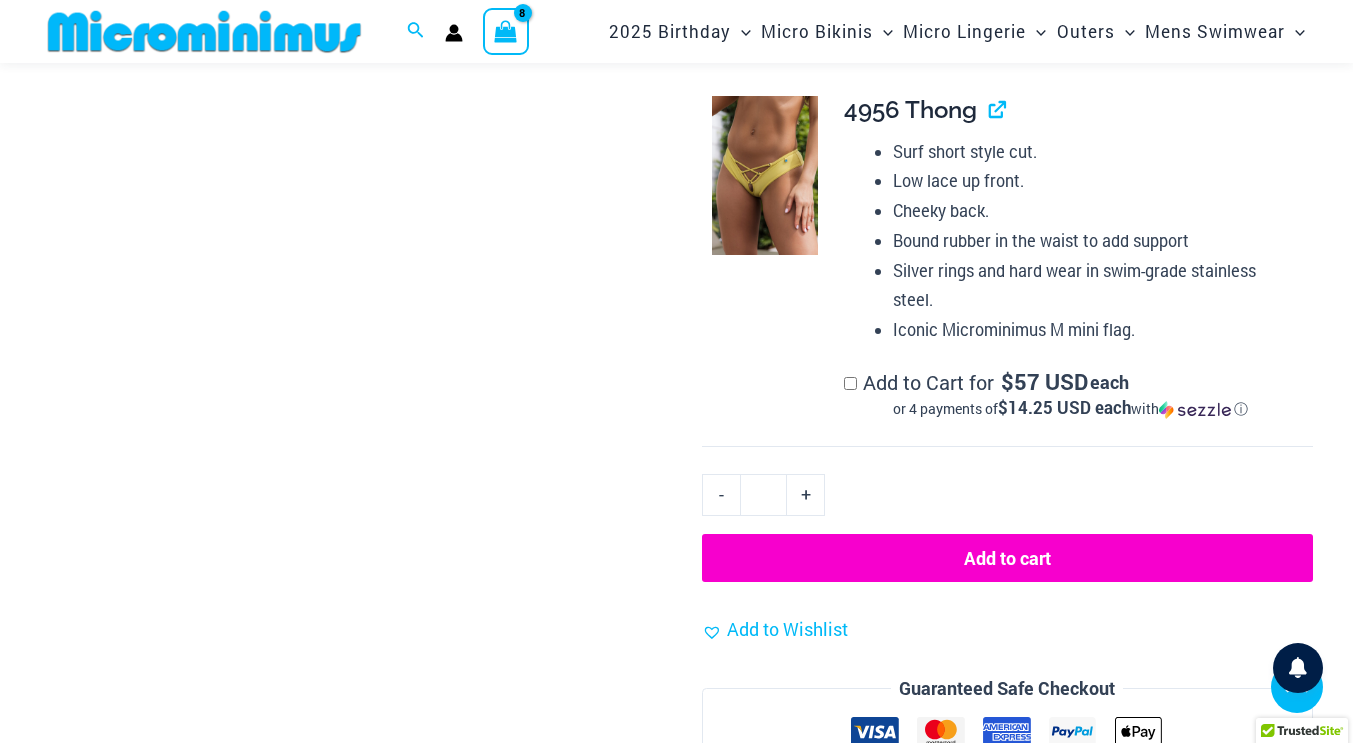 scroll, scrollTop: 1969, scrollLeft: 0, axis: vertical 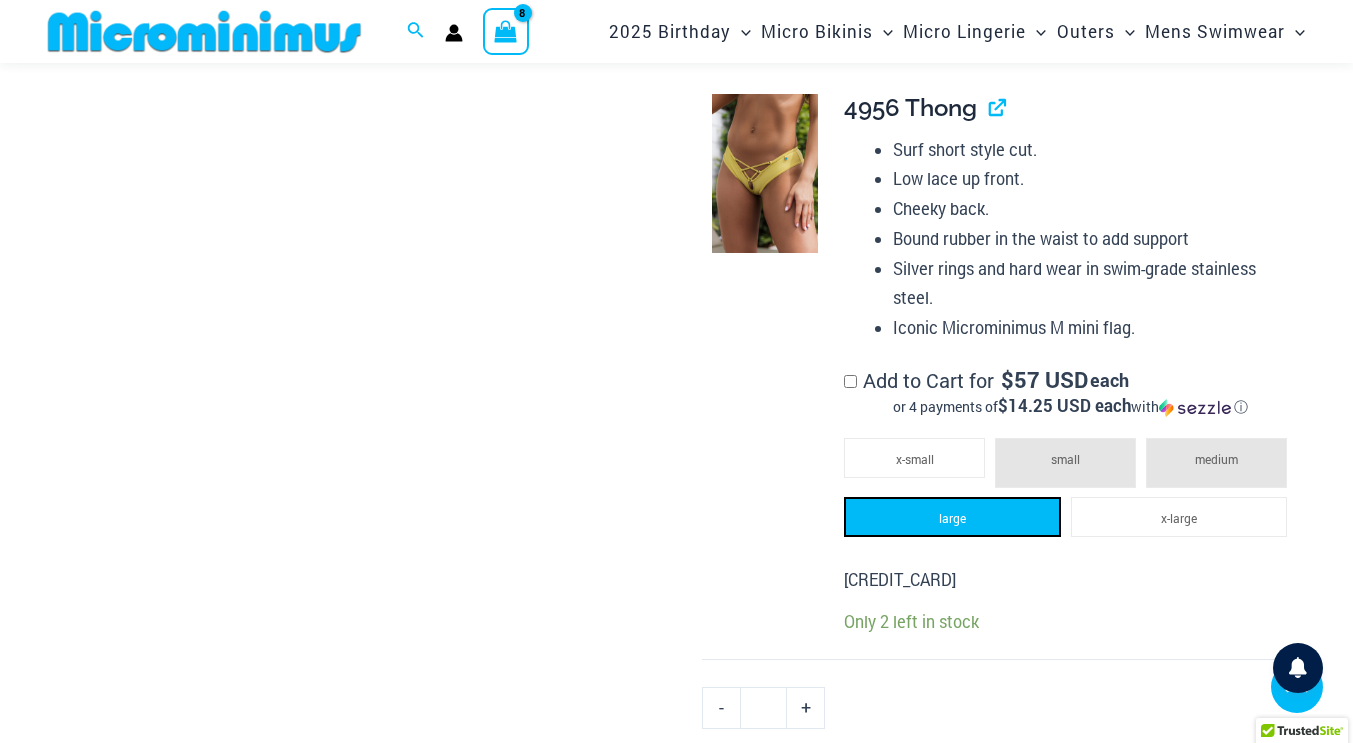 click on "large" 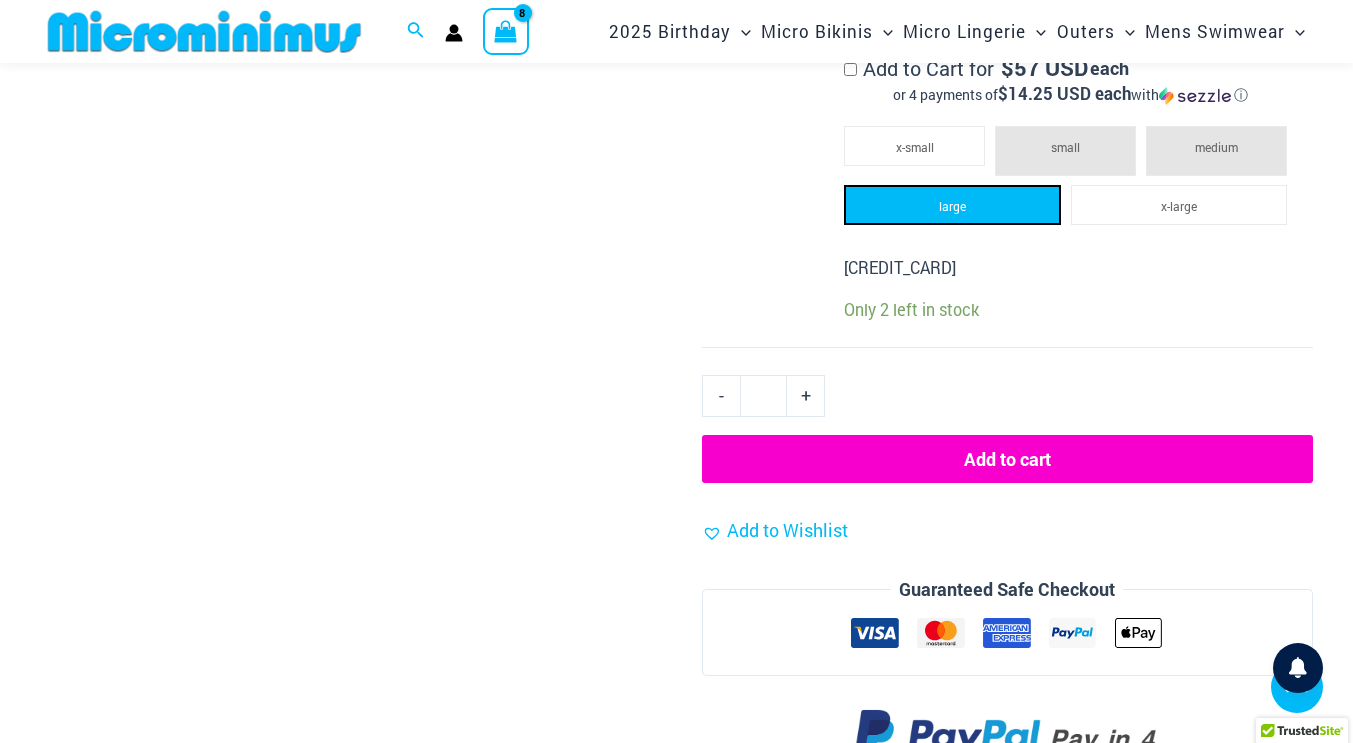 scroll, scrollTop: 2282, scrollLeft: 0, axis: vertical 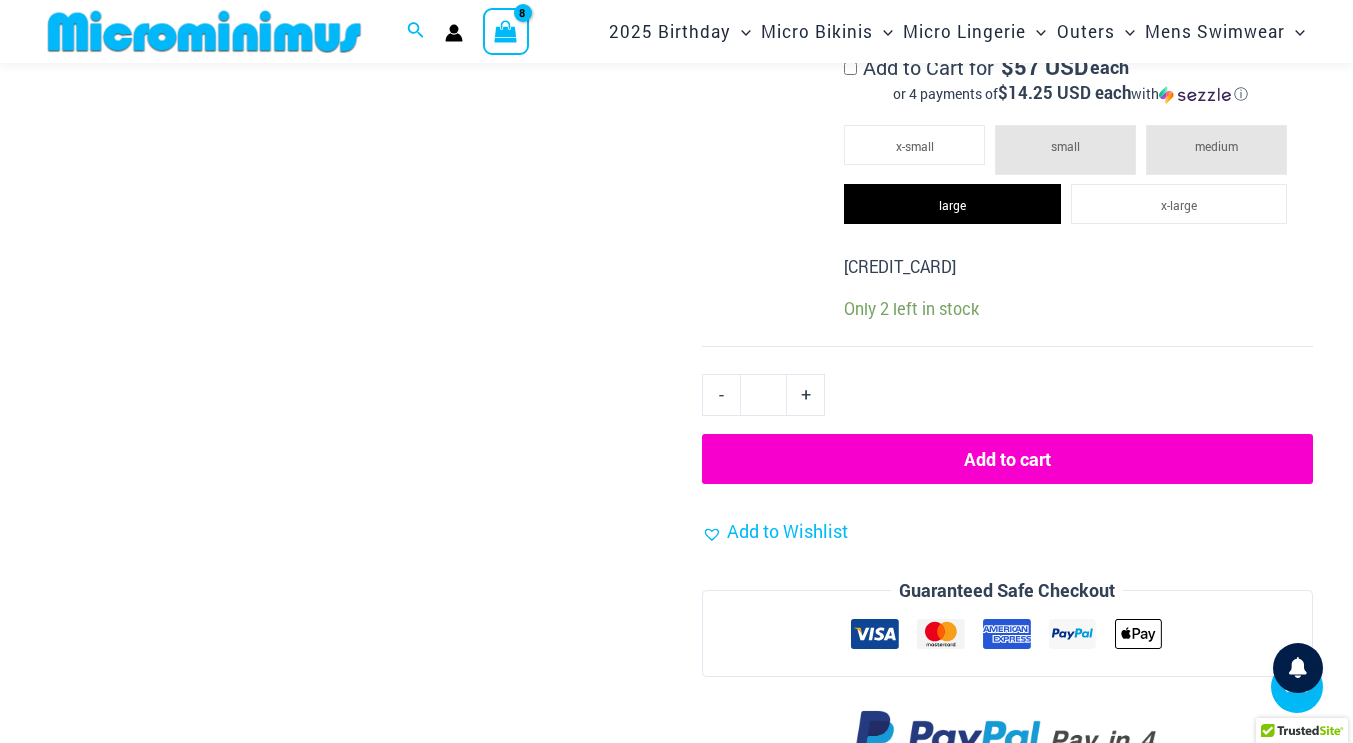 click on "Add to cart" at bounding box center (1007, 459) 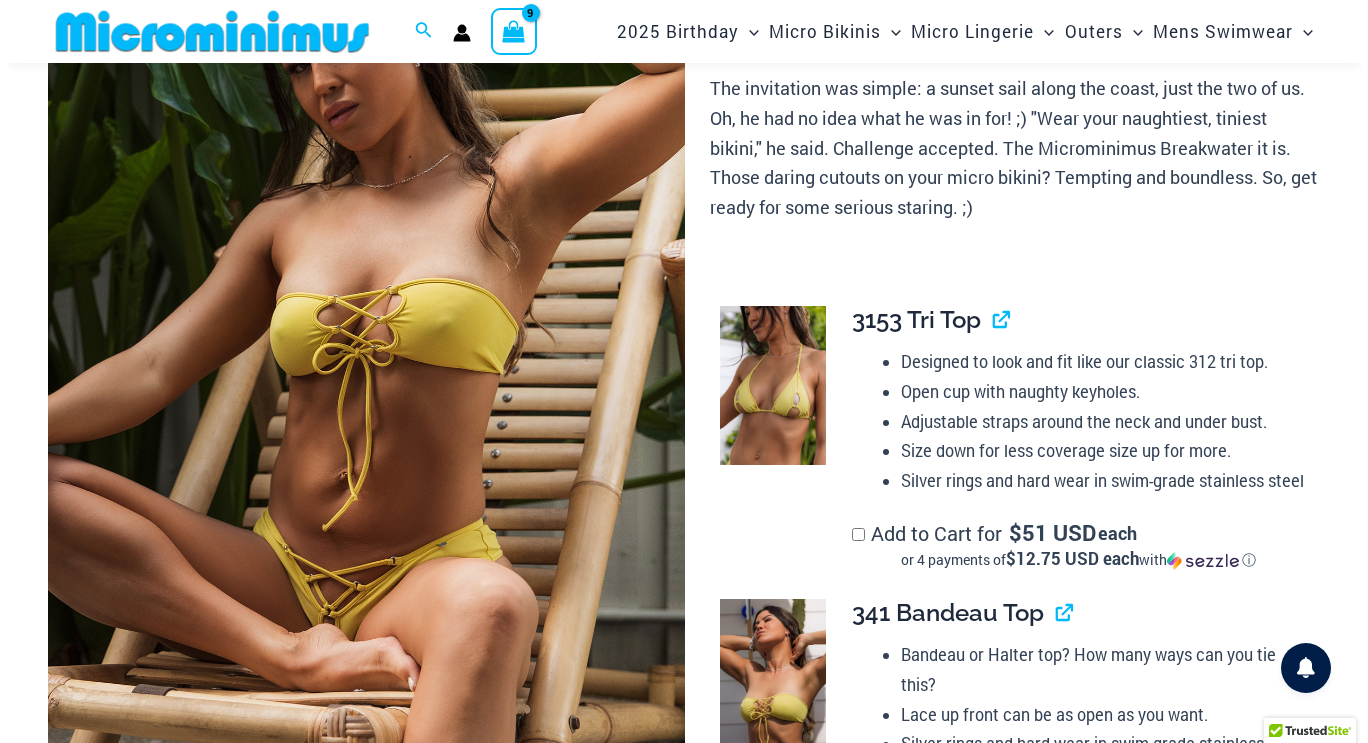 scroll, scrollTop: 53, scrollLeft: 0, axis: vertical 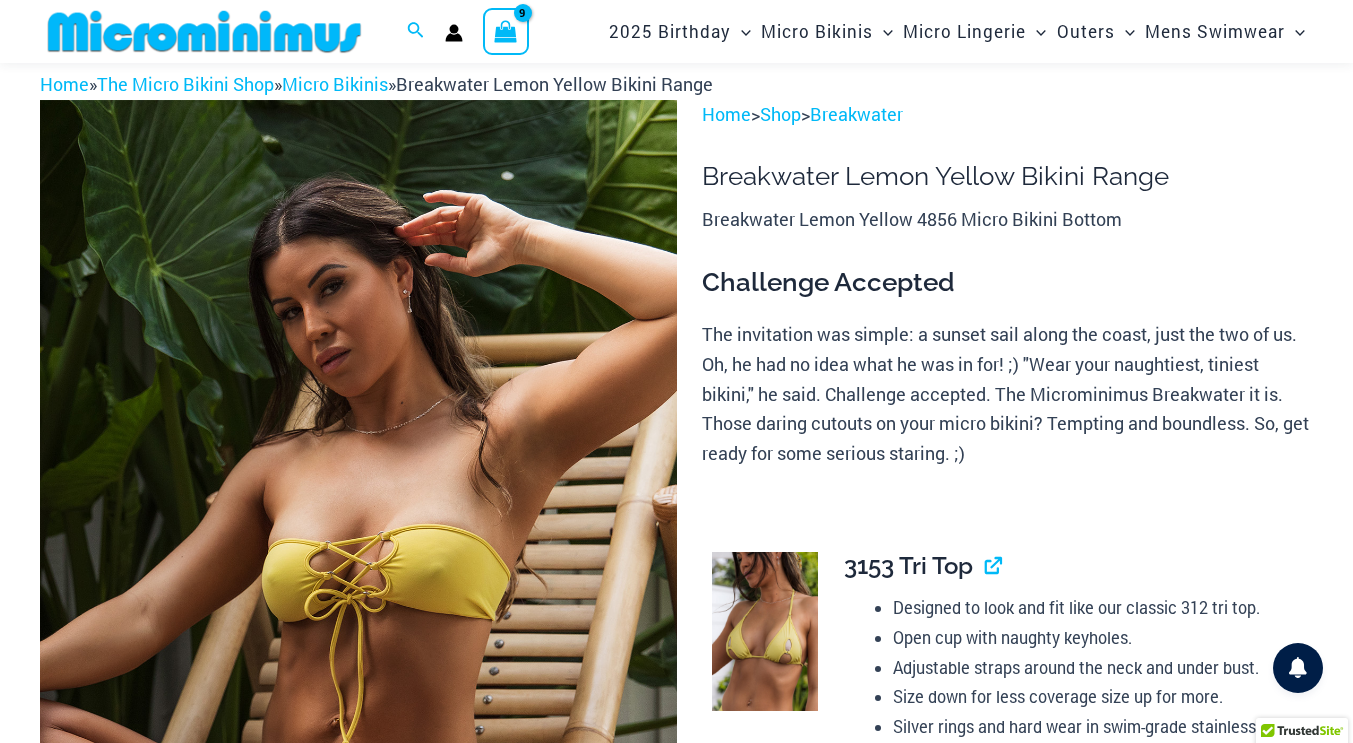 click 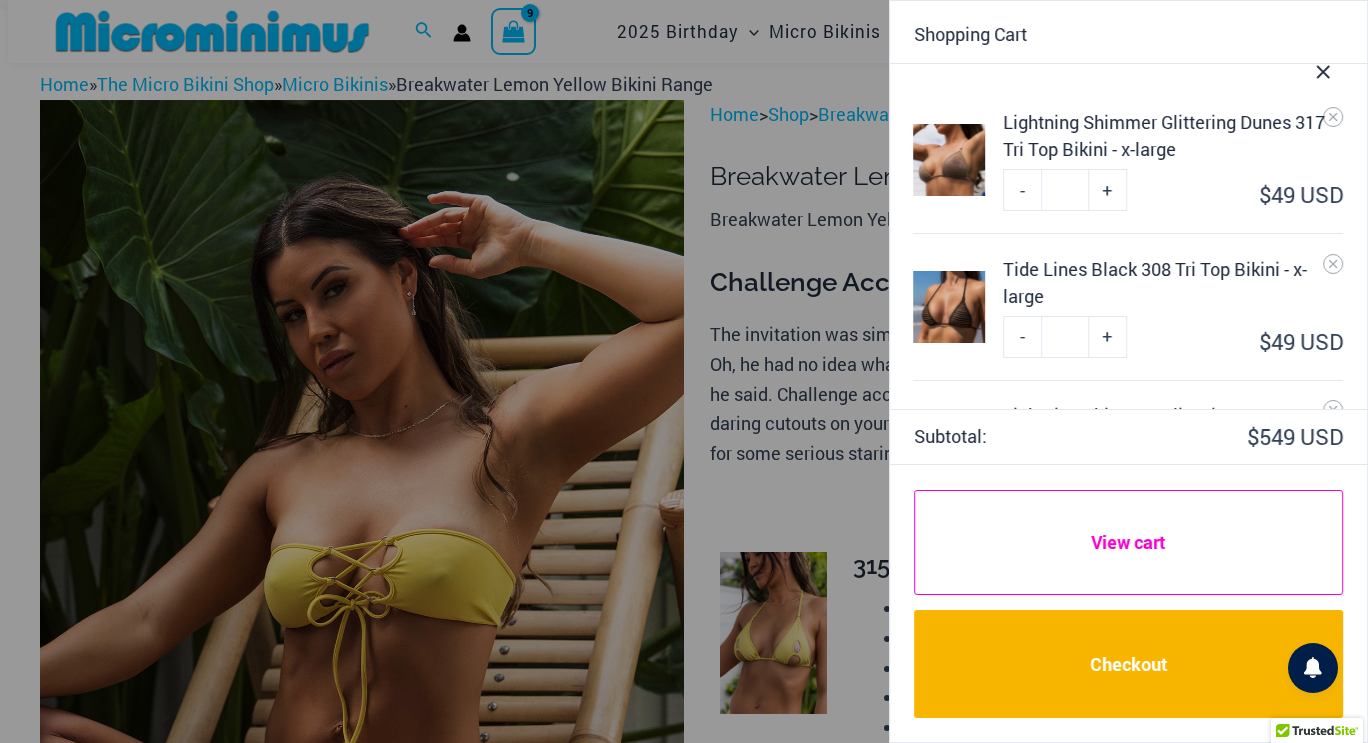 click on "View cart" at bounding box center [1128, 543] 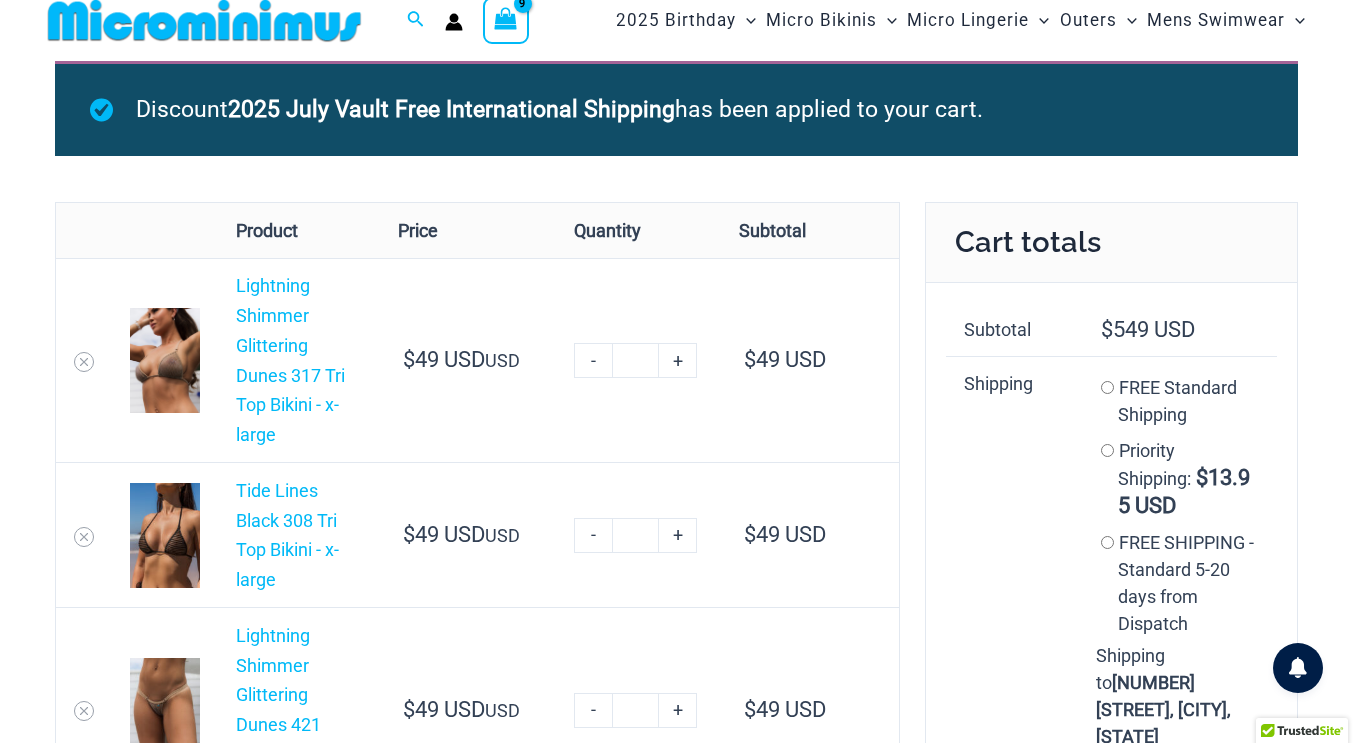 scroll, scrollTop: 0, scrollLeft: 0, axis: both 